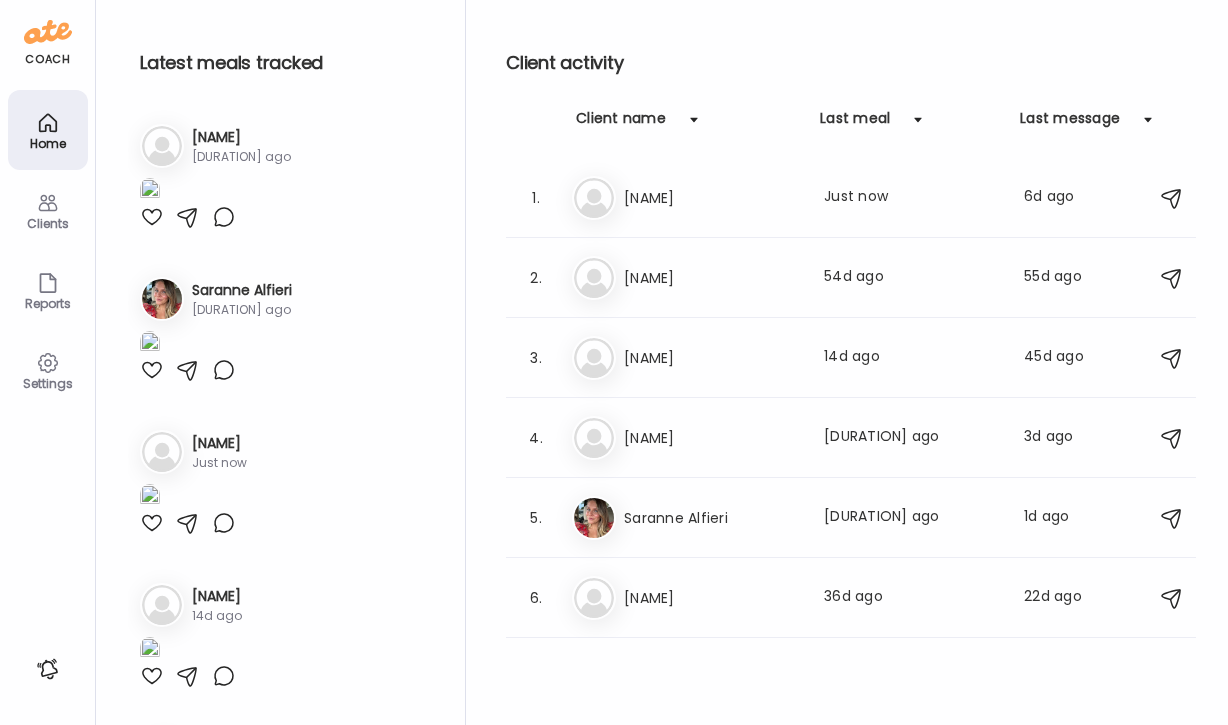 scroll, scrollTop: 0, scrollLeft: 0, axis: both 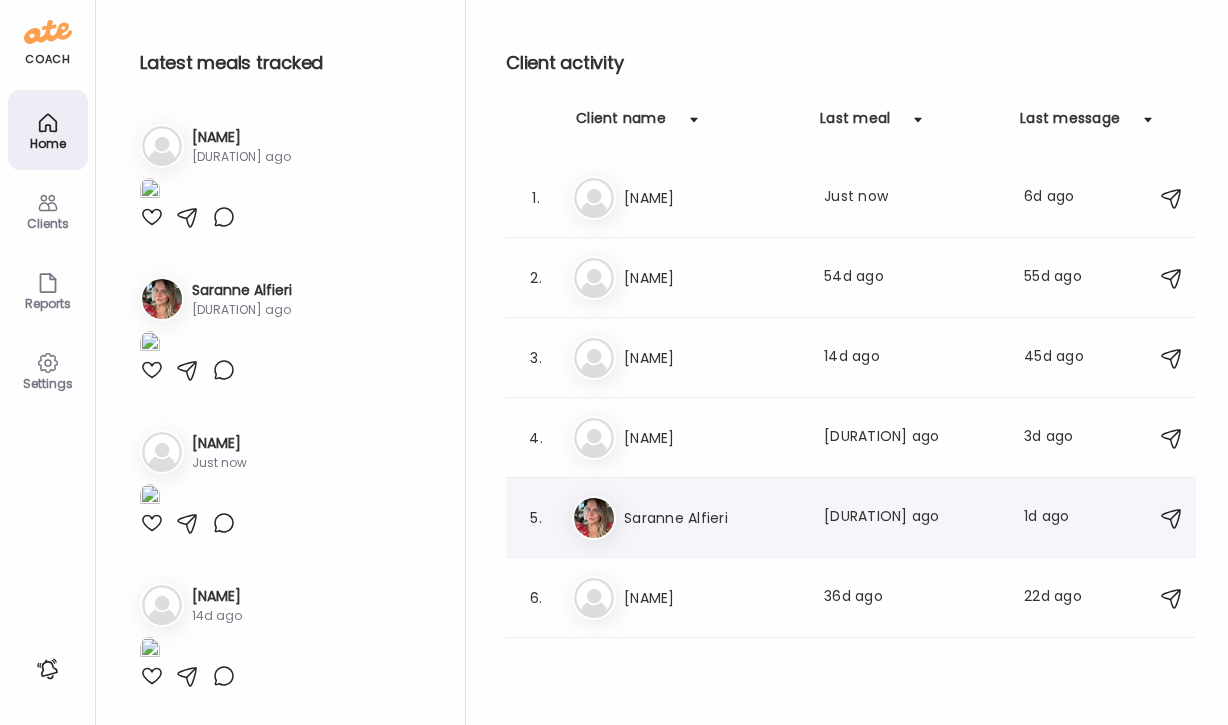 click on "Last meal:  55m ago" at bounding box center [912, 518] 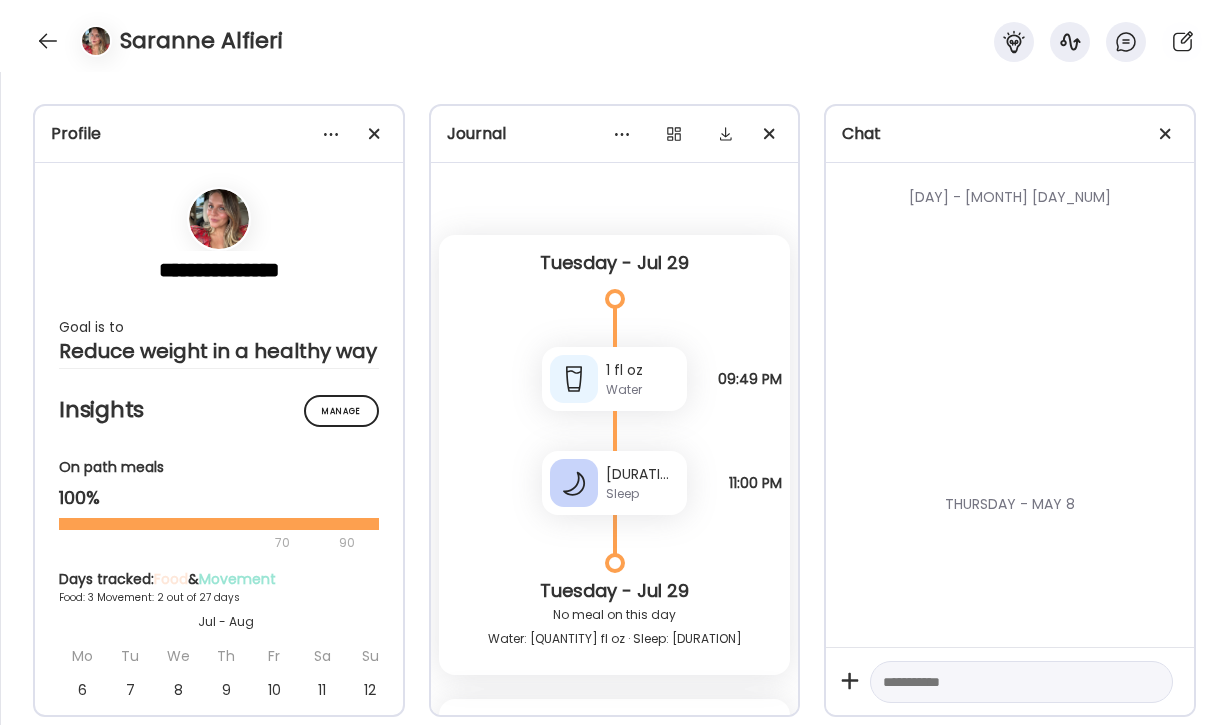 scroll, scrollTop: 3848, scrollLeft: 0, axis: vertical 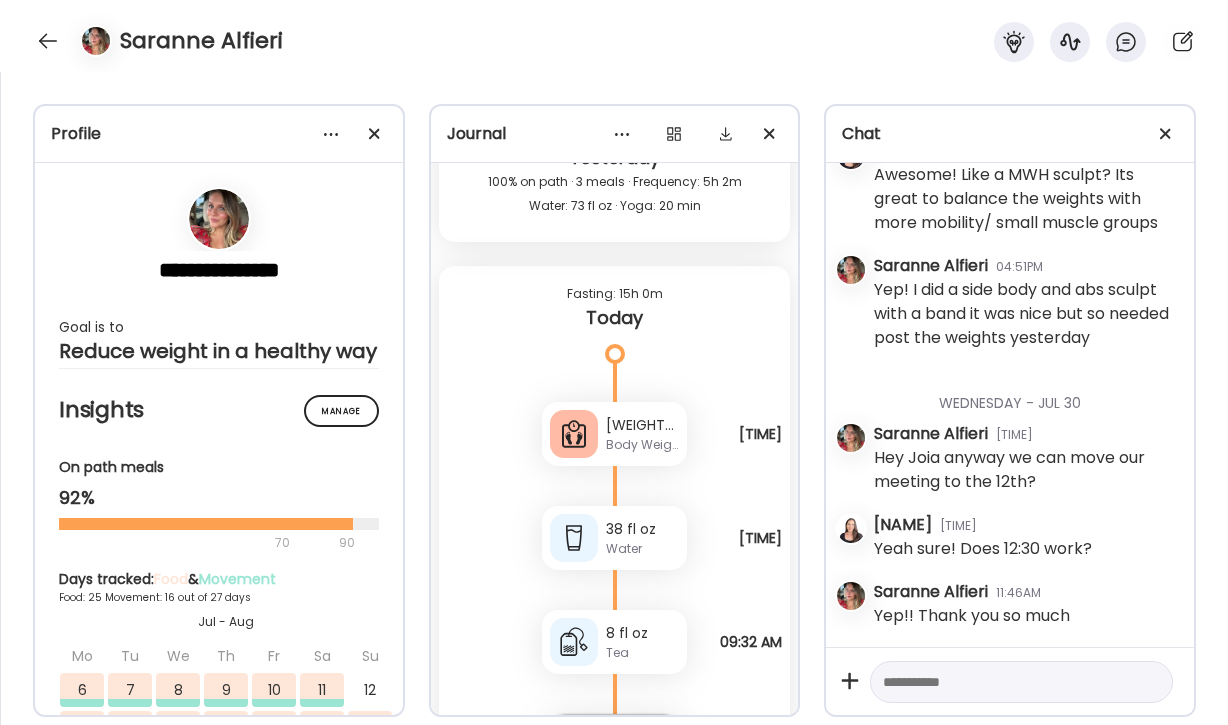 click on "Note not added Questions not answered 09:34 AM" at bounding box center [615, 766] 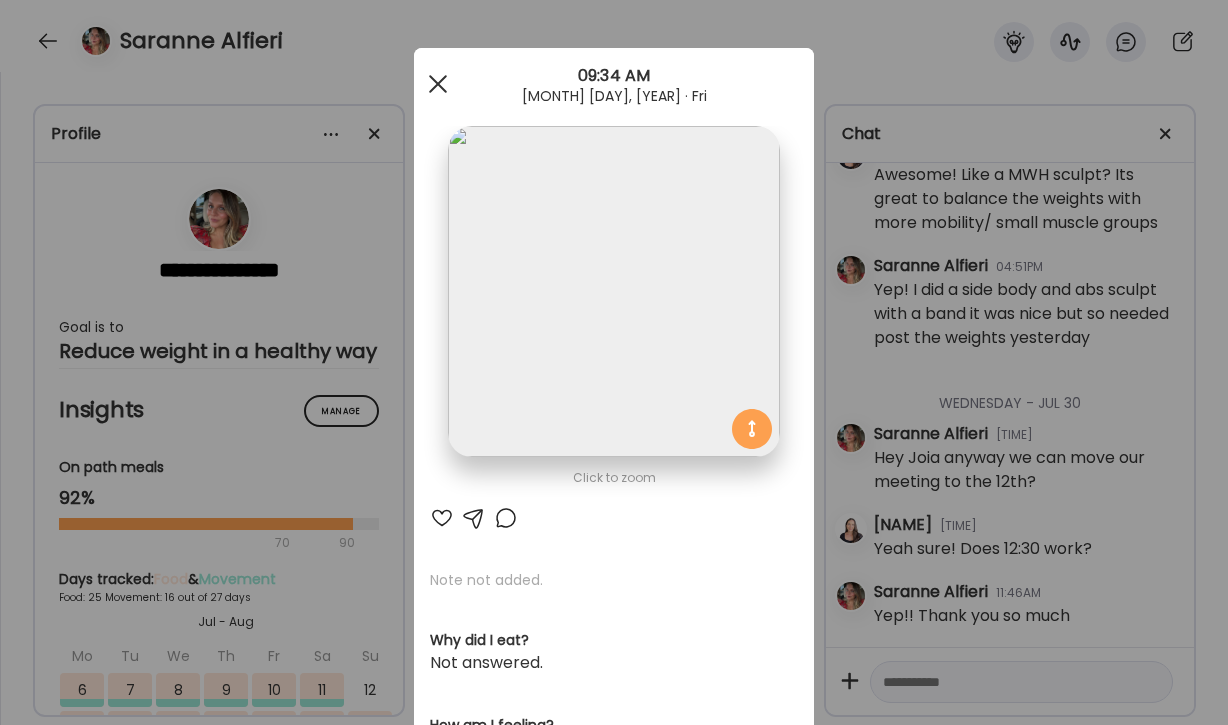 click at bounding box center (438, 84) 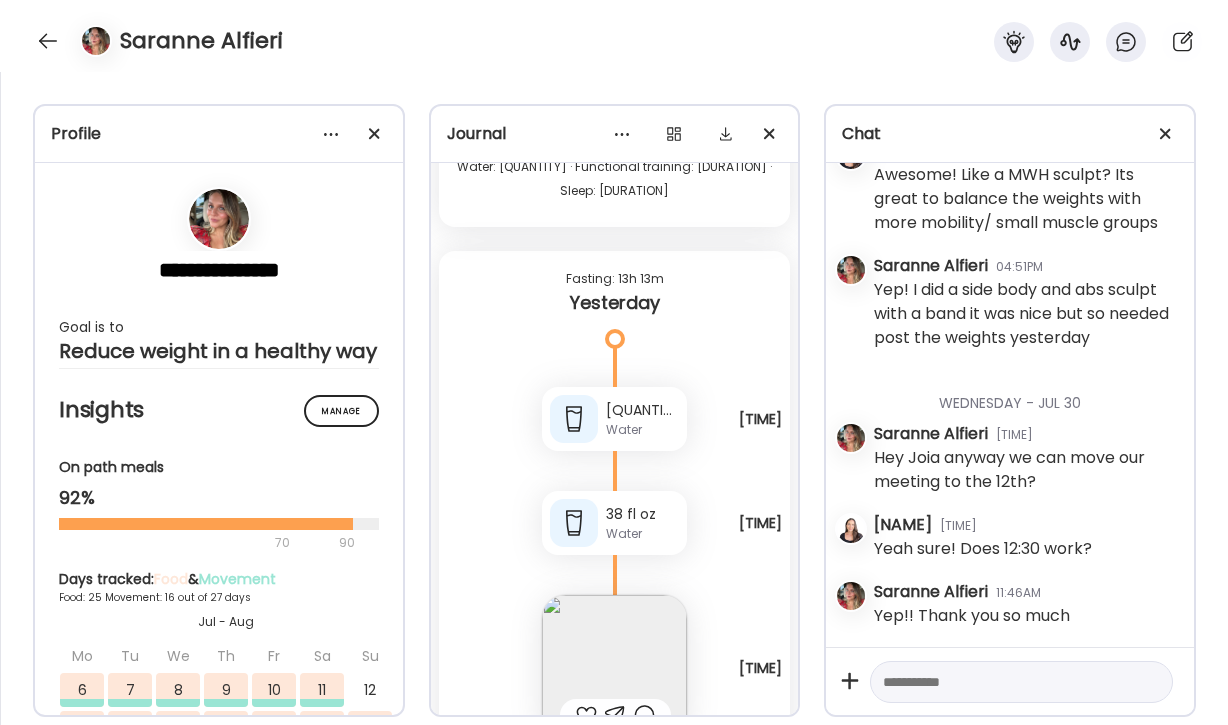 scroll, scrollTop: 51639, scrollLeft: 0, axis: vertical 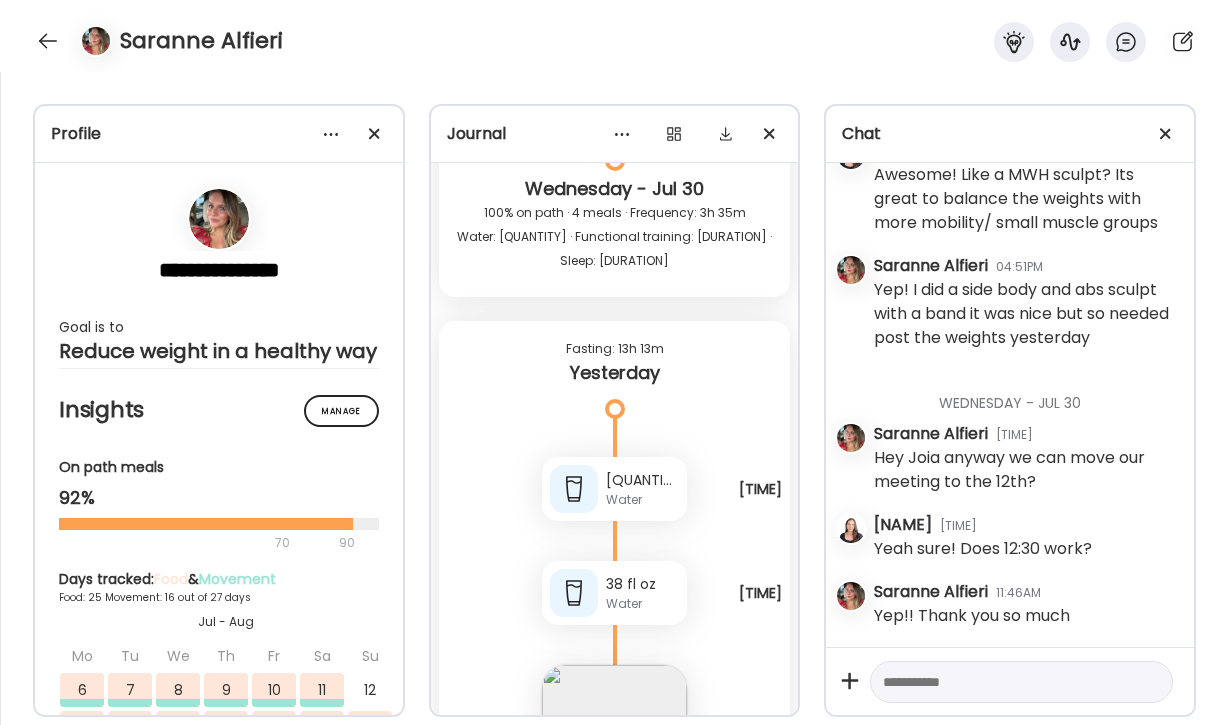 click at bounding box center [614, 922] 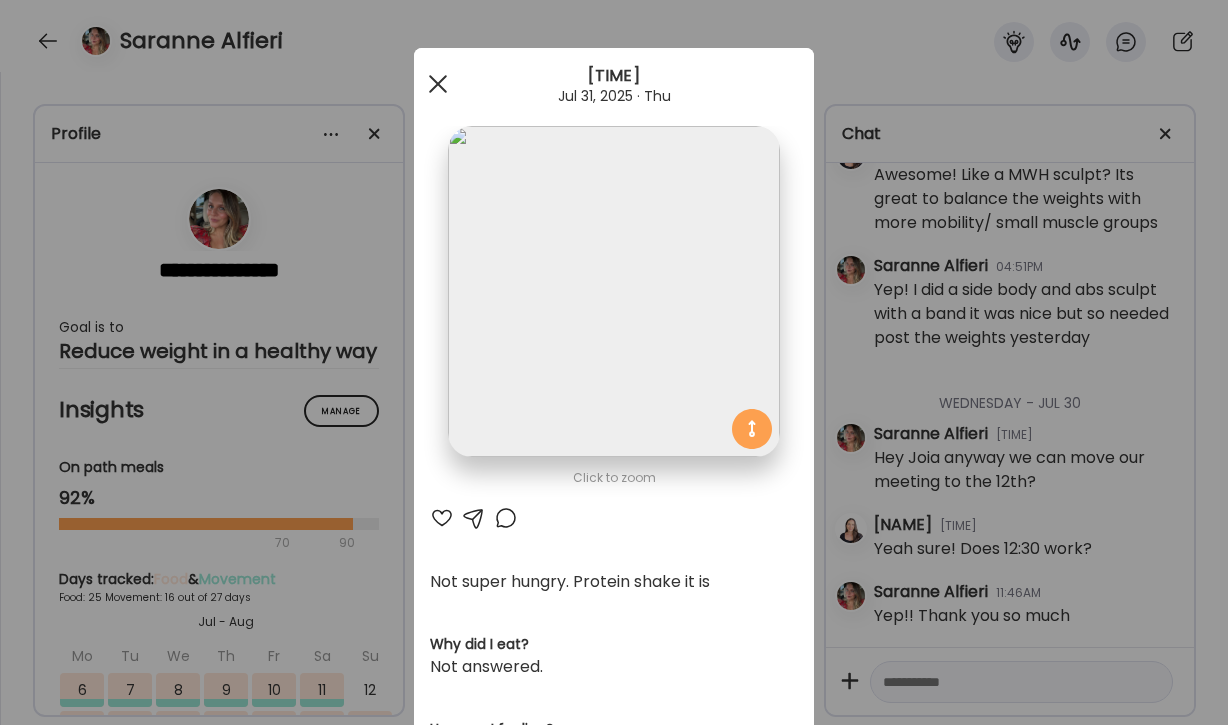 click at bounding box center [438, 84] 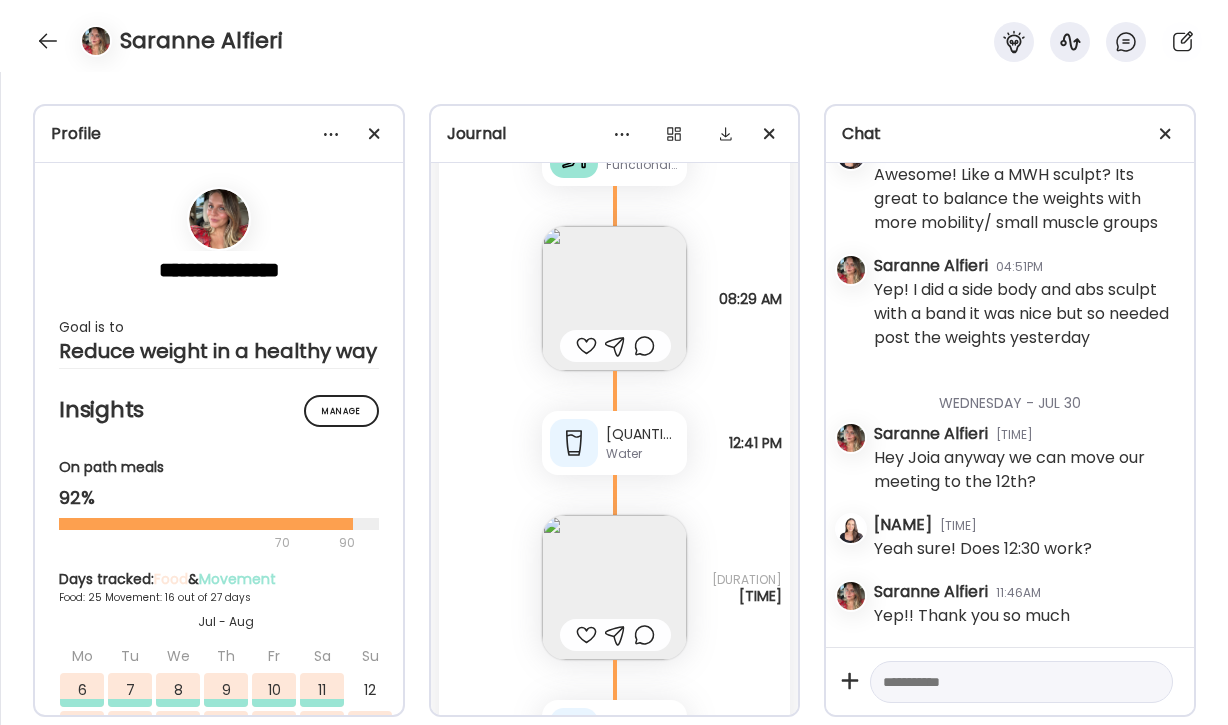 scroll, scrollTop: 50204, scrollLeft: 0, axis: vertical 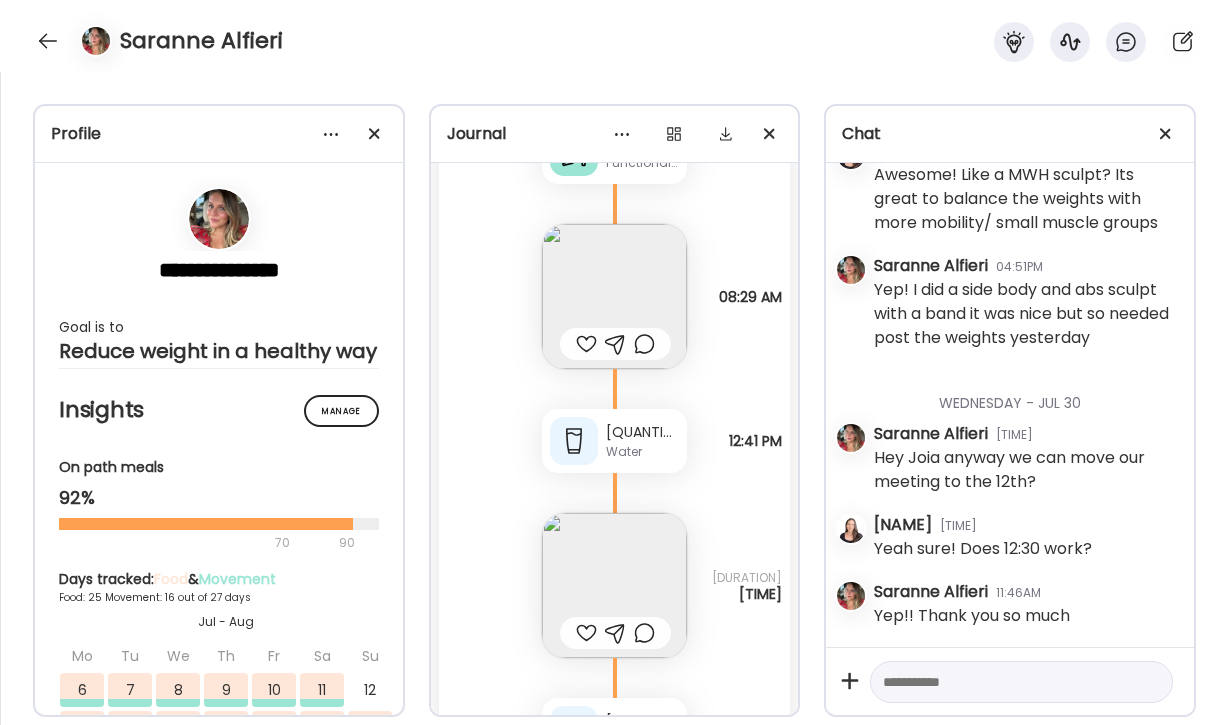 click at bounding box center [1003, 682] 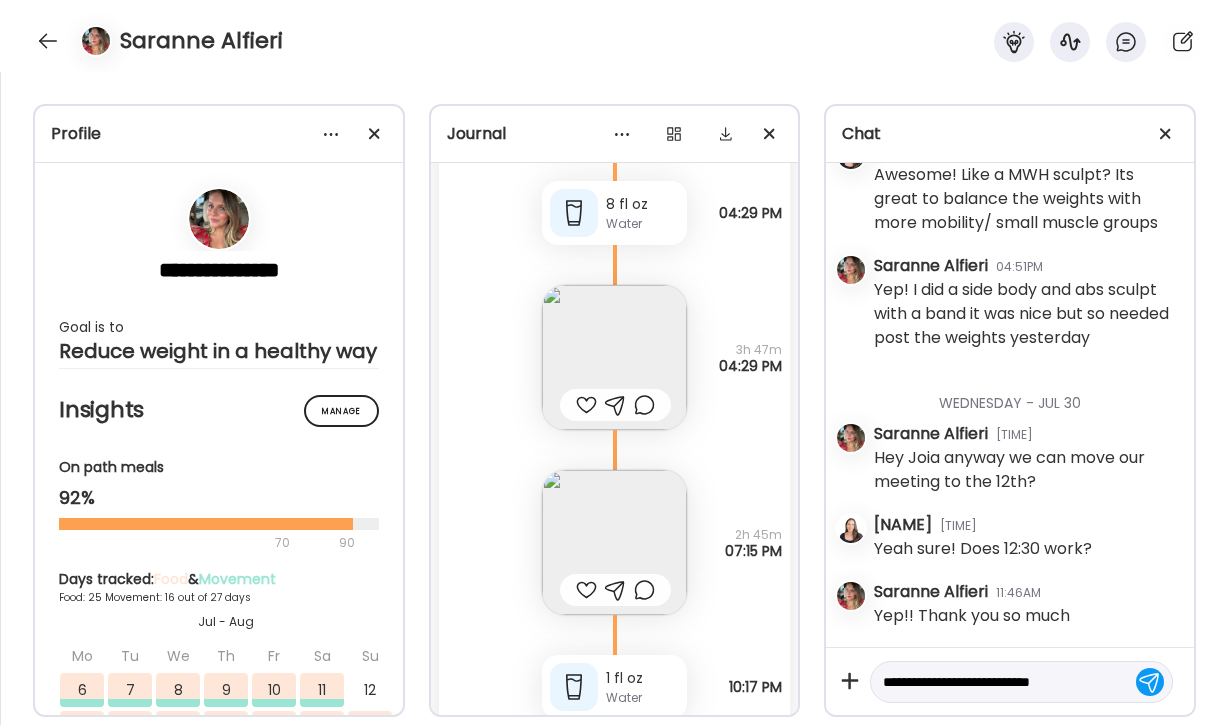 scroll, scrollTop: 50830, scrollLeft: 0, axis: vertical 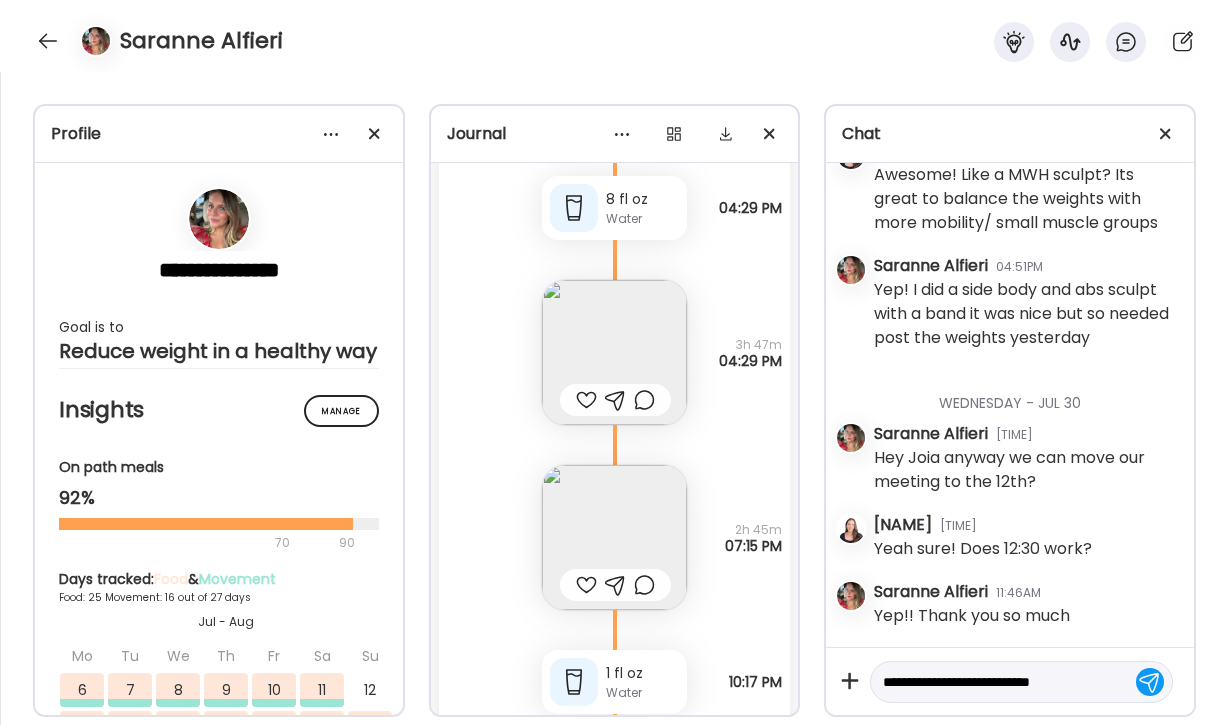 click at bounding box center [614, 537] 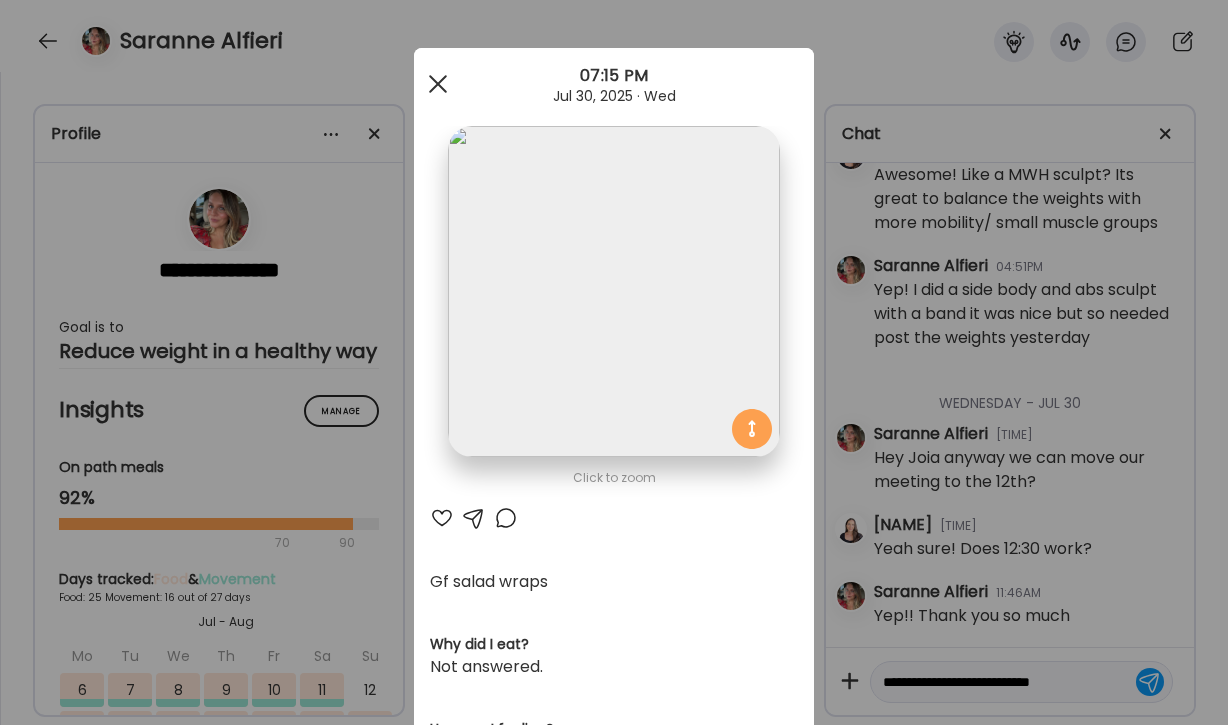 click at bounding box center [438, 84] 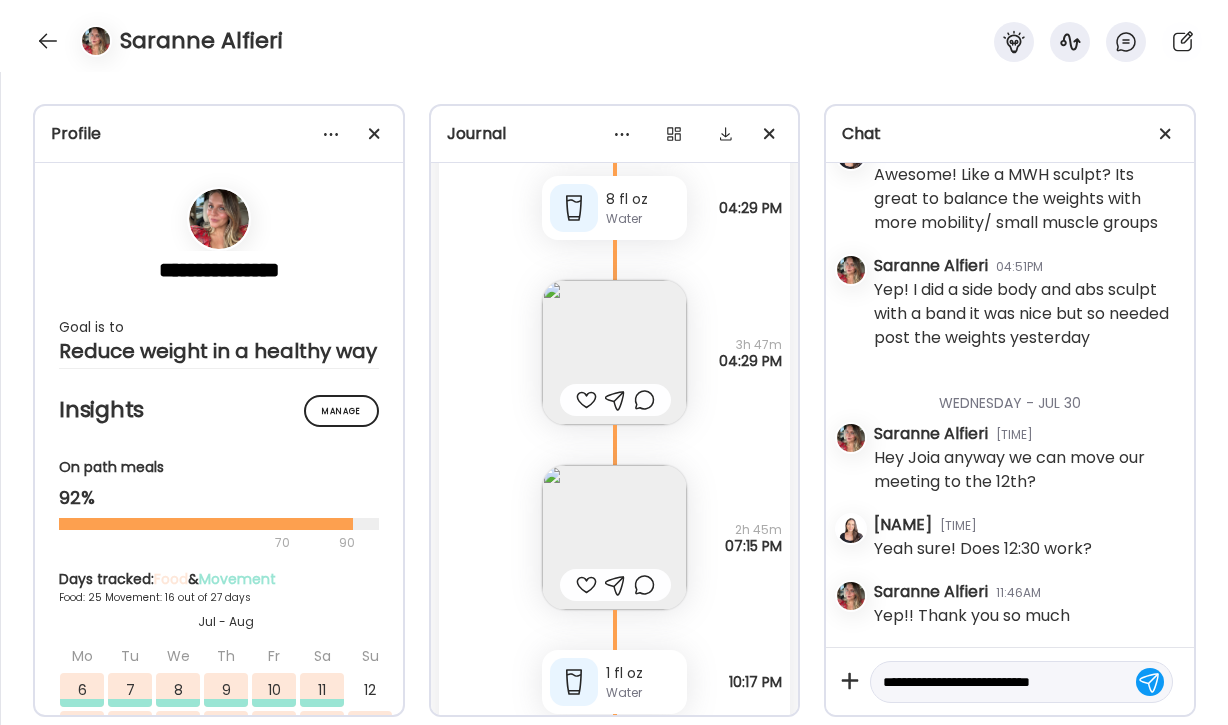click on "**********" at bounding box center [1003, 682] 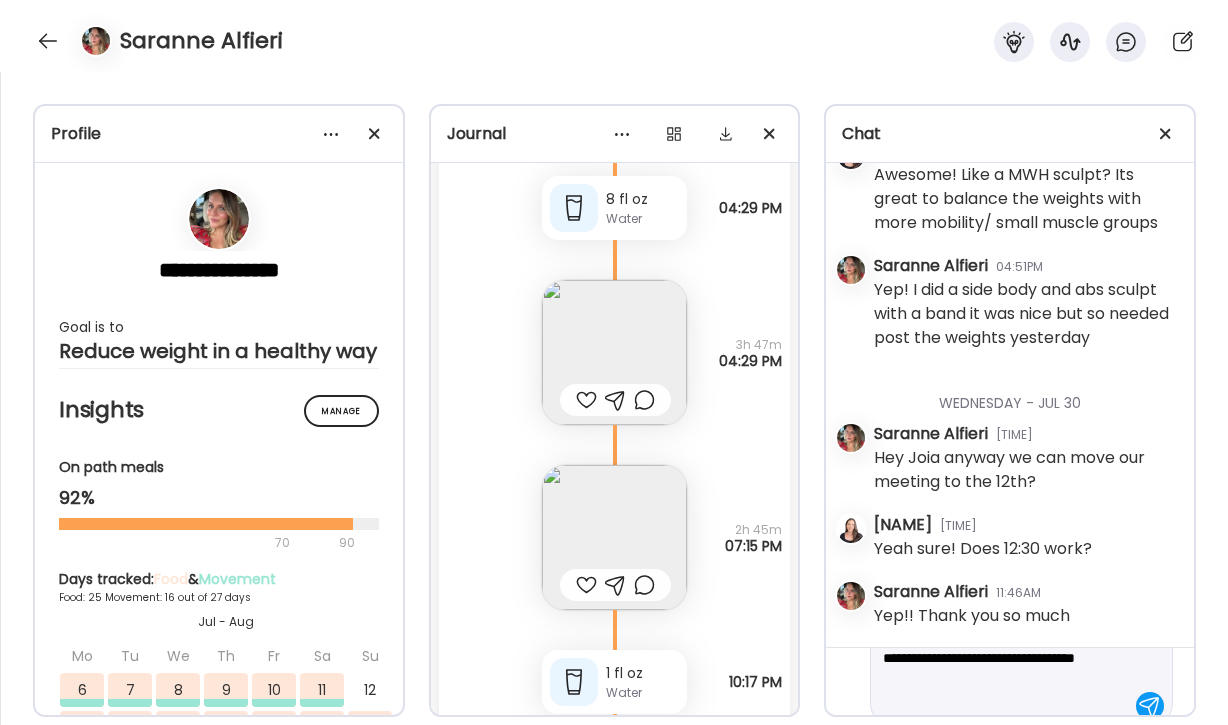 scroll, scrollTop: 71, scrollLeft: 0, axis: vertical 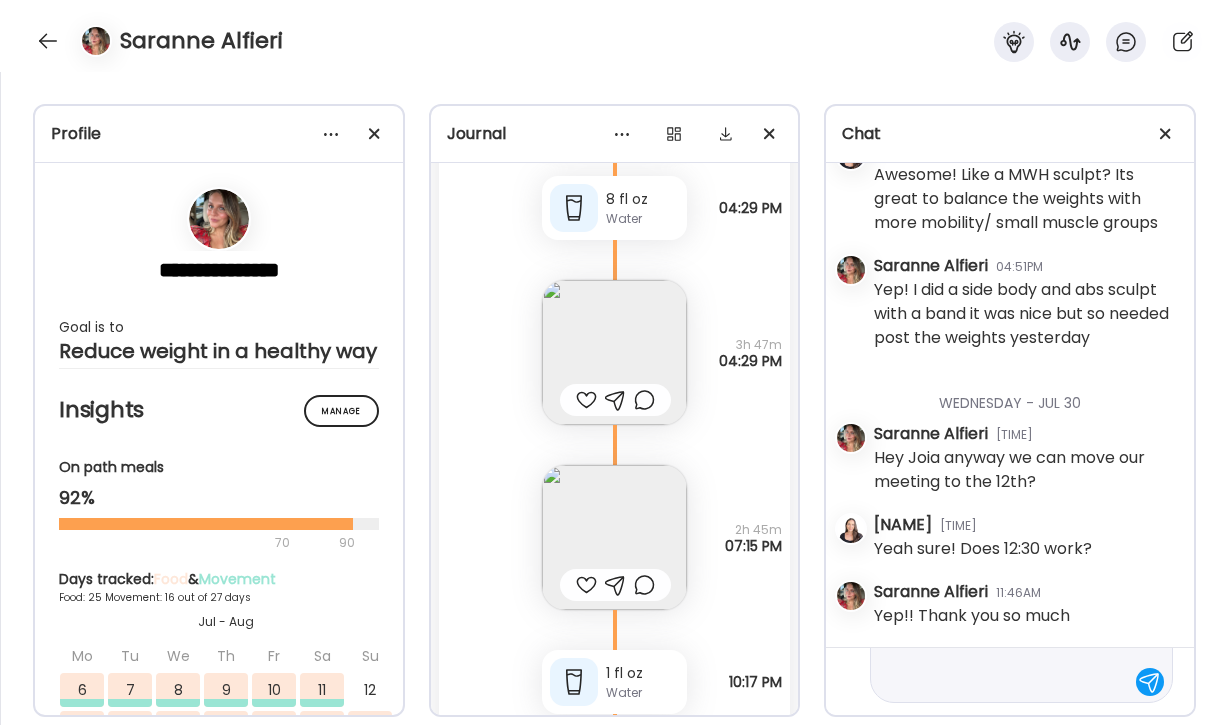 type on "**********" 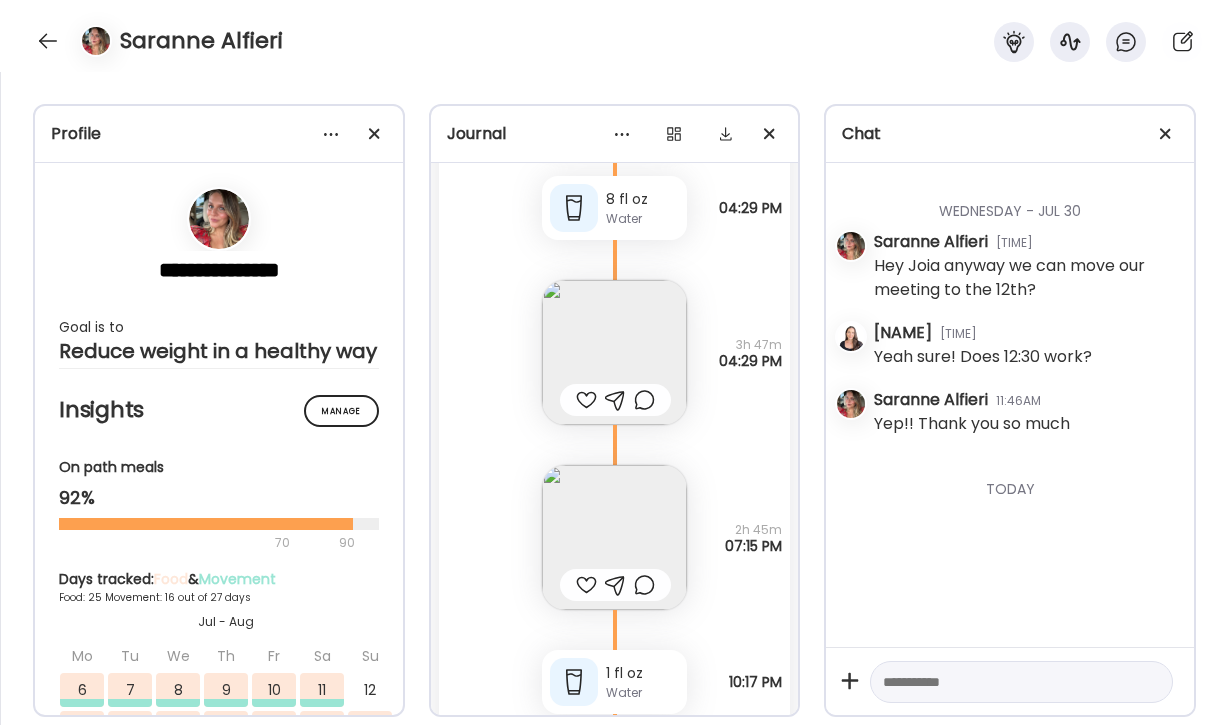 scroll, scrollTop: 0, scrollLeft: 0, axis: both 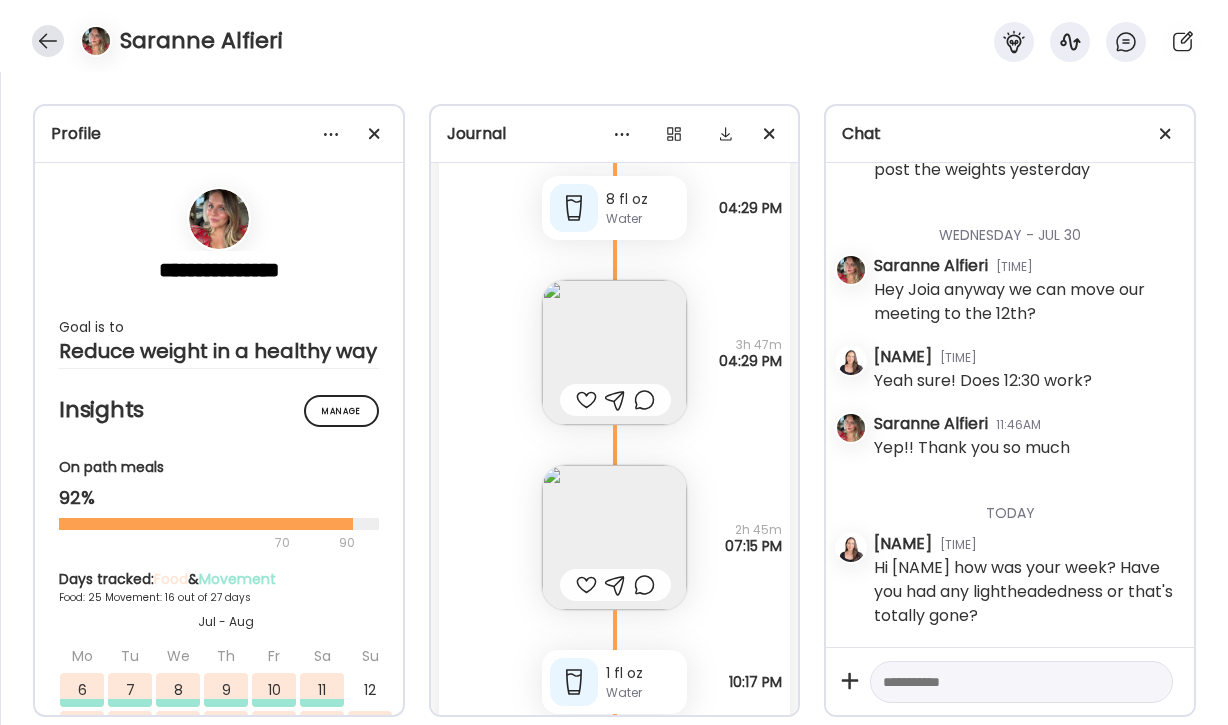 click at bounding box center (48, 41) 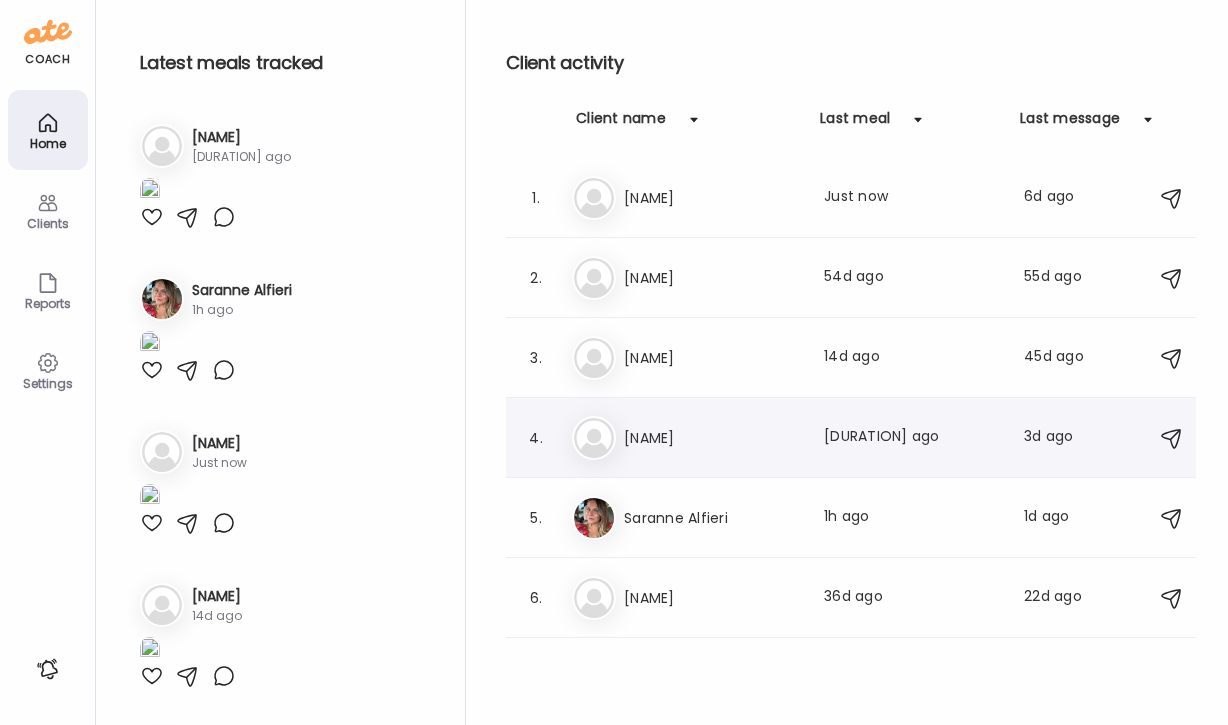 click on "[NAME]" at bounding box center (712, 438) 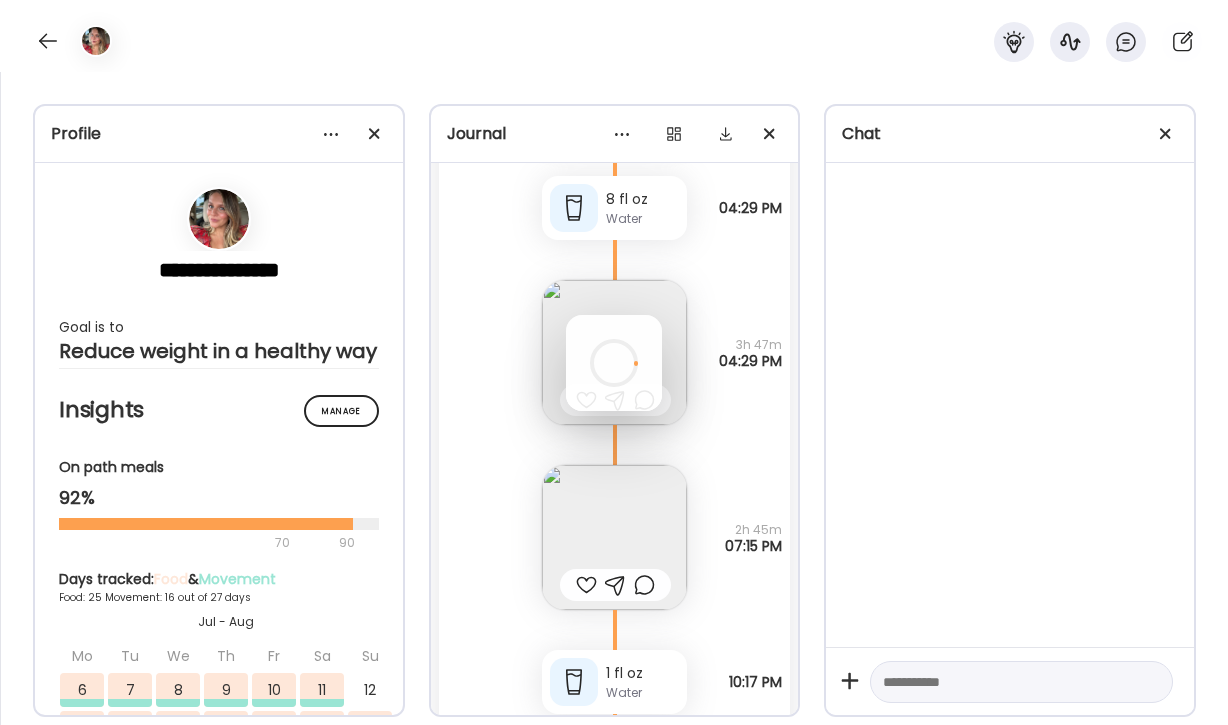 scroll, scrollTop: 0, scrollLeft: 0, axis: both 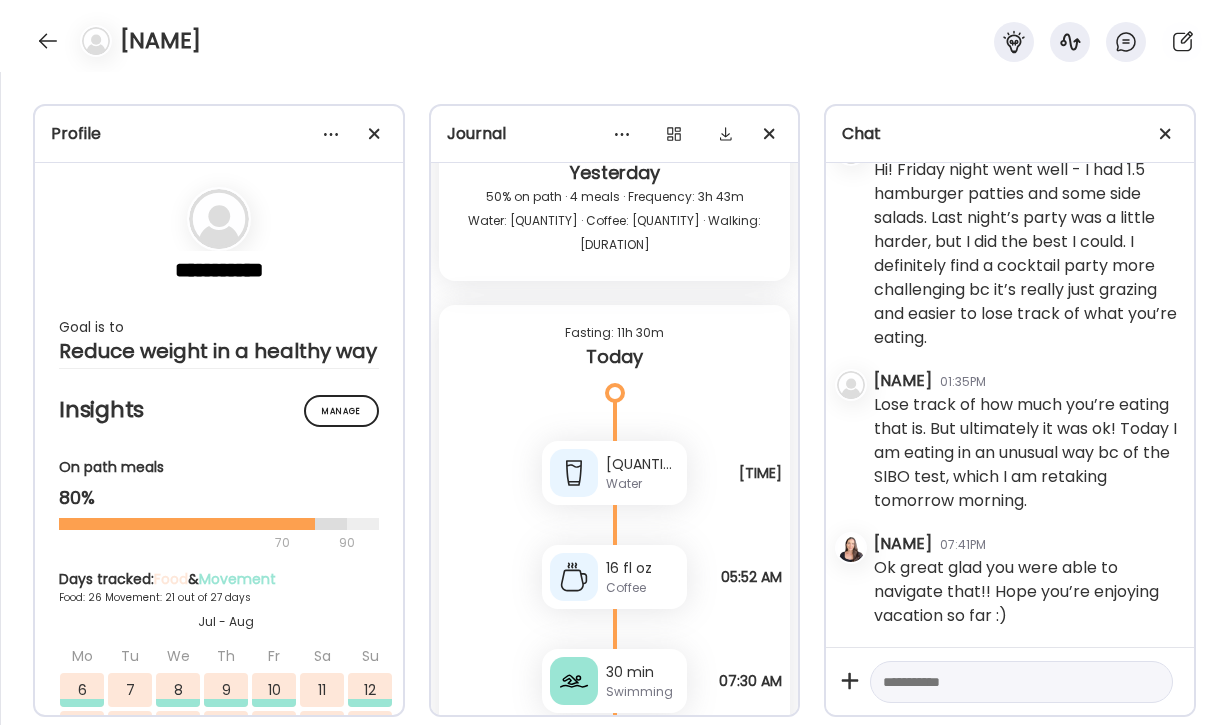 click at bounding box center [614, 825] 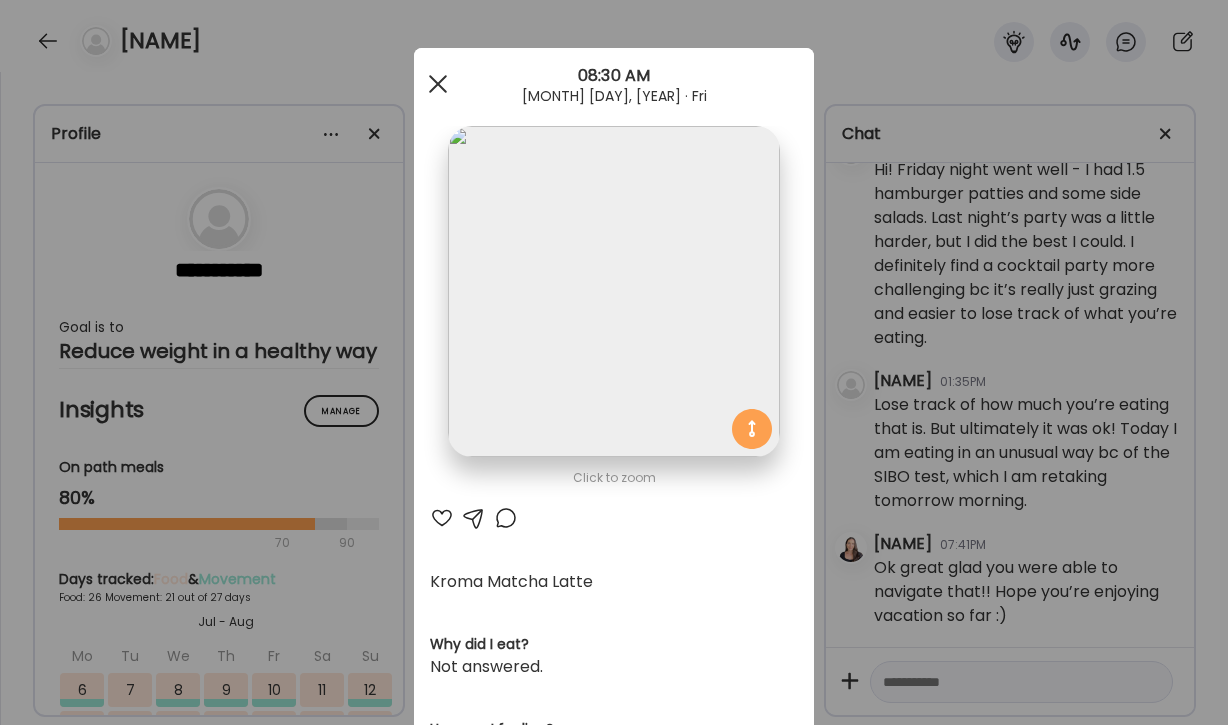 click at bounding box center [438, 84] 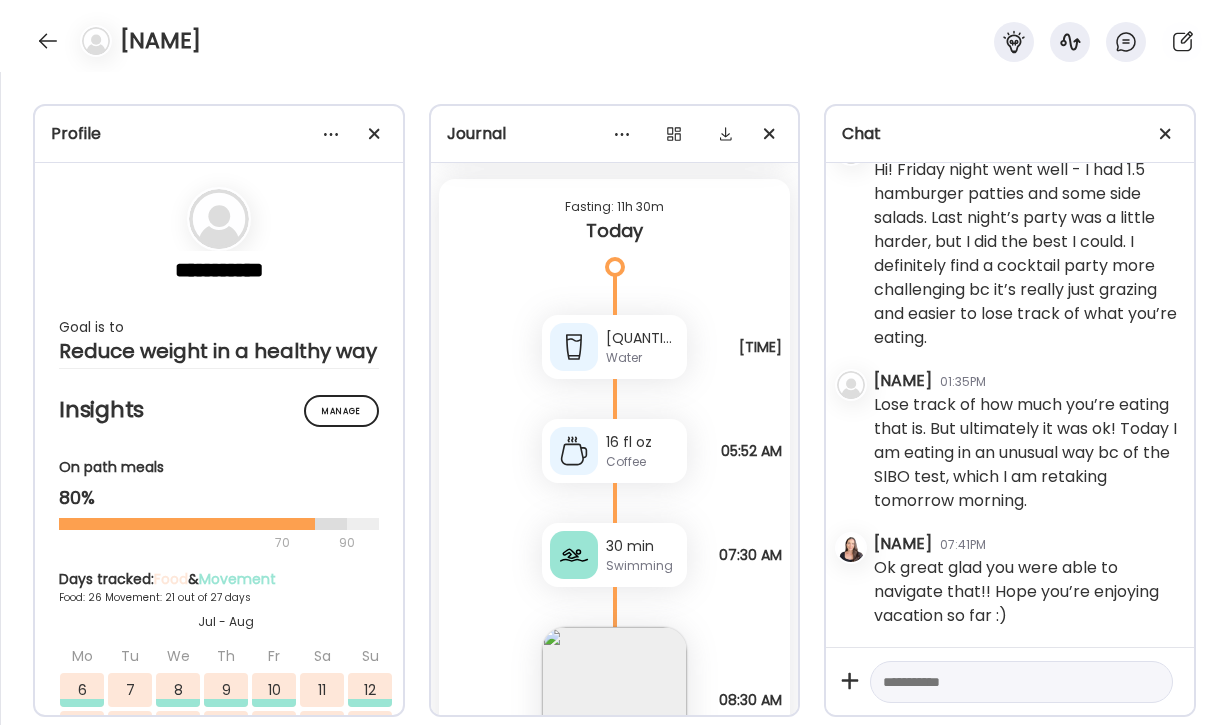 scroll, scrollTop: 52795, scrollLeft: 0, axis: vertical 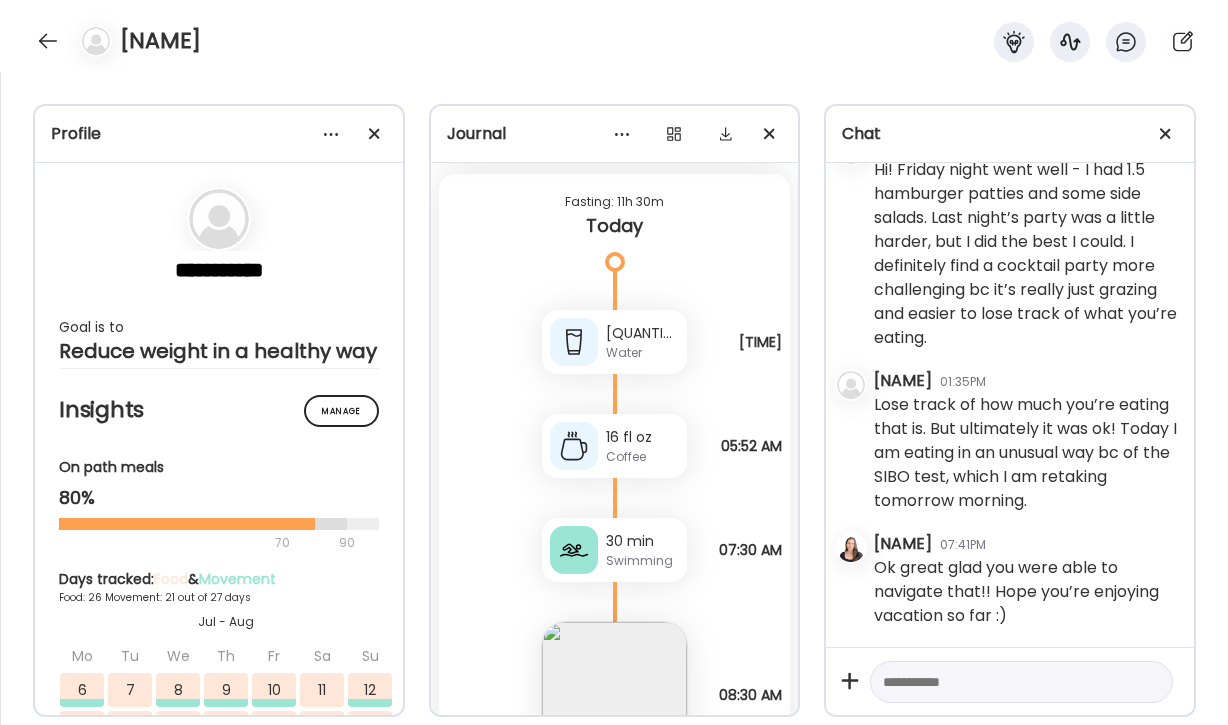 click at bounding box center [614, 879] 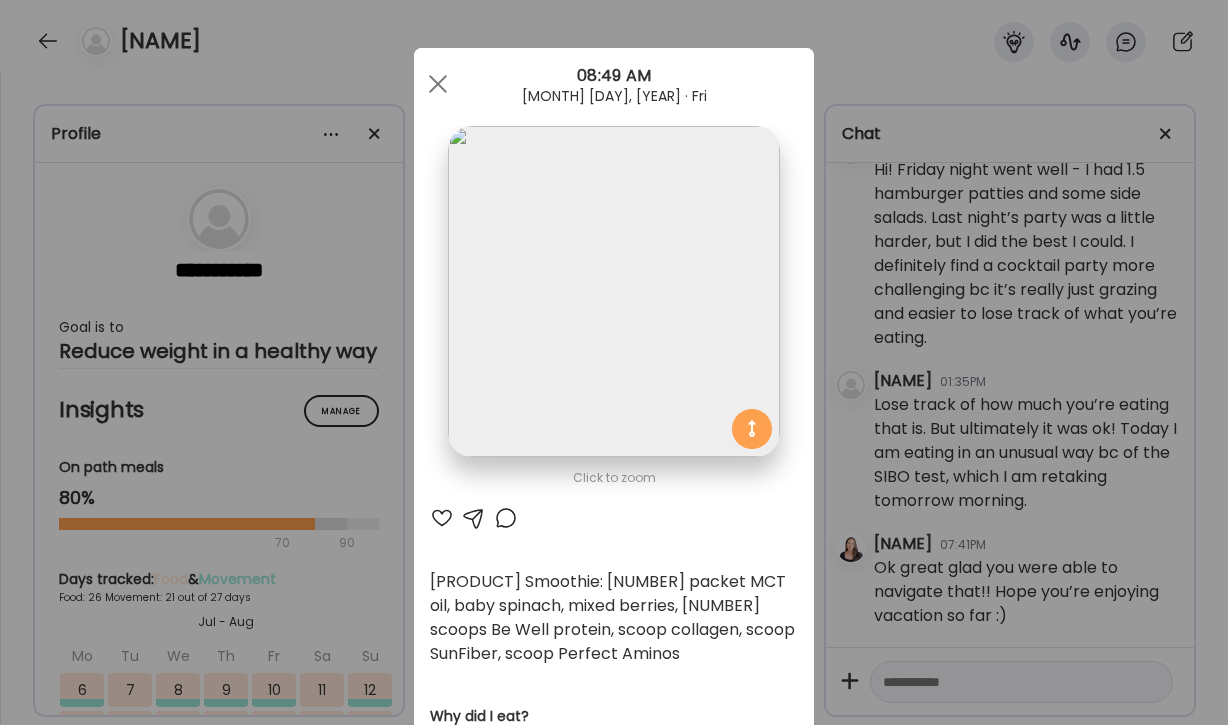 click at bounding box center [438, 84] 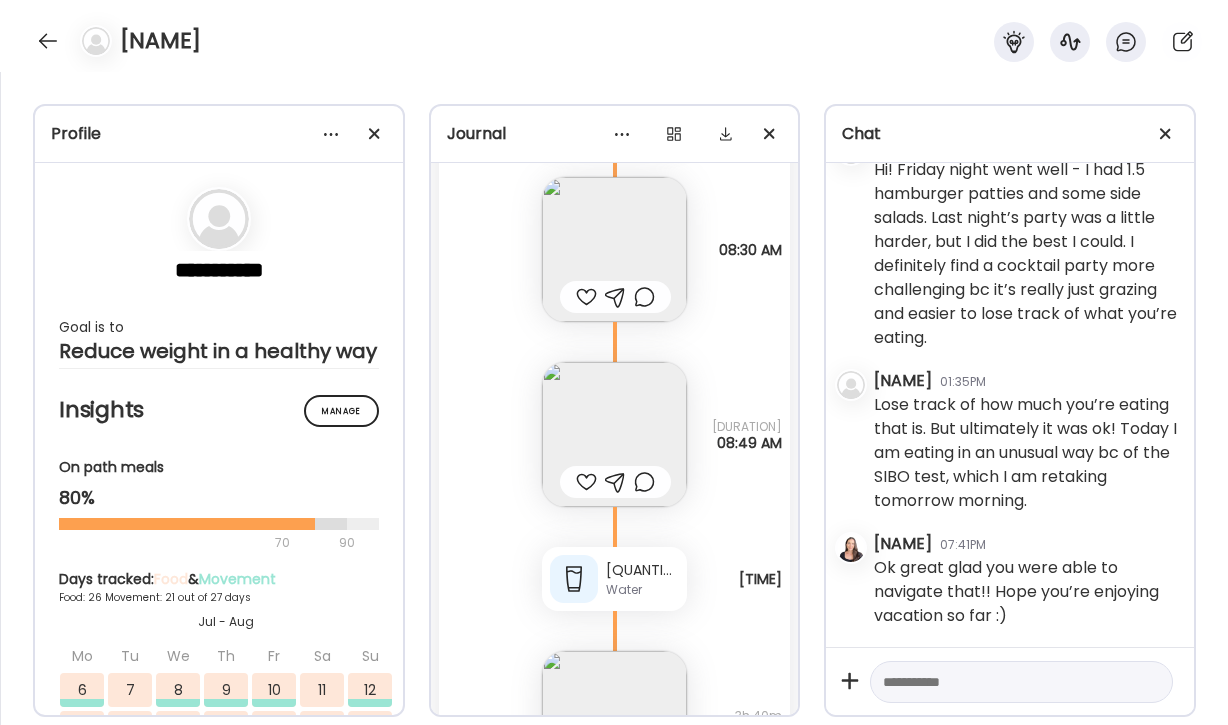 scroll, scrollTop: 53254, scrollLeft: 0, axis: vertical 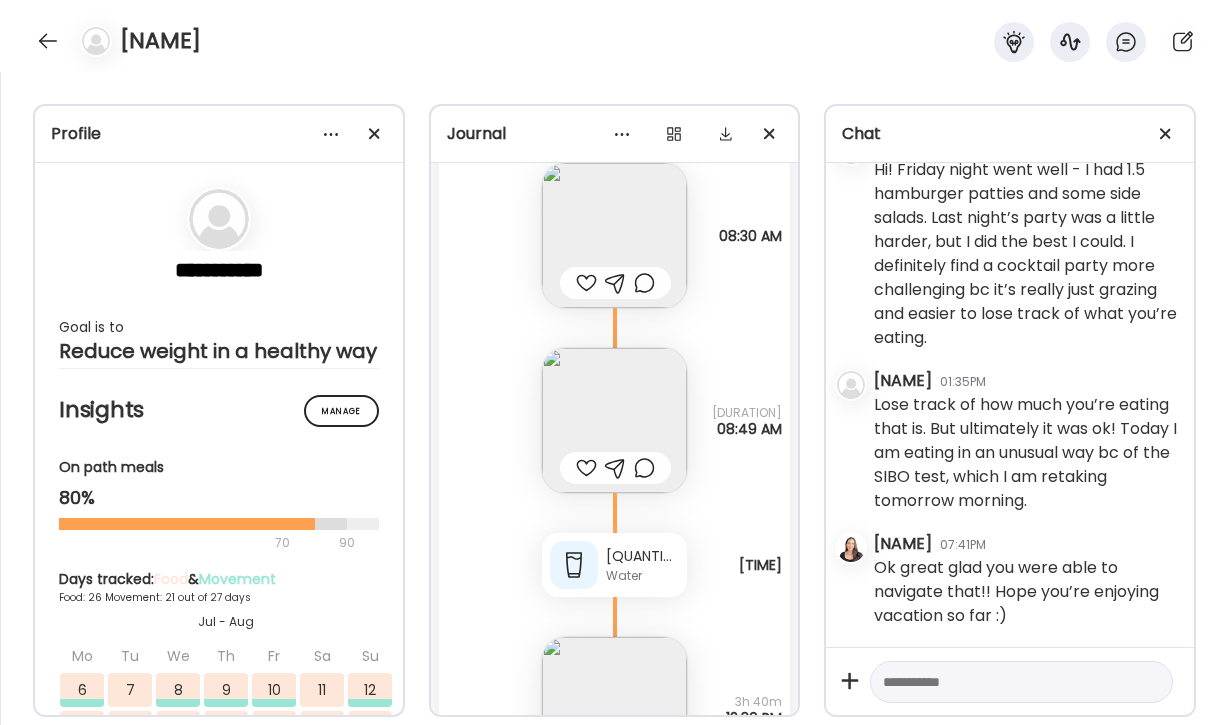 click at bounding box center [614, 709] 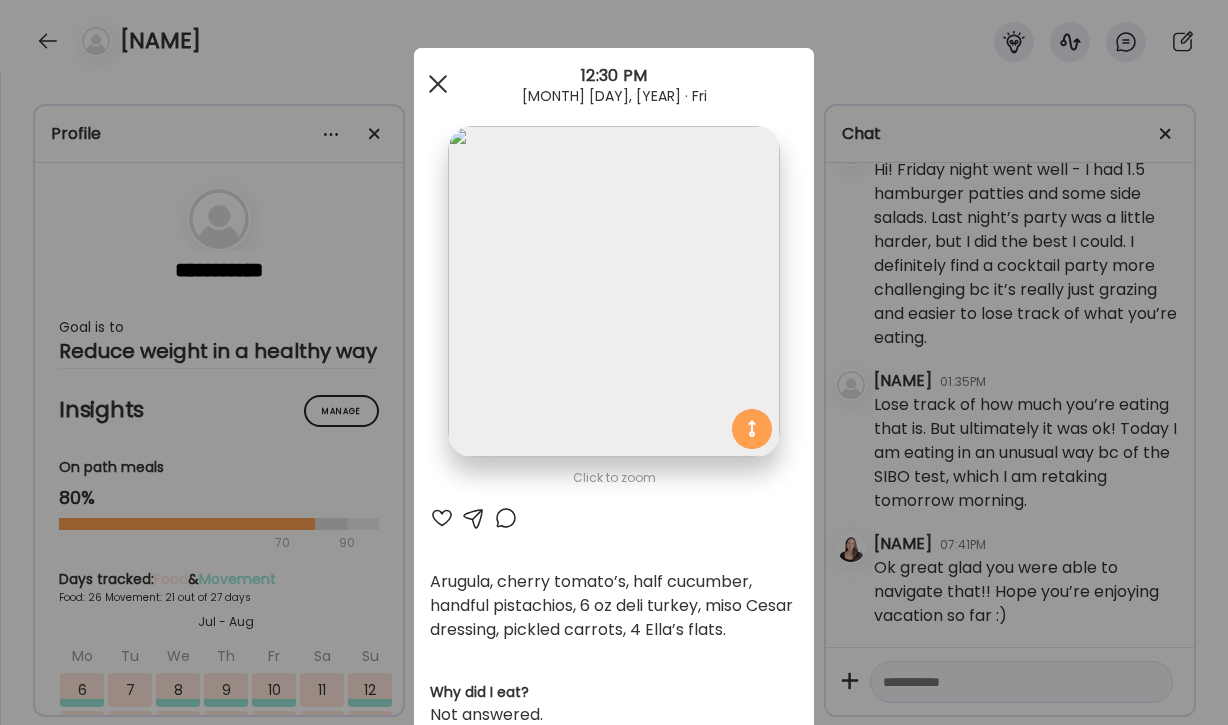 click at bounding box center (438, 84) 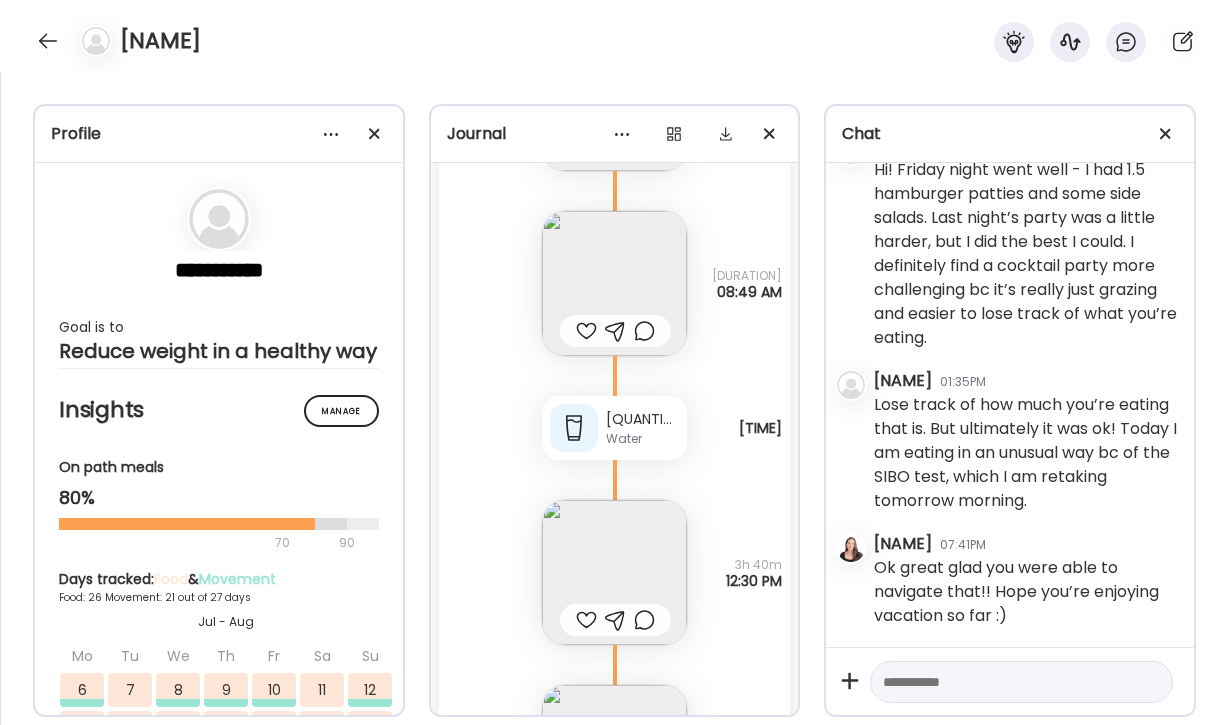 scroll, scrollTop: 53394, scrollLeft: 0, axis: vertical 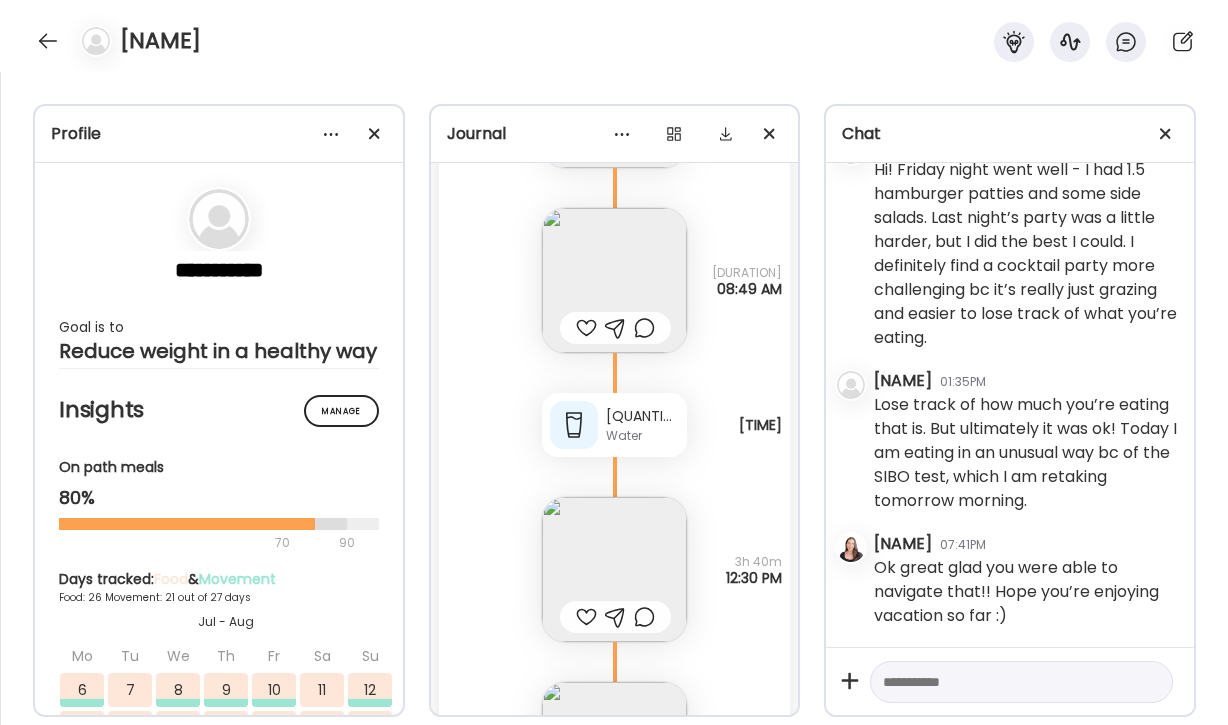 click at bounding box center [614, 754] 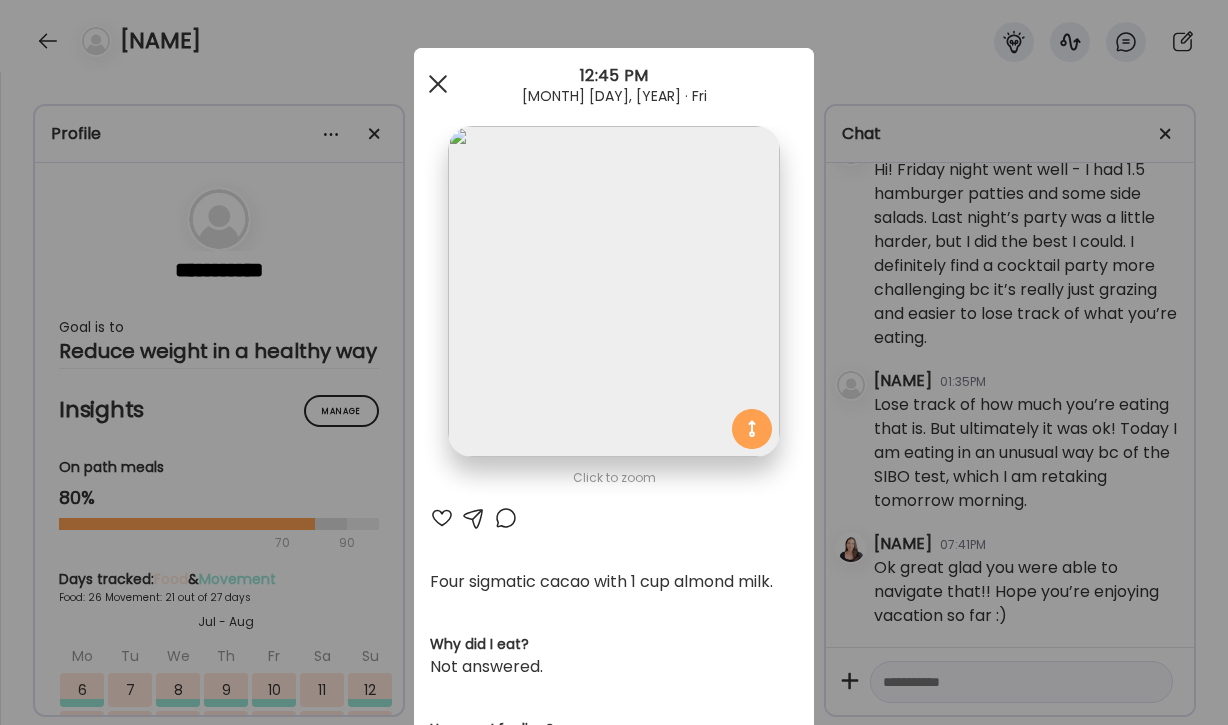 click at bounding box center (438, 84) 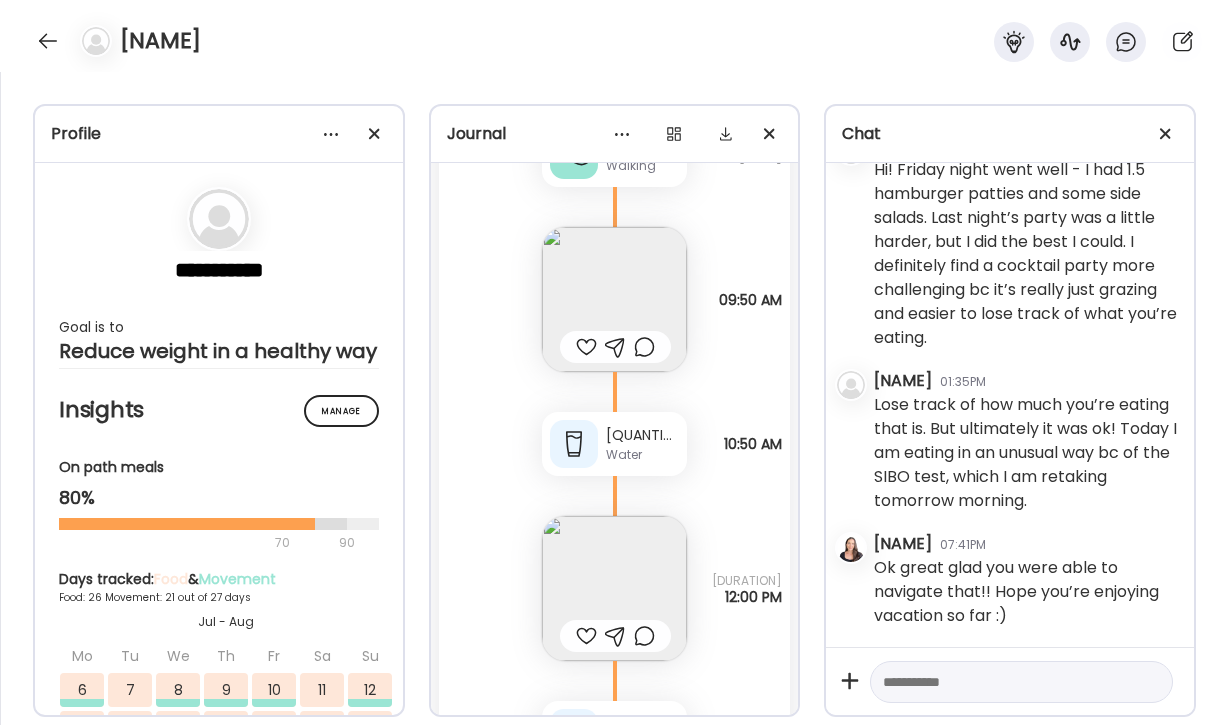 scroll, scrollTop: 51535, scrollLeft: 0, axis: vertical 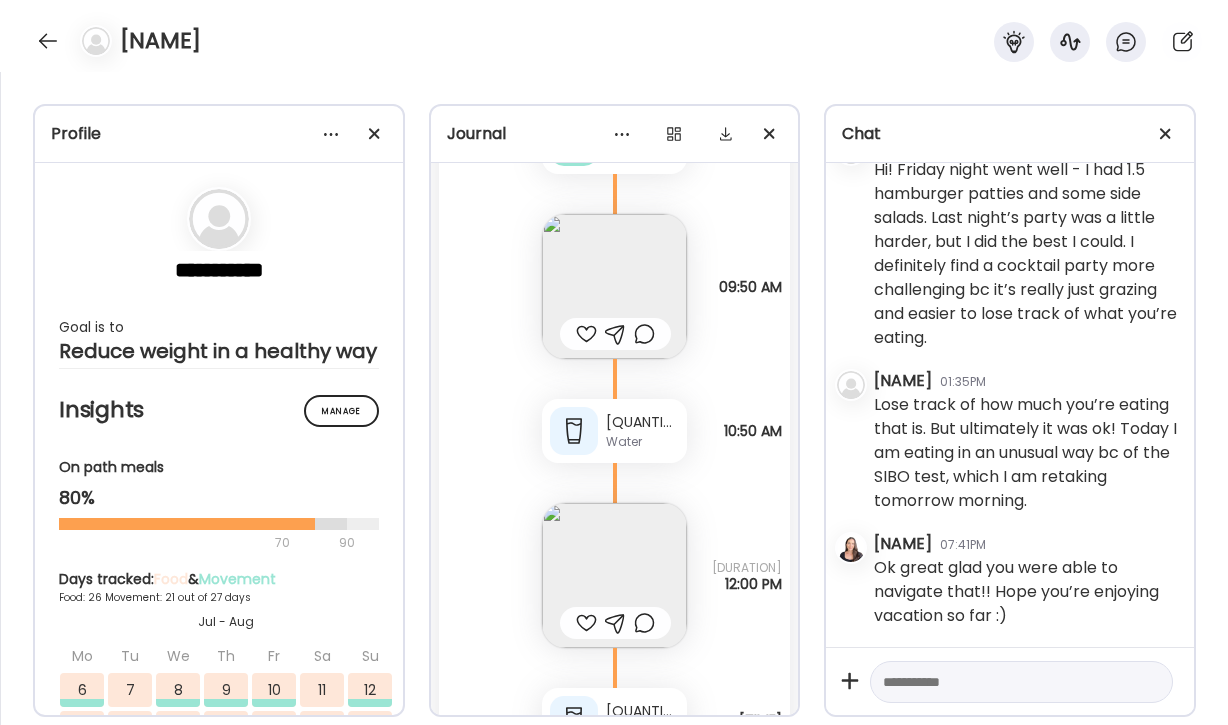 click at bounding box center [584, 968] 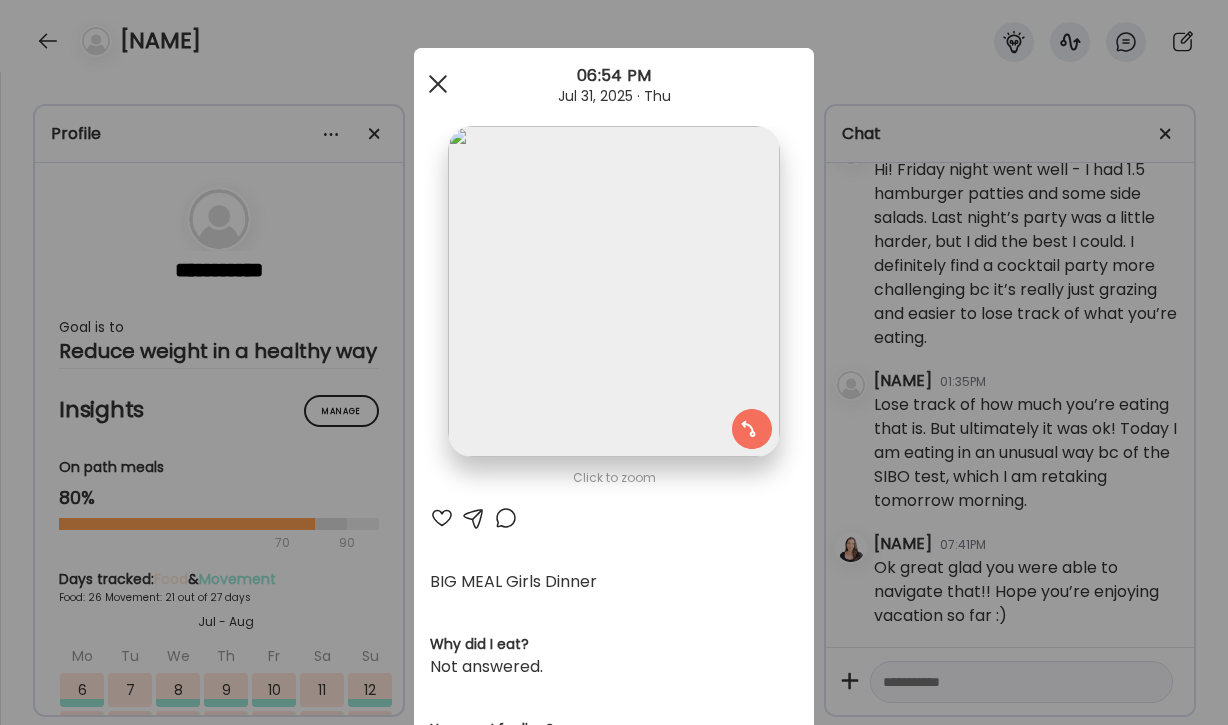 click at bounding box center [438, 84] 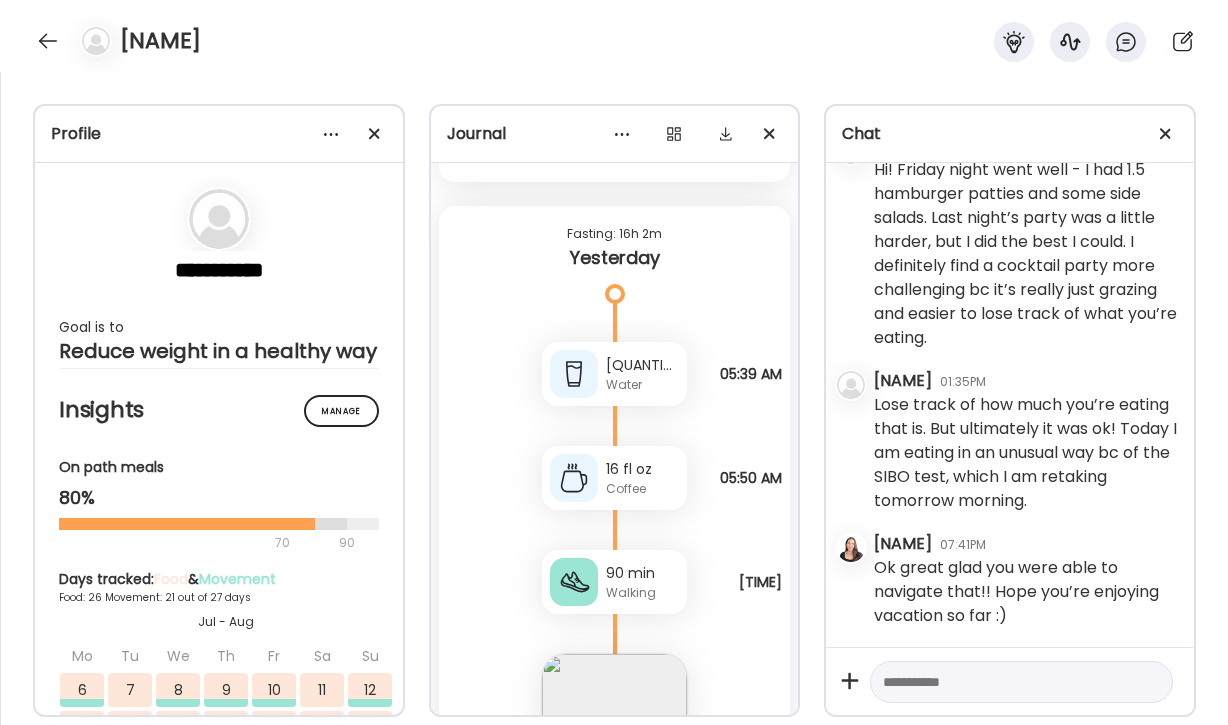 scroll, scrollTop: 51098, scrollLeft: 0, axis: vertical 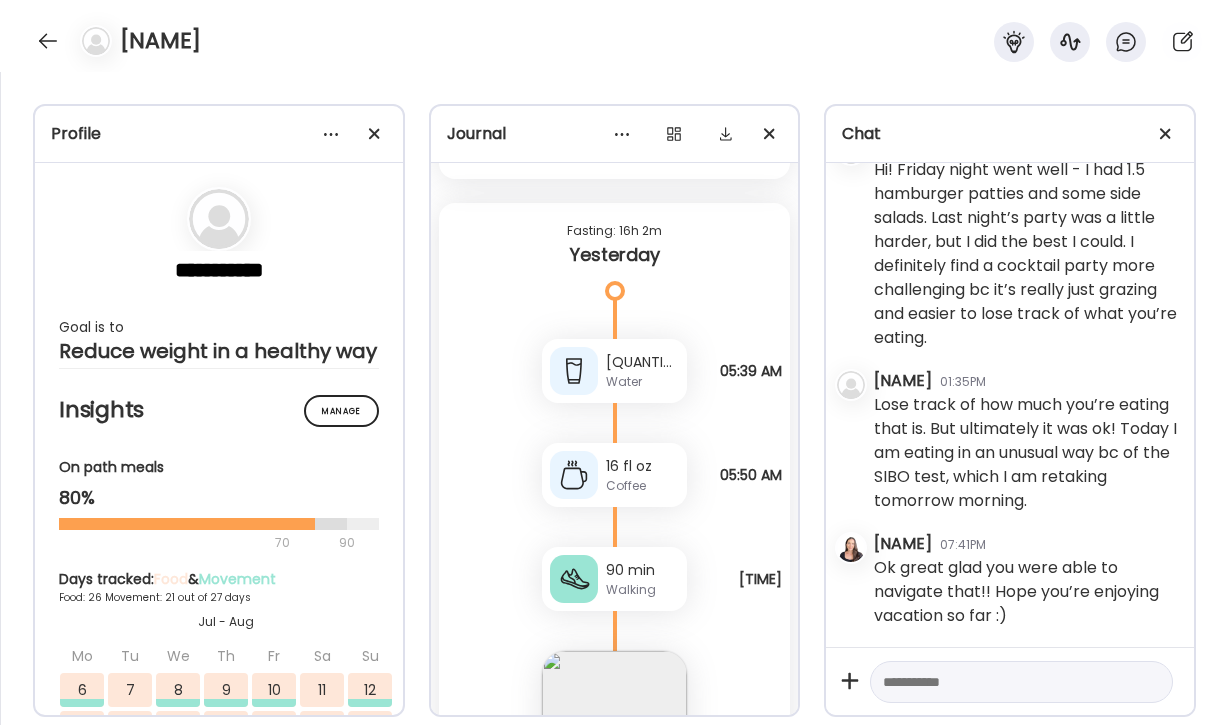 click at bounding box center [1003, 682] 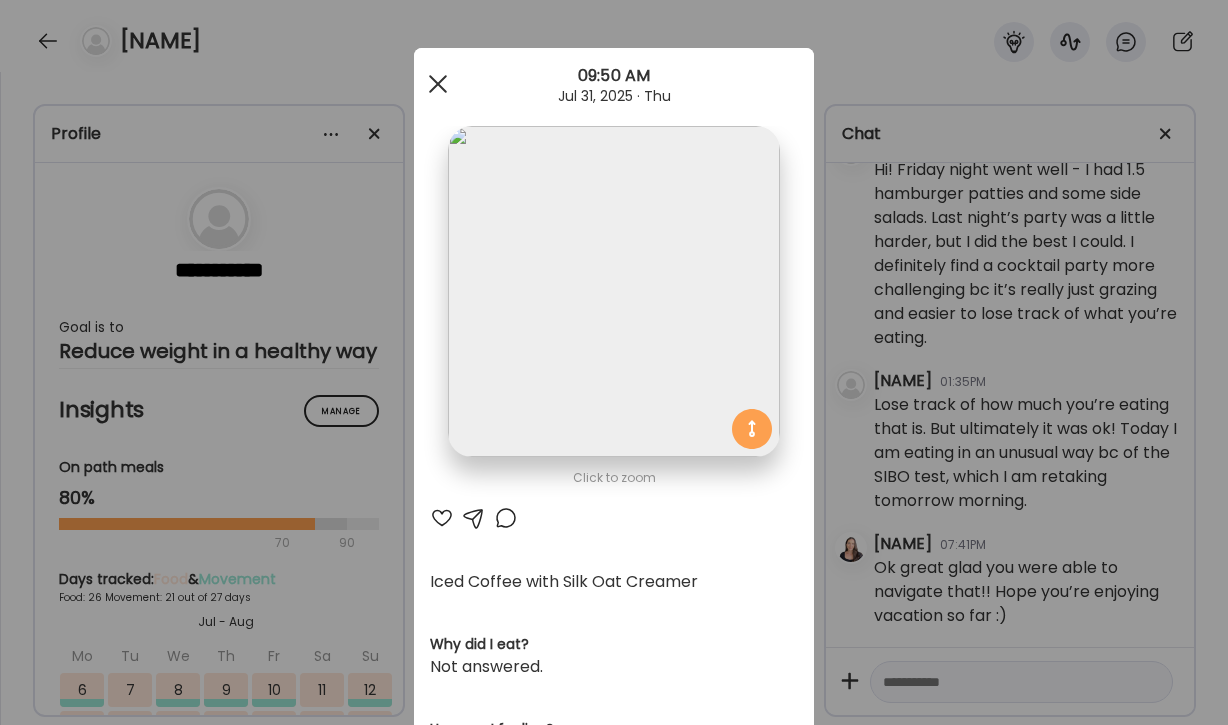 click at bounding box center [438, 84] 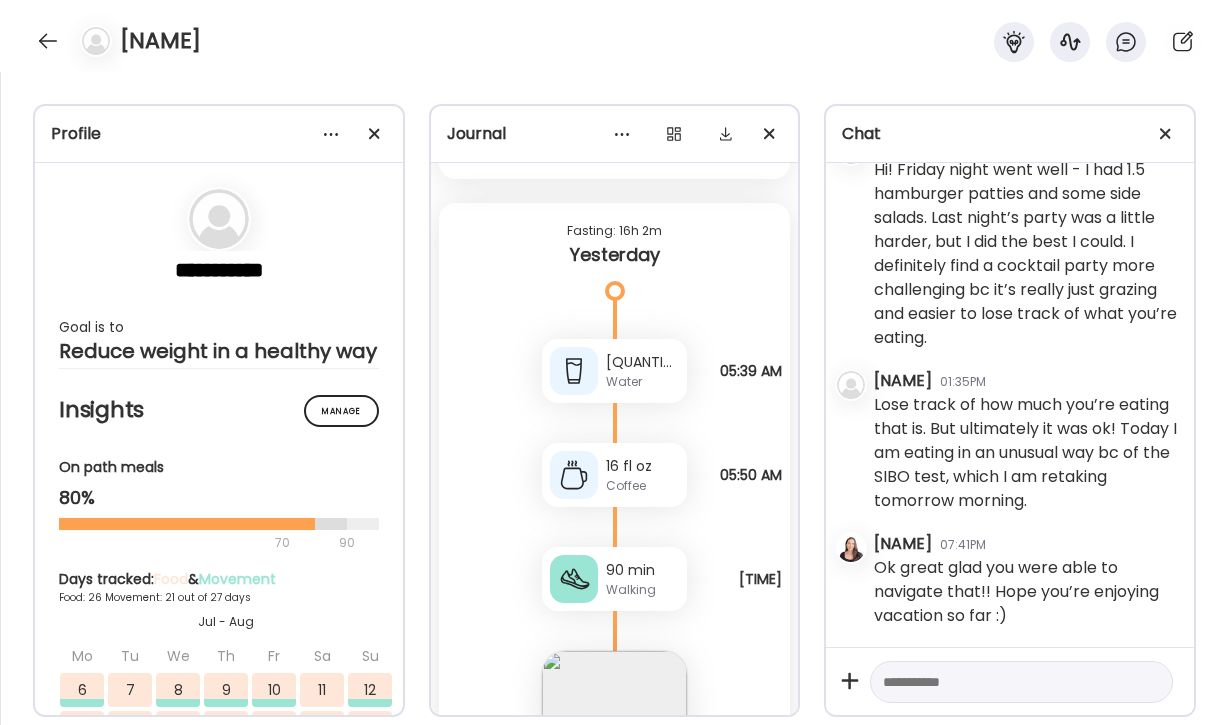 click at bounding box center (1003, 682) 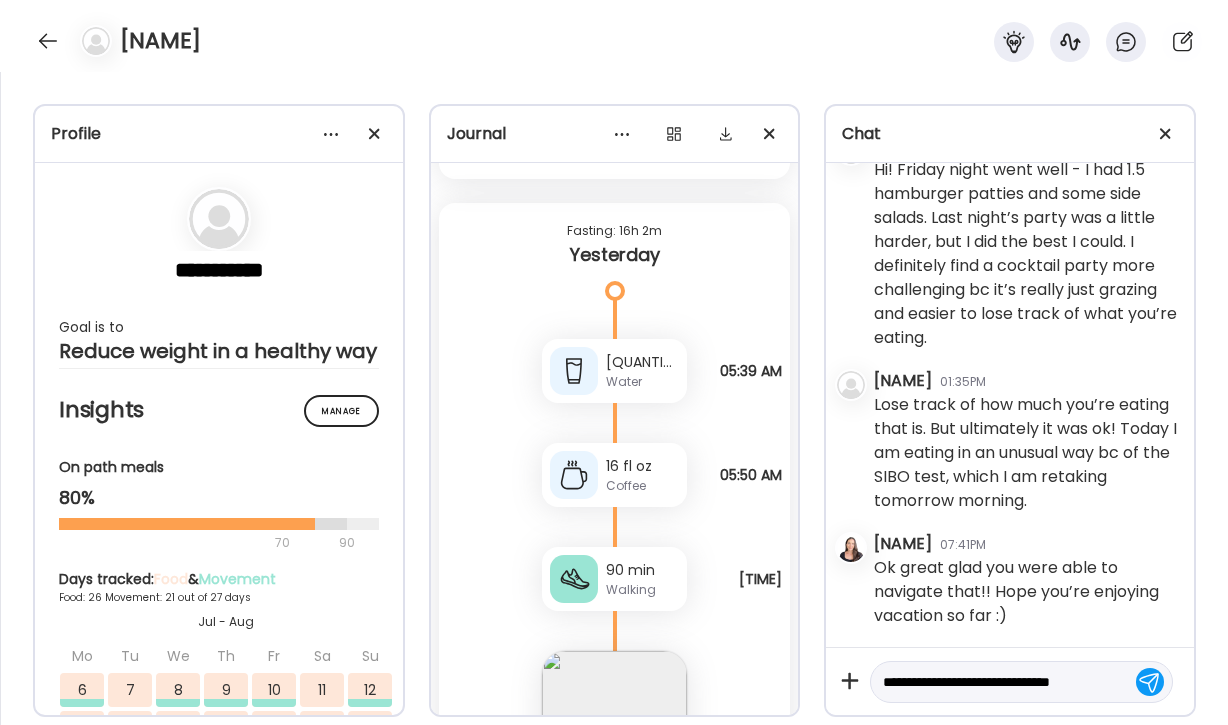 type on "**********" 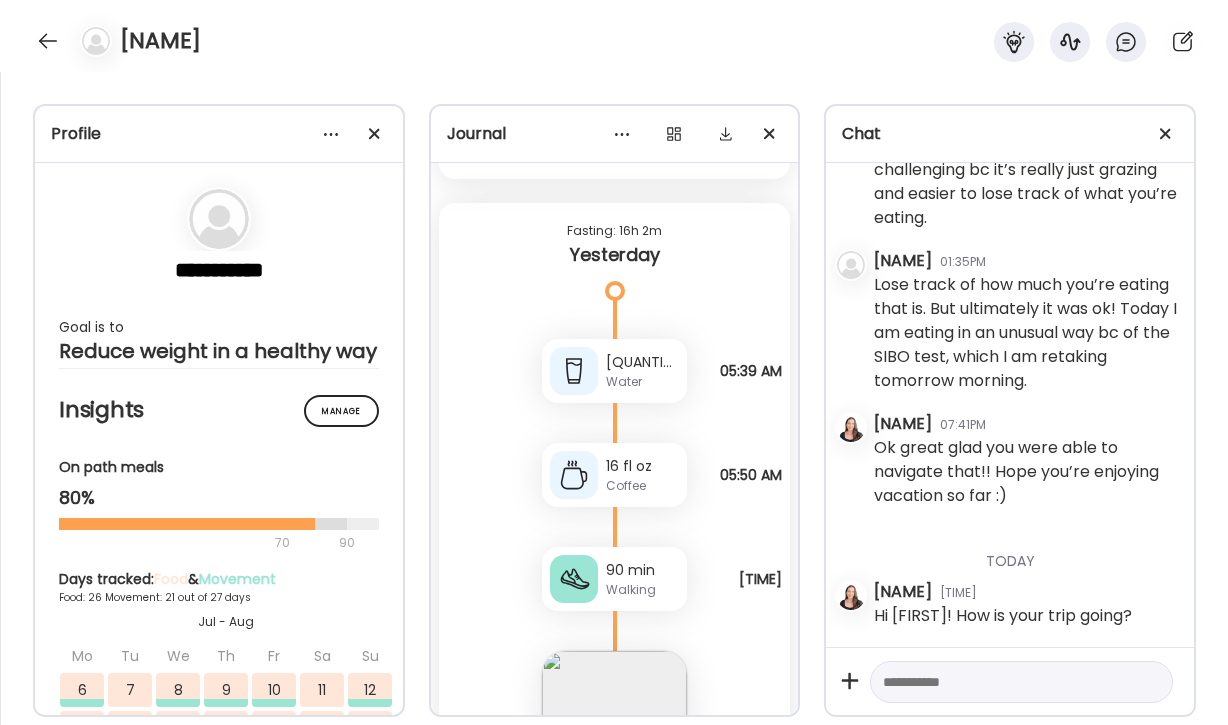 scroll, scrollTop: 12219, scrollLeft: 0, axis: vertical 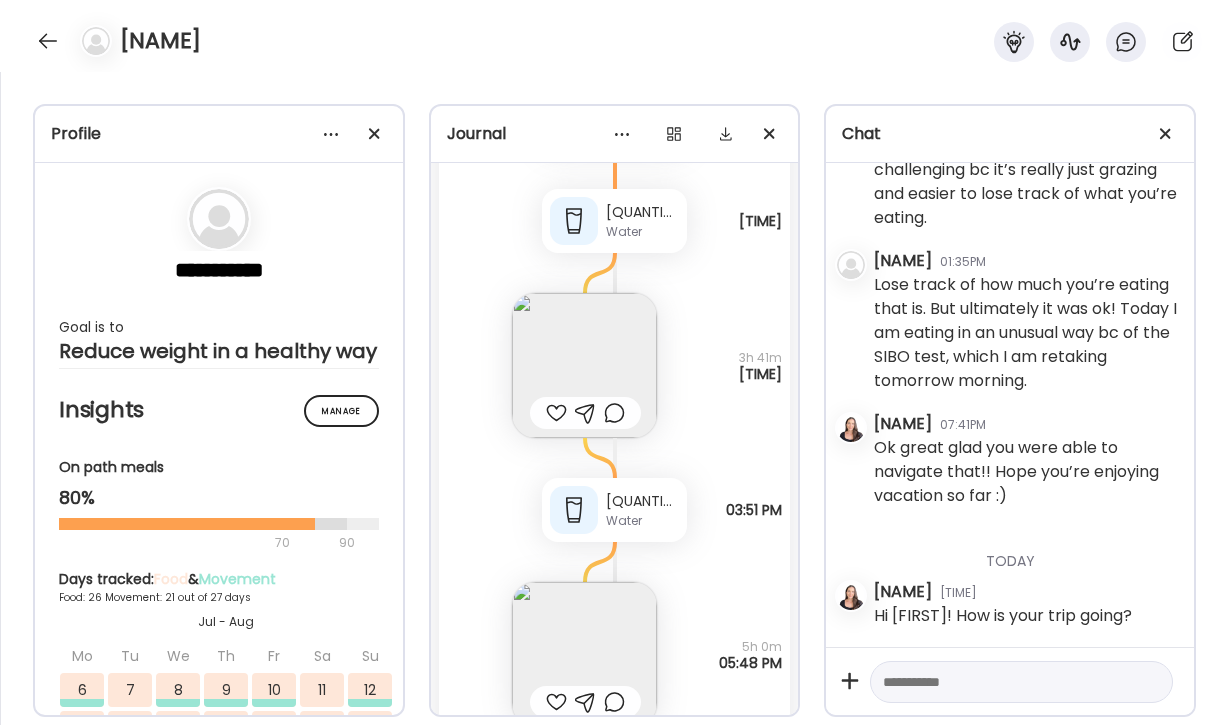 click on "Reflection" at bounding box center (642, 1018) 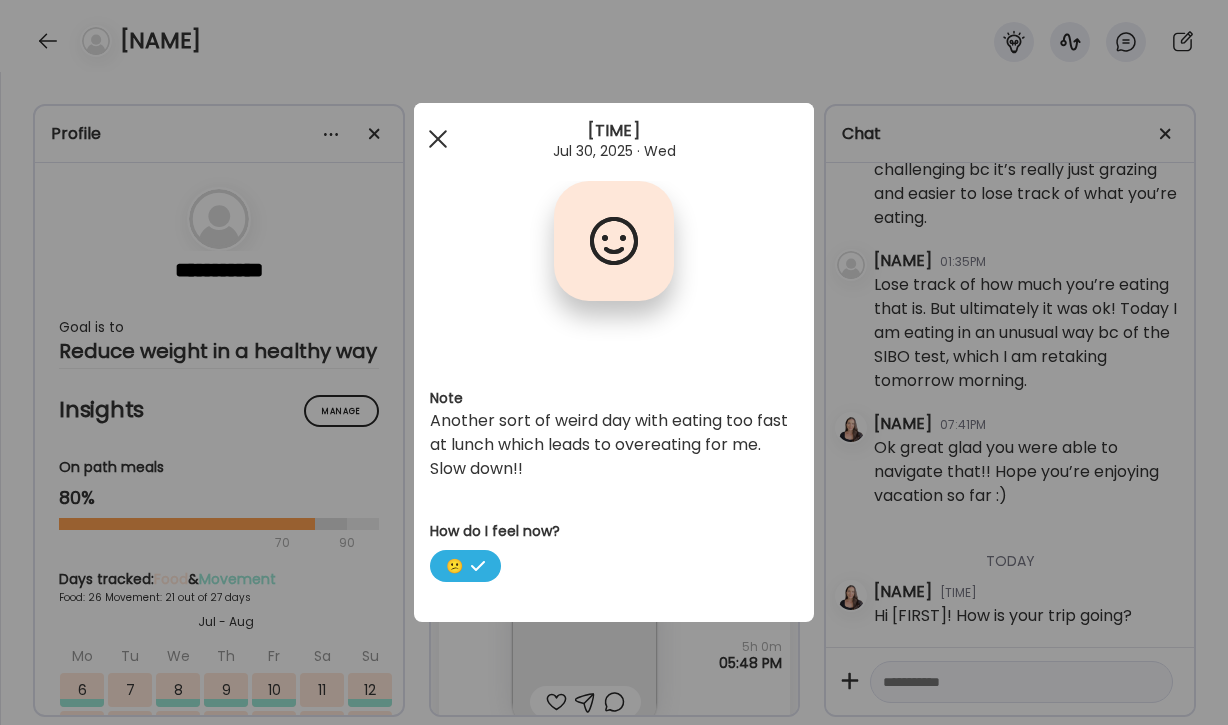 click at bounding box center (438, 139) 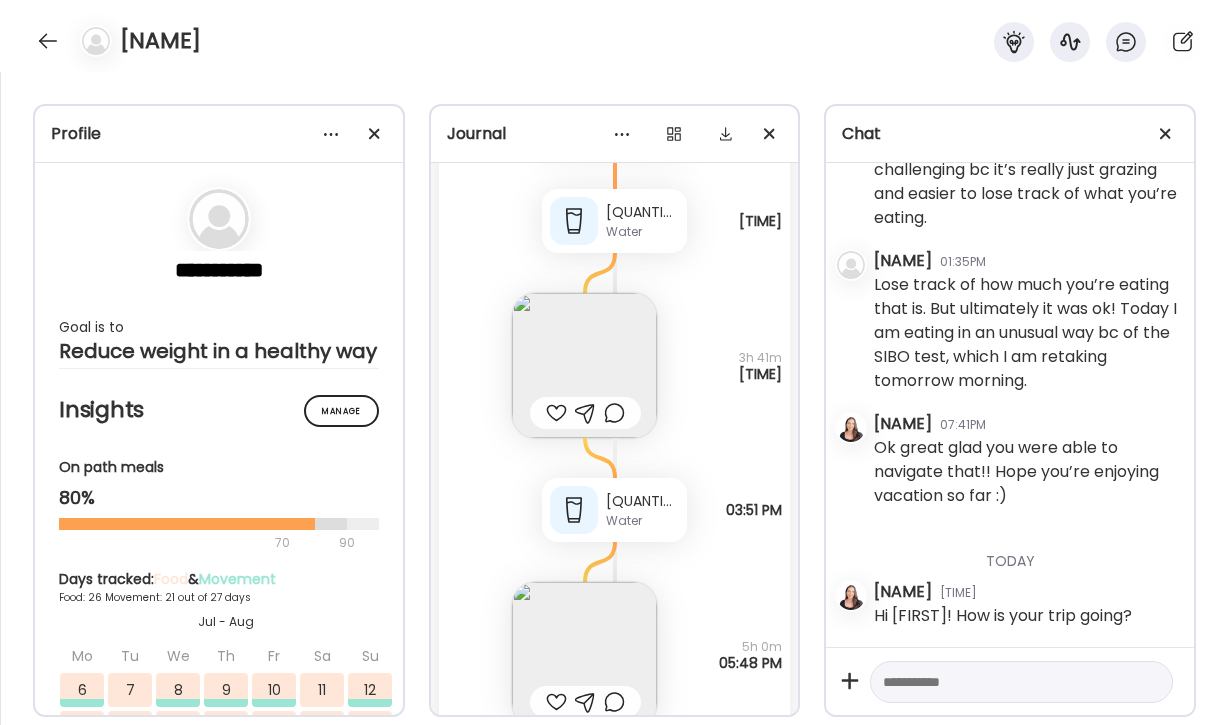 scroll, scrollTop: 50026, scrollLeft: 0, axis: vertical 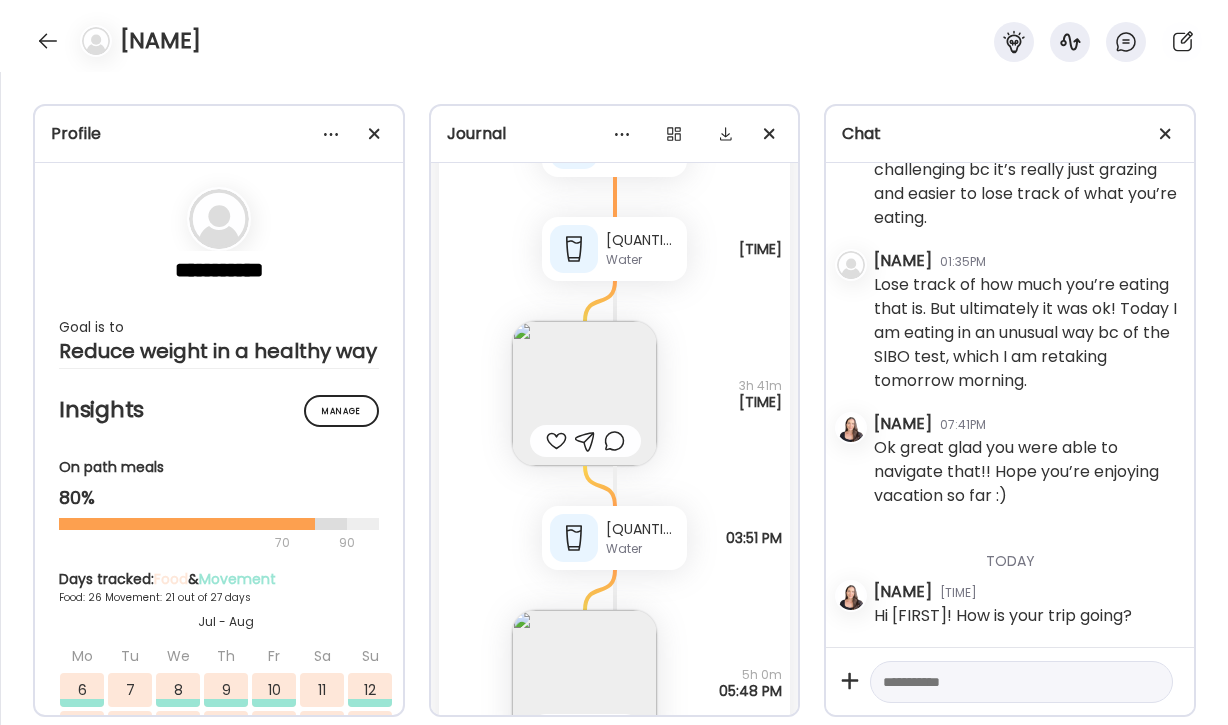 click at bounding box center (1003, 682) 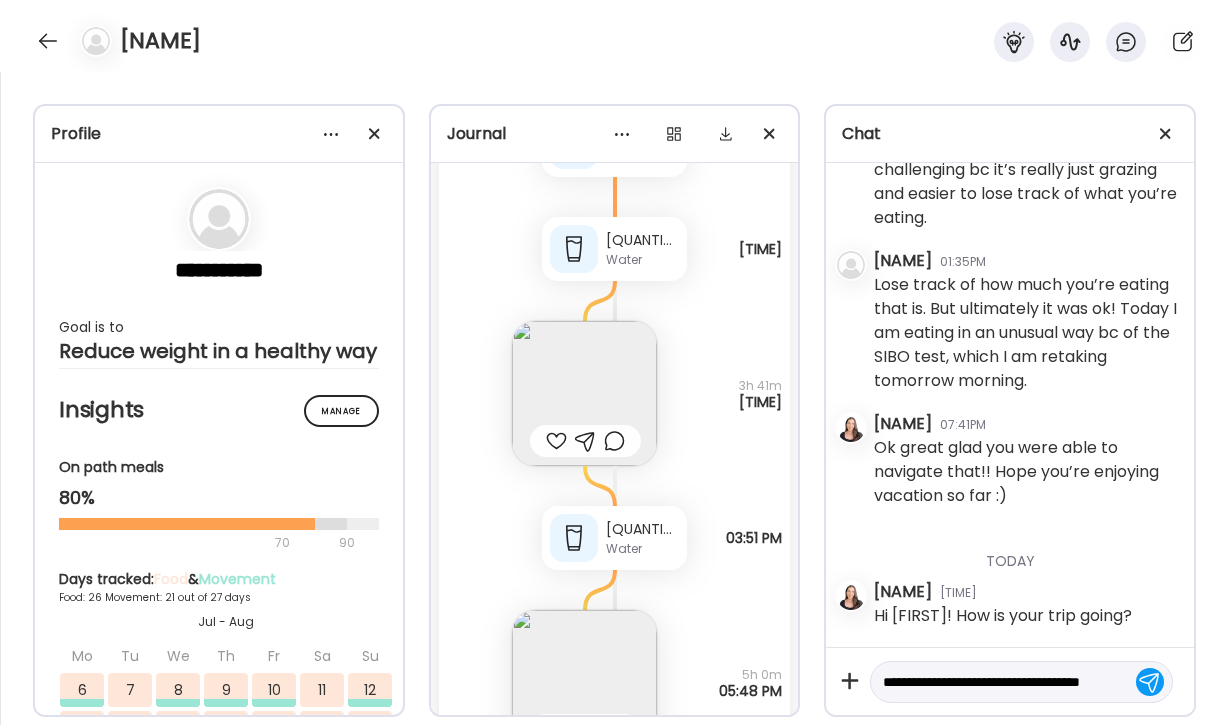 scroll, scrollTop: 23, scrollLeft: 0, axis: vertical 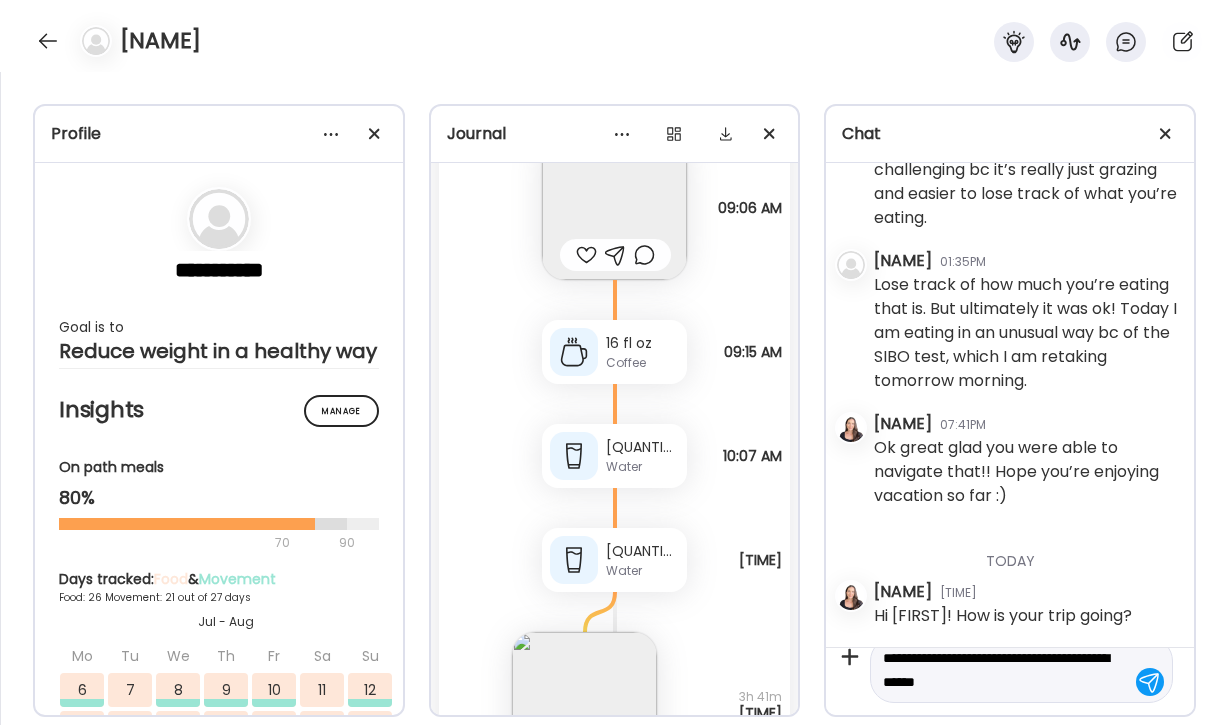 click at bounding box center [584, 704] 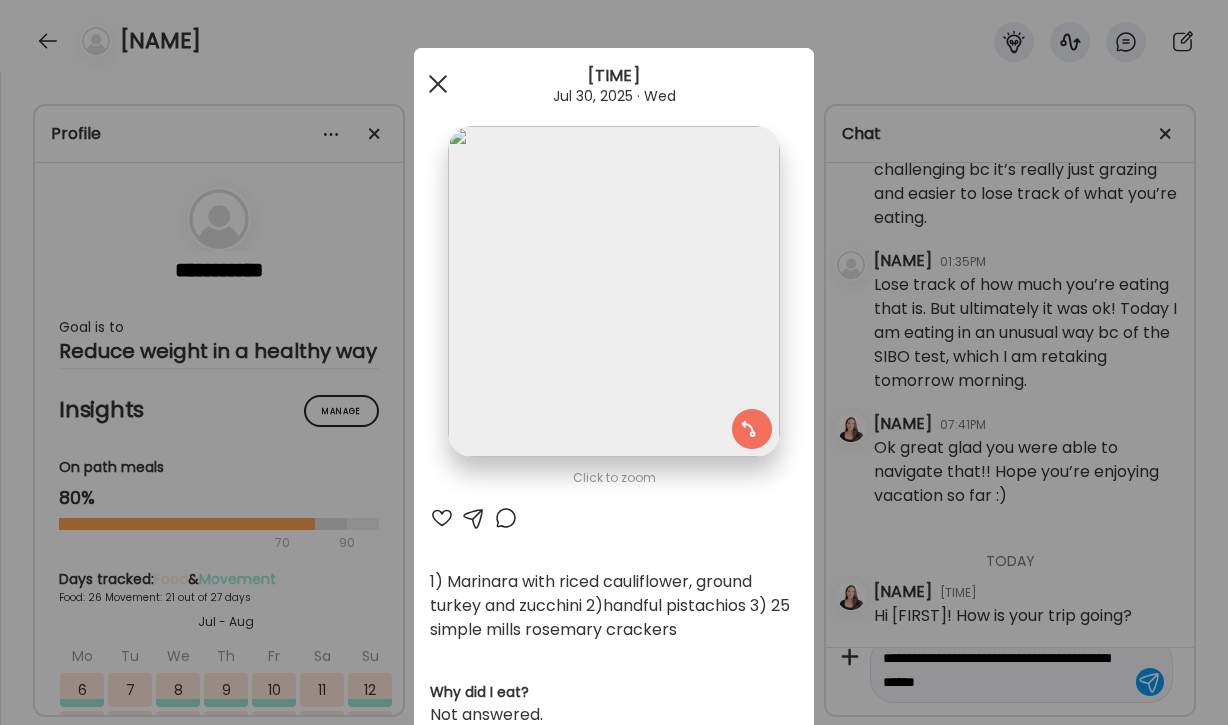 click at bounding box center (438, 84) 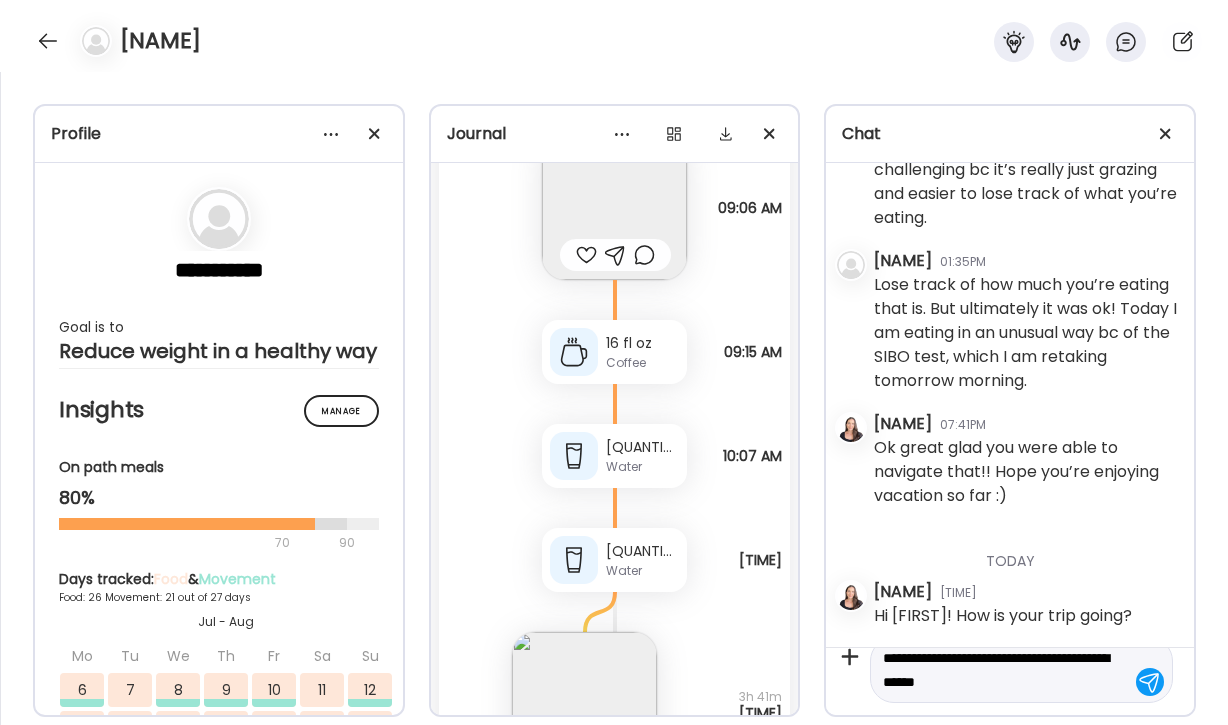 click on "**********" at bounding box center (1003, 670) 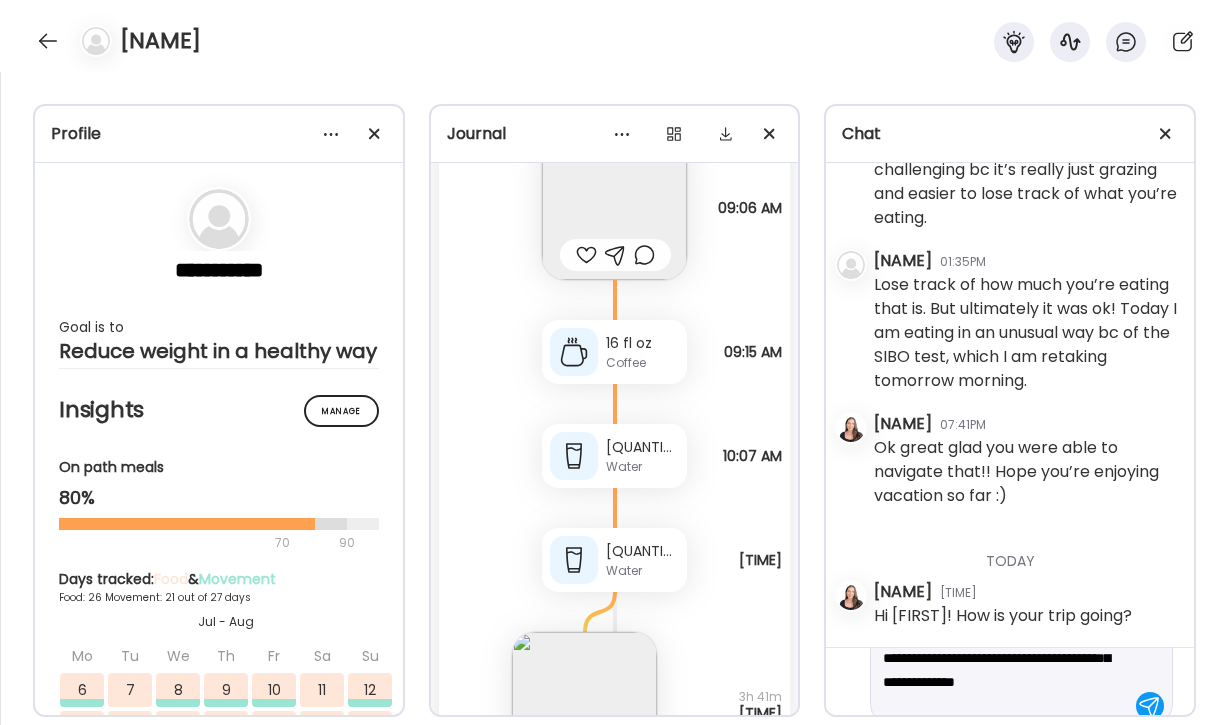 scroll, scrollTop: 71, scrollLeft: 0, axis: vertical 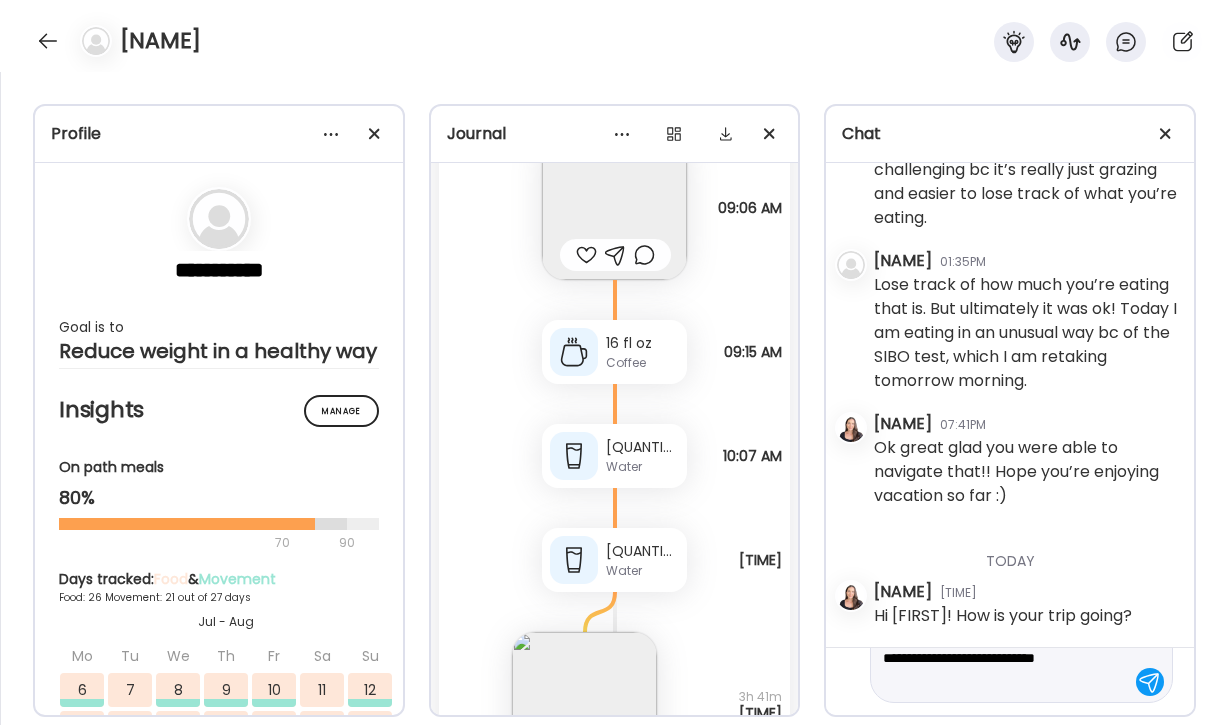 drag, startPoint x: 1042, startPoint y: 683, endPoint x: 1040, endPoint y: 661, distance: 22.090721 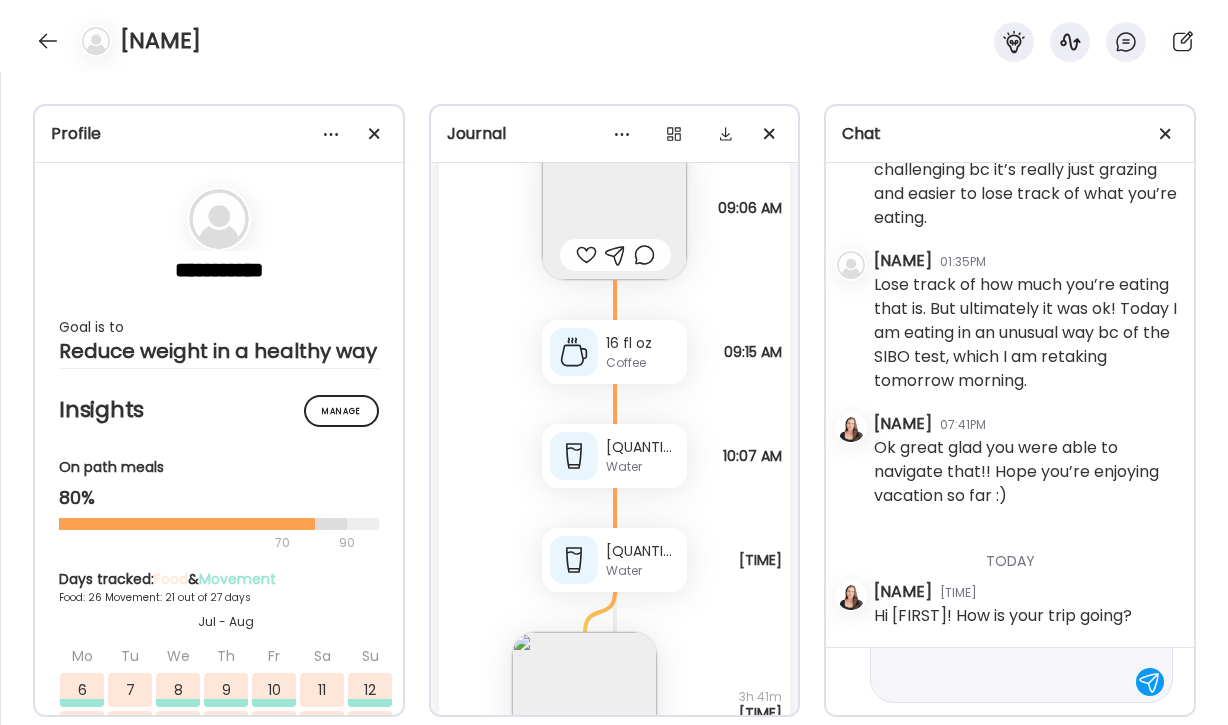 scroll, scrollTop: 0, scrollLeft: 0, axis: both 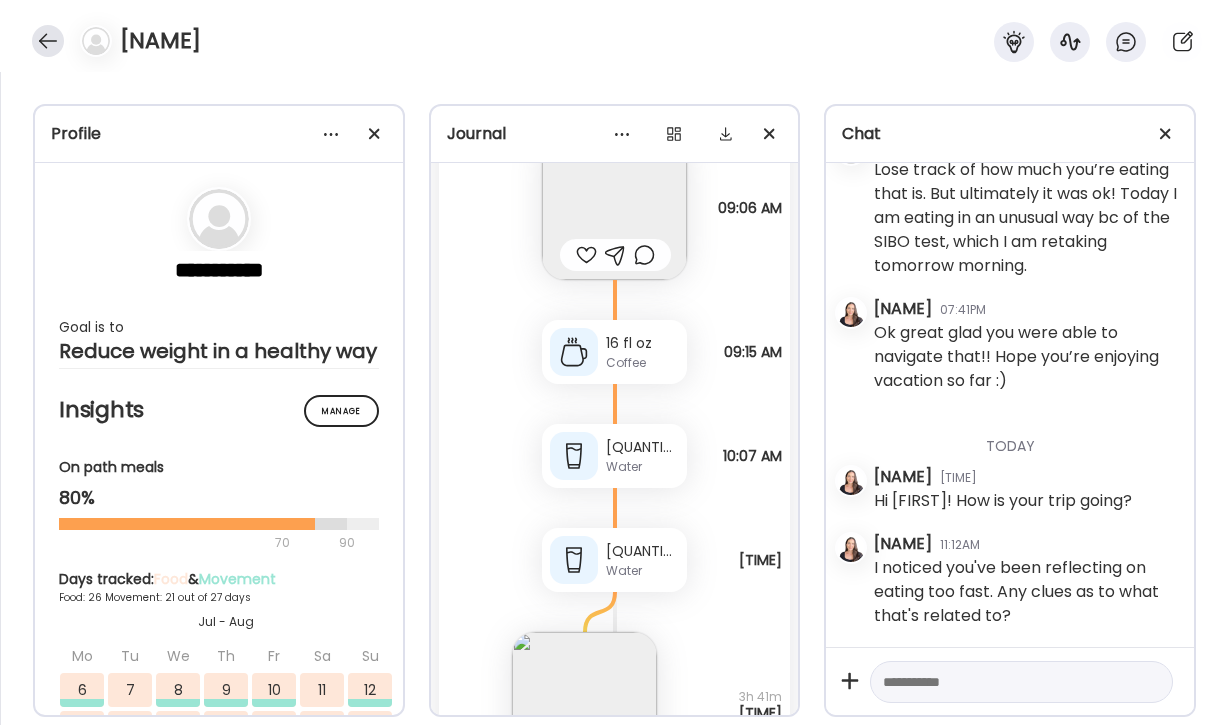 click at bounding box center [48, 41] 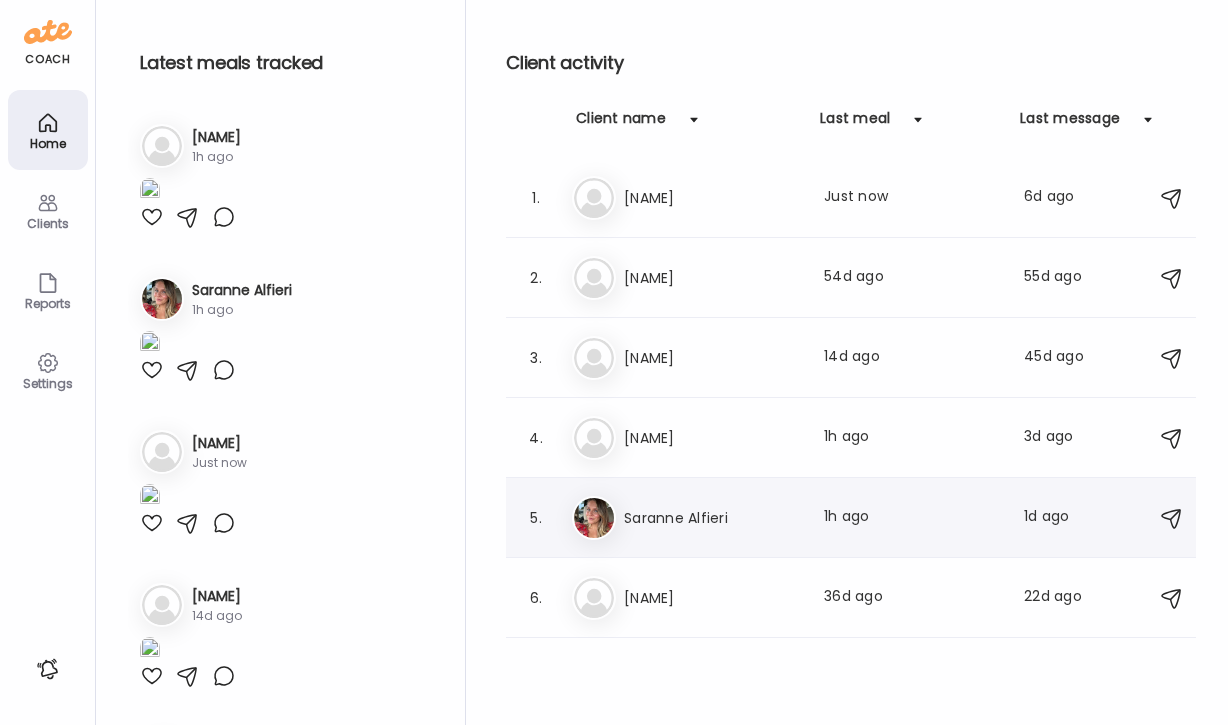 click on "Sa
[NAME]
Last meal:  1h ago Last message:  1d ago I have to gotten as many walks in this week. But I have done workouts and I’m sore!" at bounding box center (854, 518) 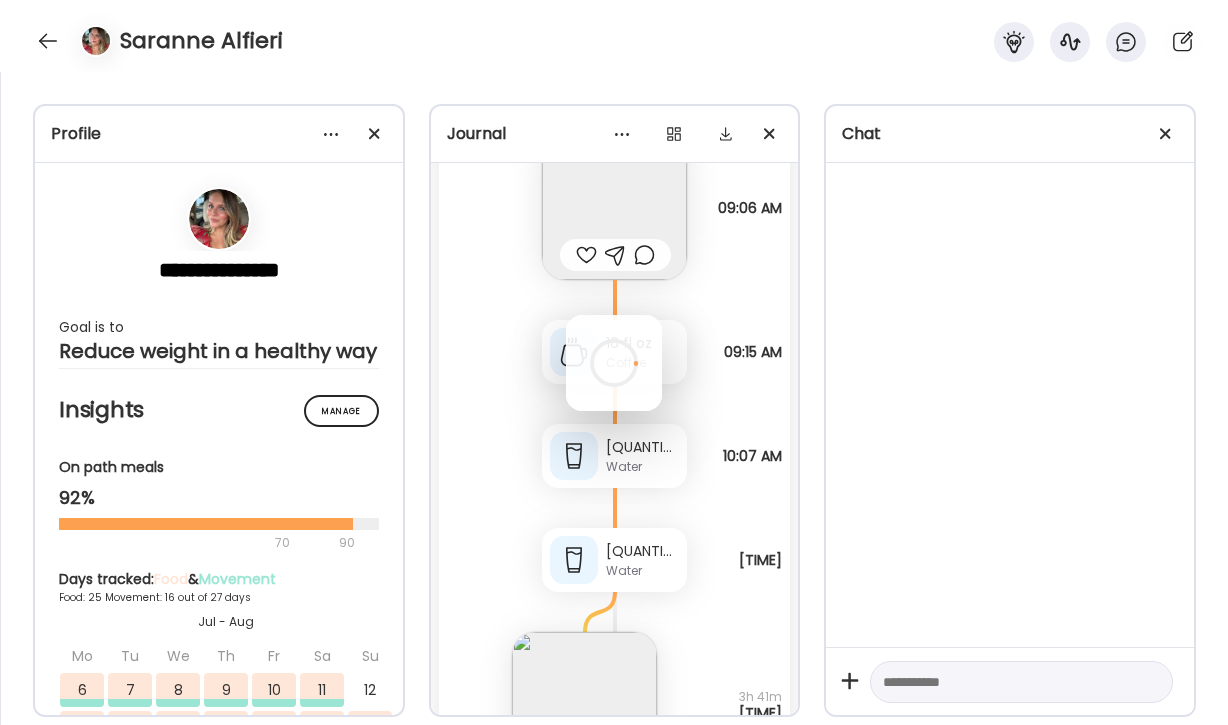 scroll, scrollTop: 0, scrollLeft: 0, axis: both 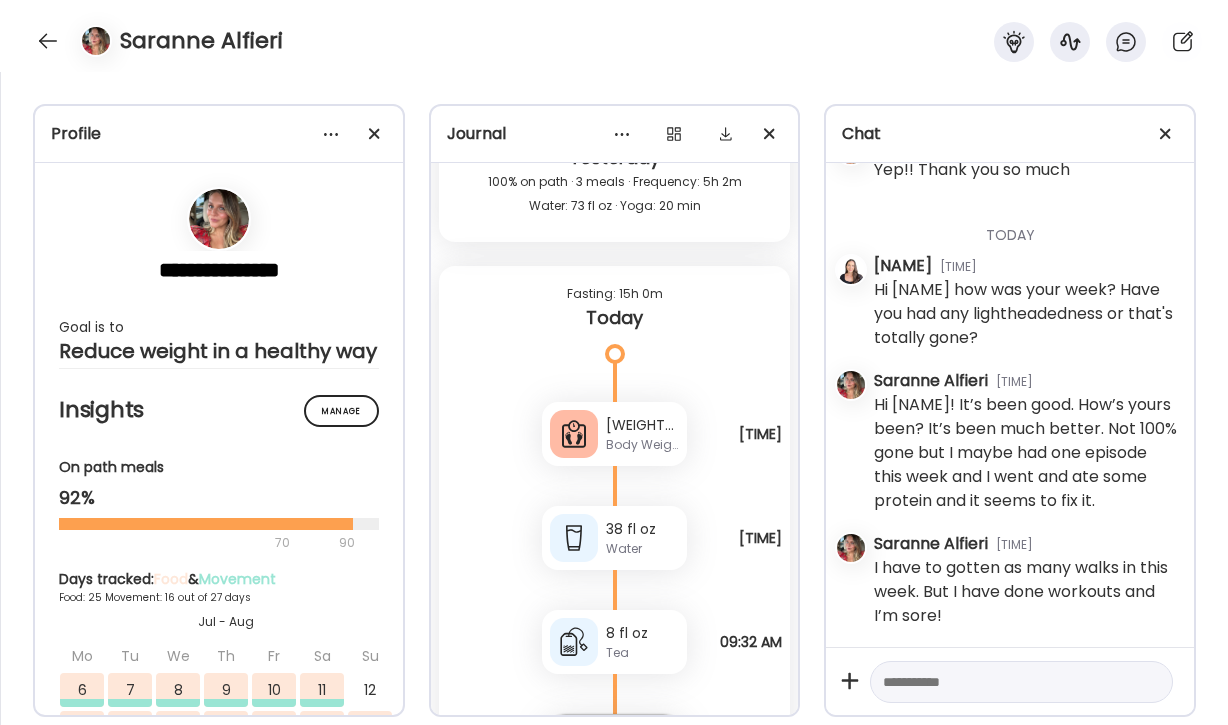 click at bounding box center [1003, 682] 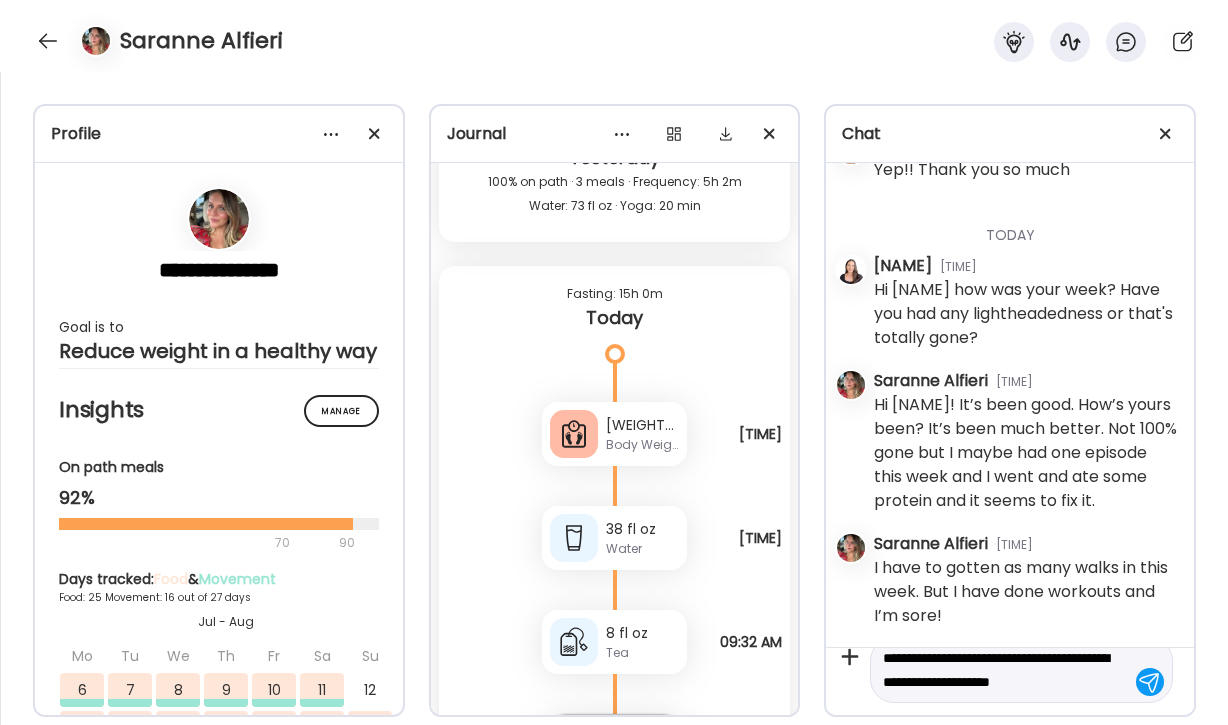 scroll, scrollTop: 47, scrollLeft: 0, axis: vertical 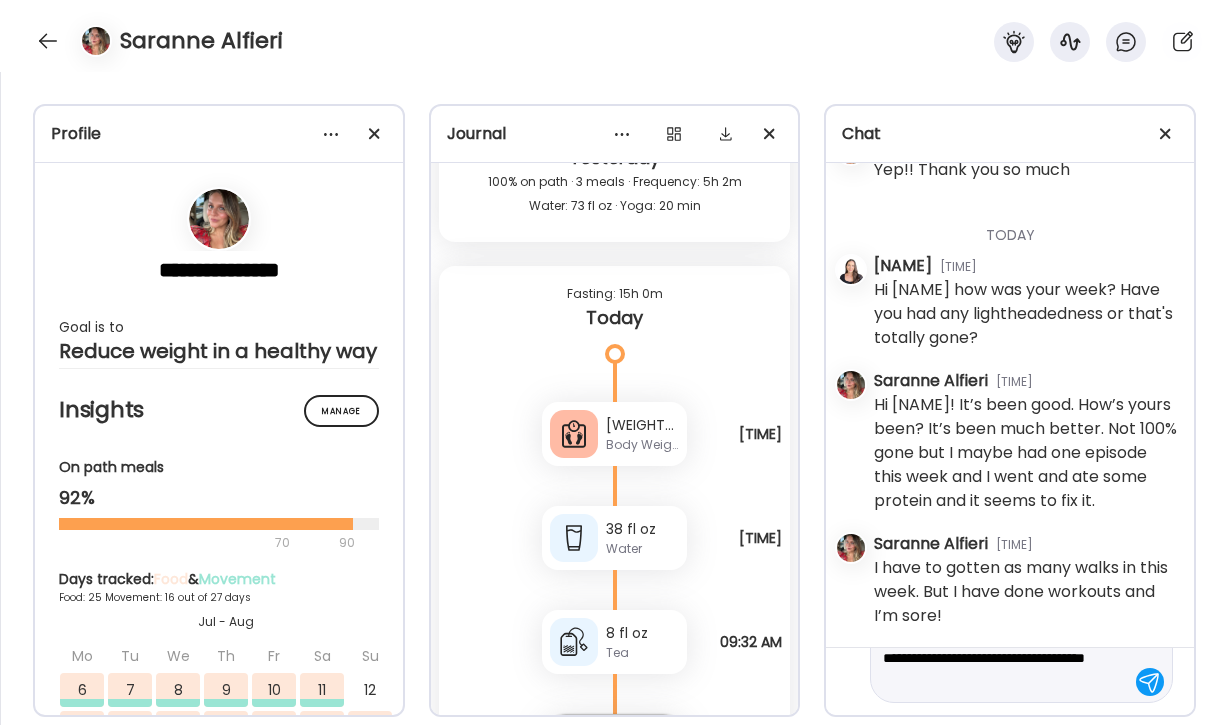 type on "**********" 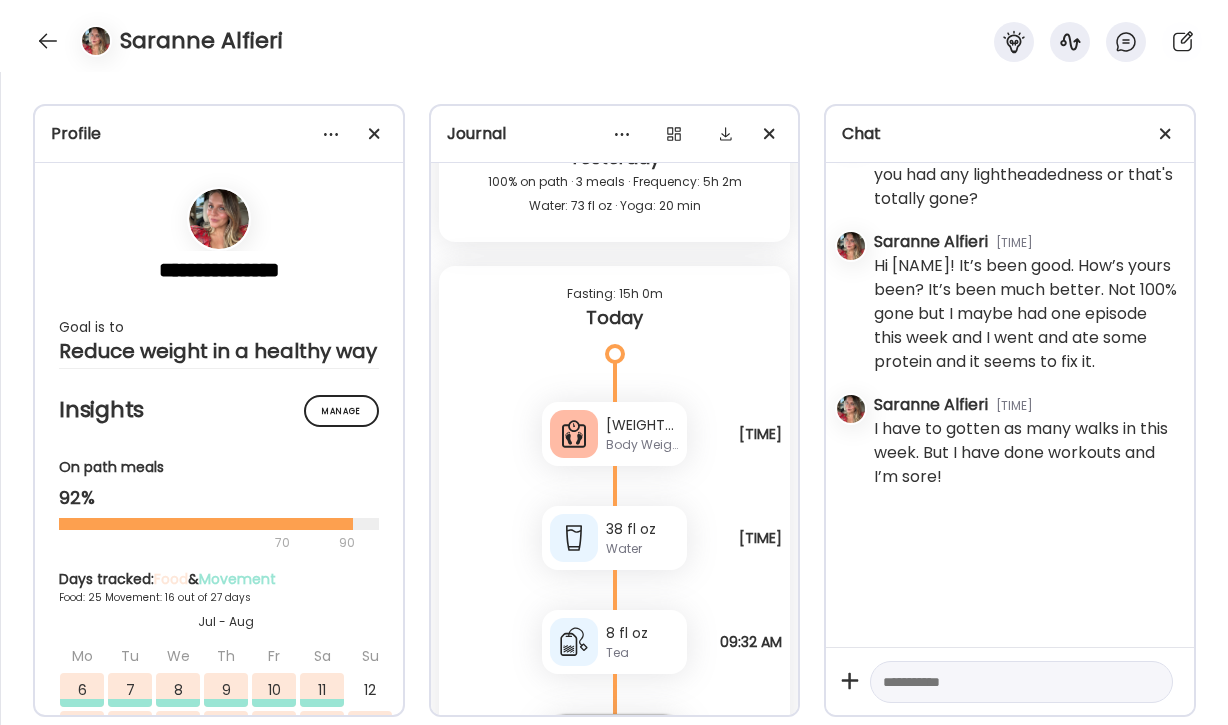scroll, scrollTop: 0, scrollLeft: 0, axis: both 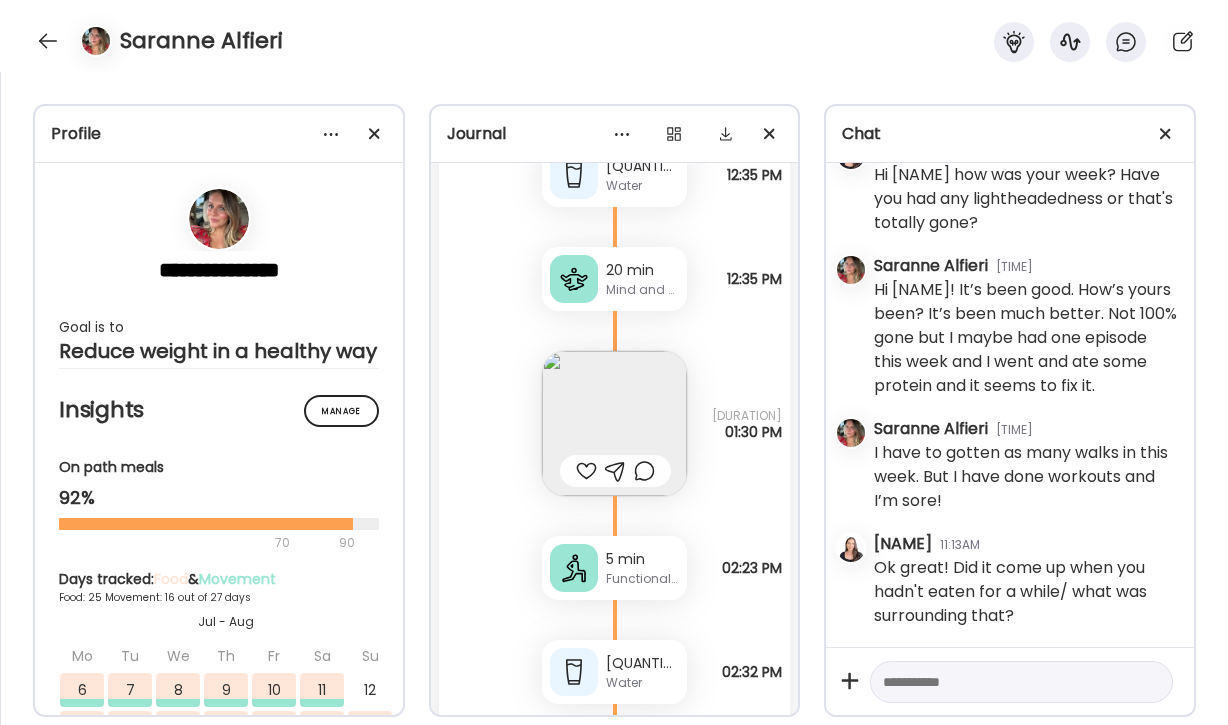 click at bounding box center (1003, 682) 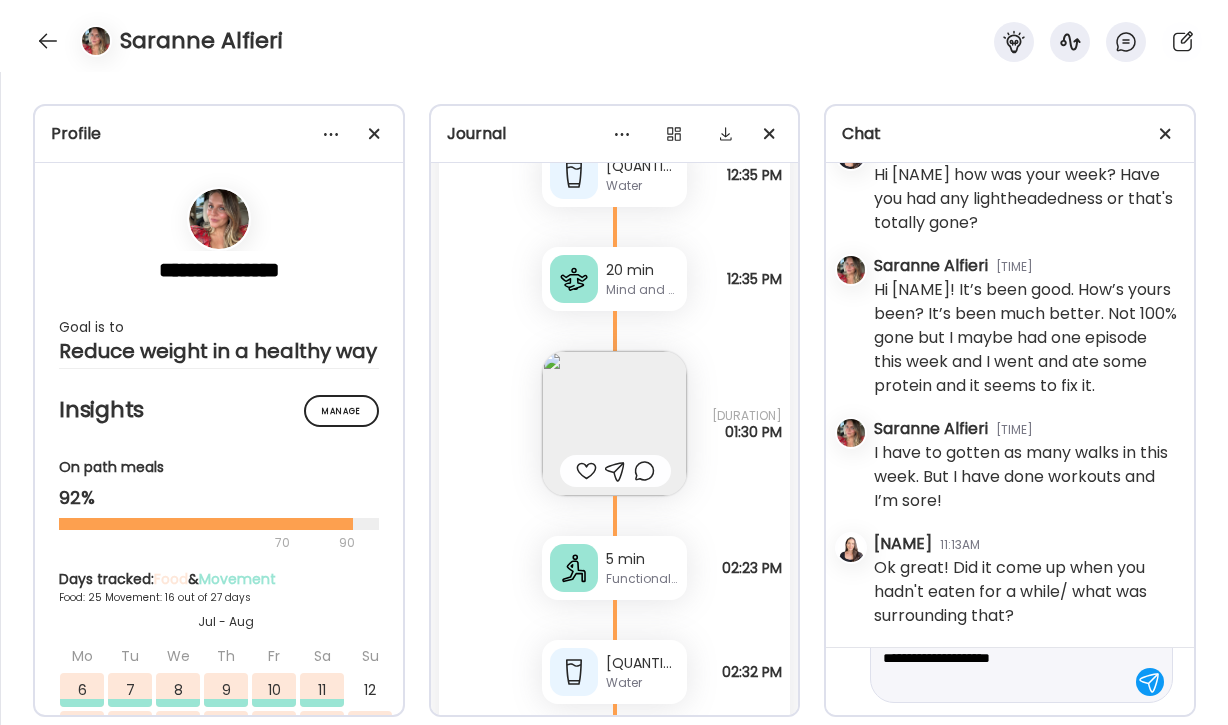 scroll, scrollTop: 23, scrollLeft: 0, axis: vertical 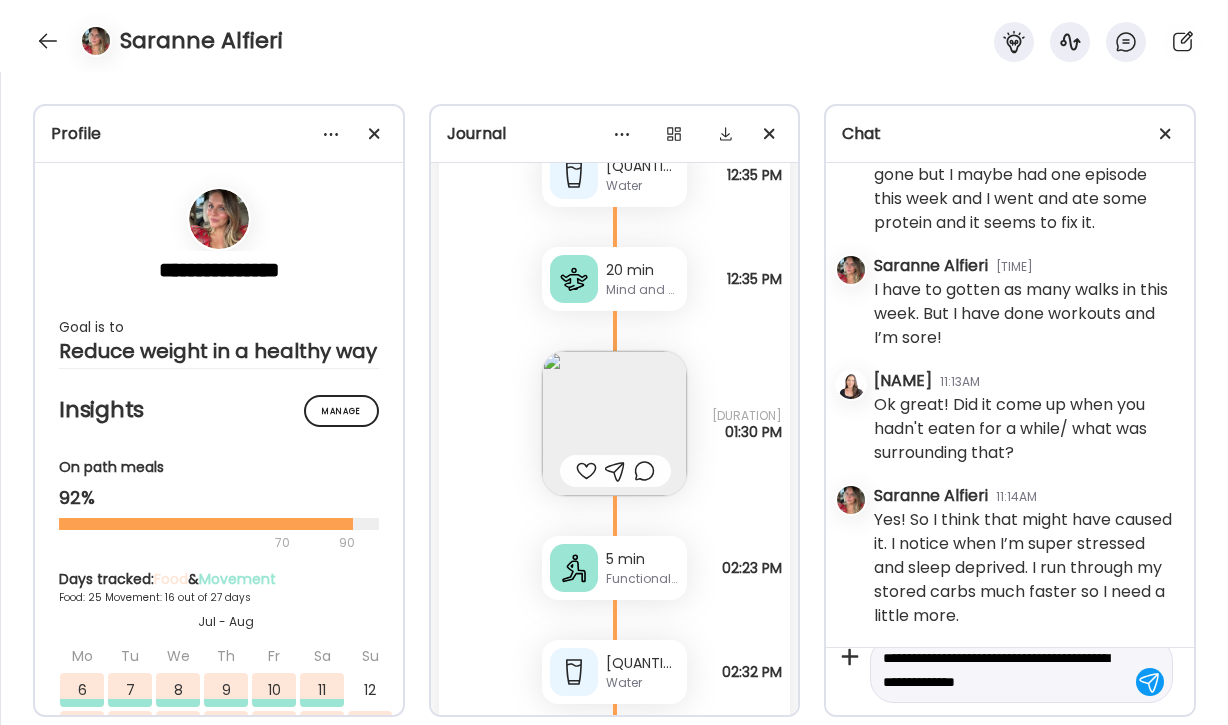type on "**********" 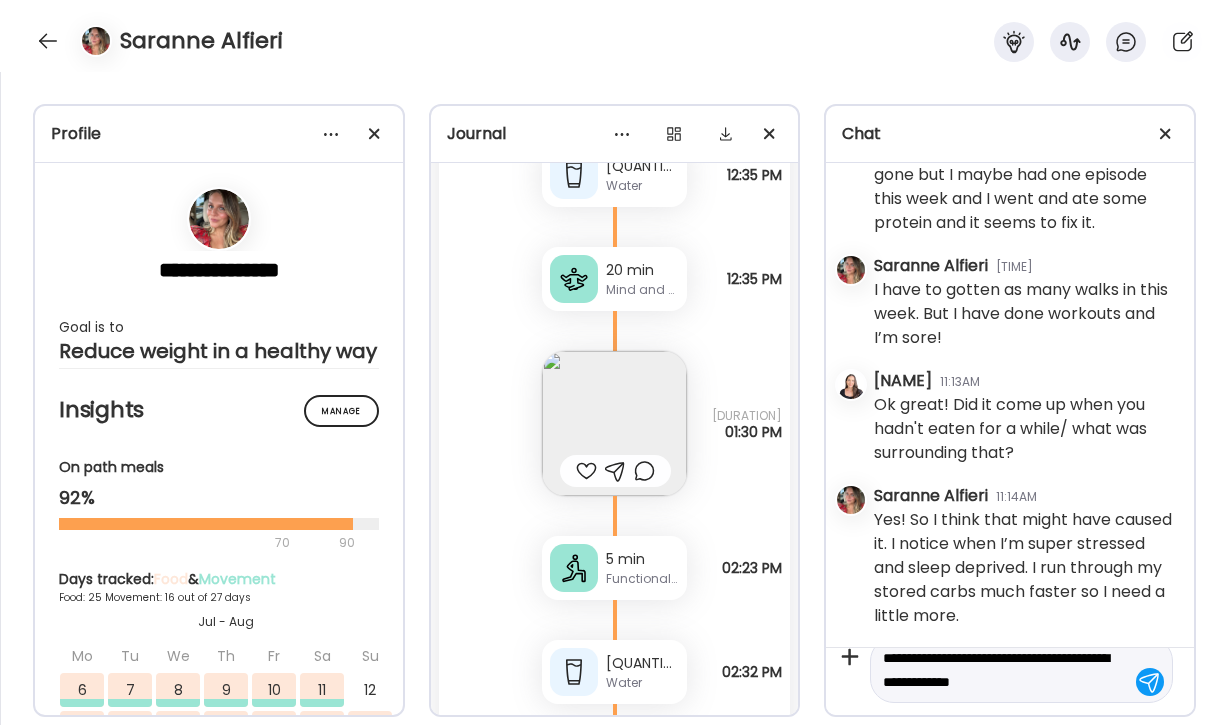 scroll, scrollTop: 0, scrollLeft: 0, axis: both 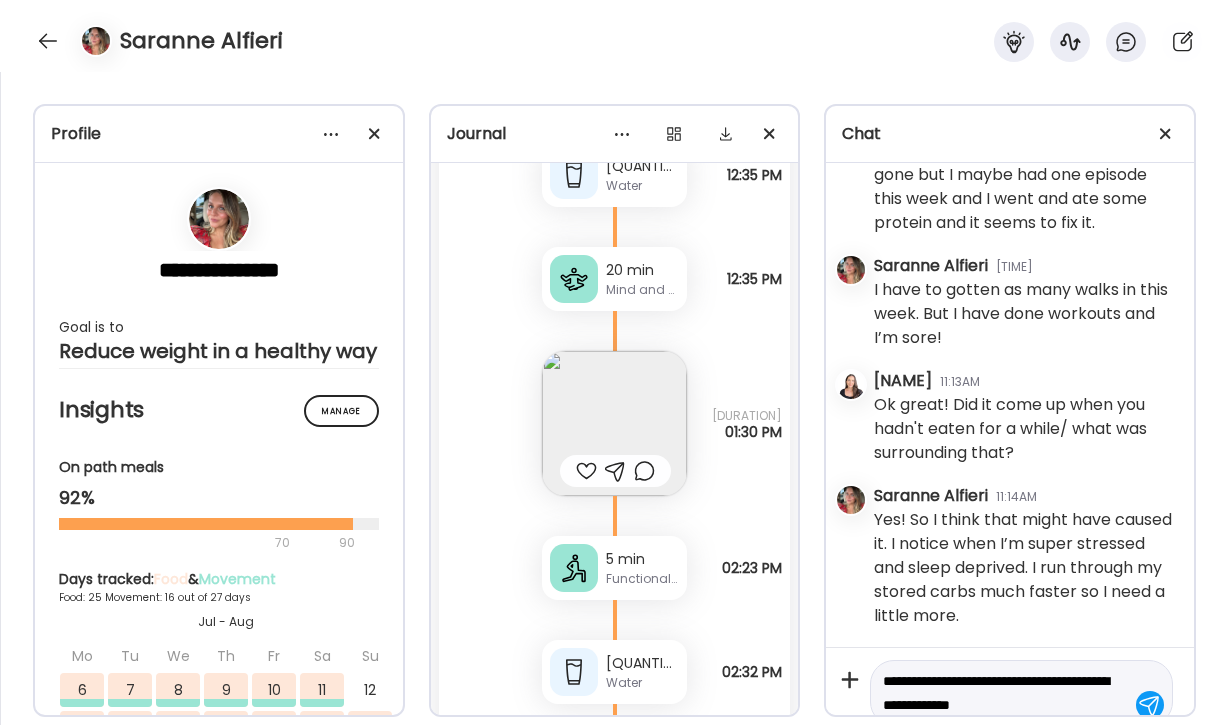 drag, startPoint x: 1082, startPoint y: 687, endPoint x: 879, endPoint y: 649, distance: 206.52603 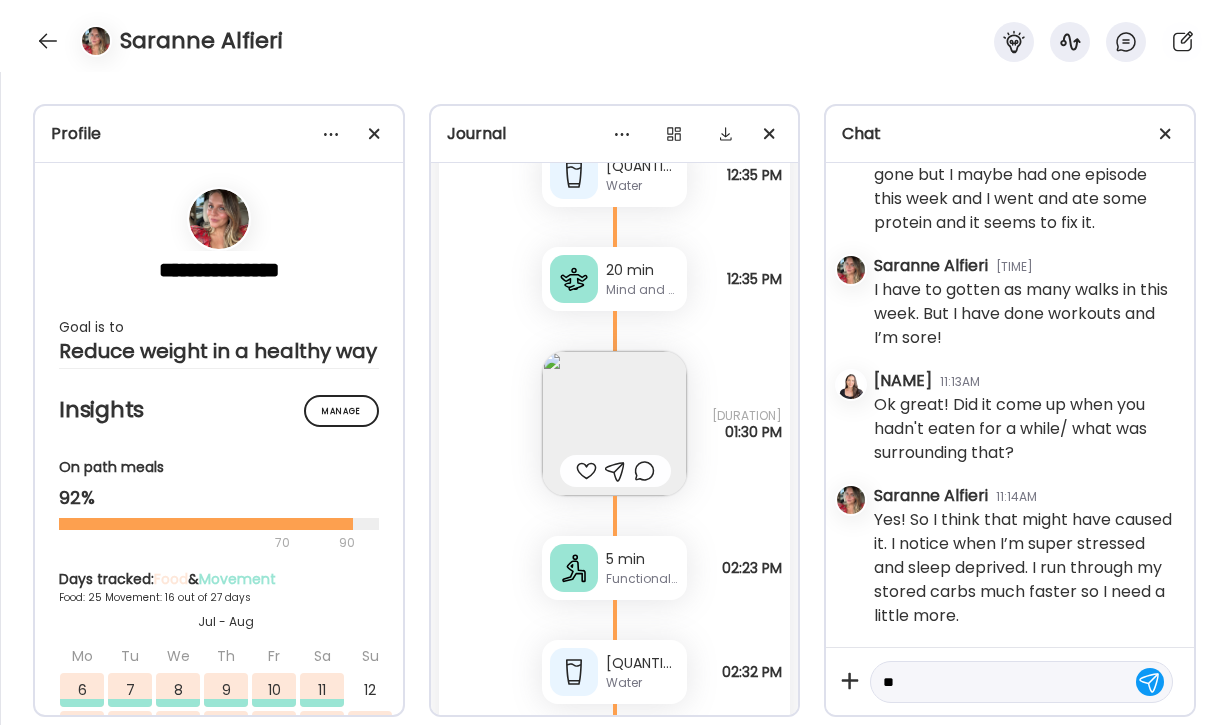type on "*" 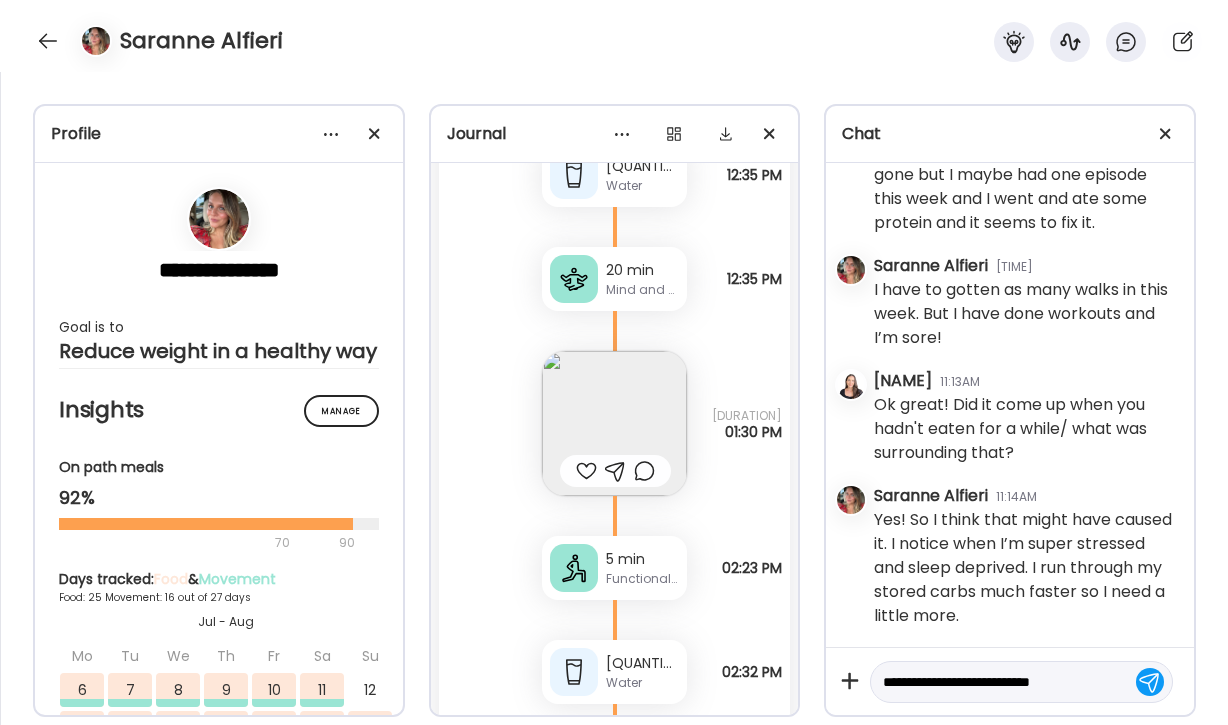 type on "**********" 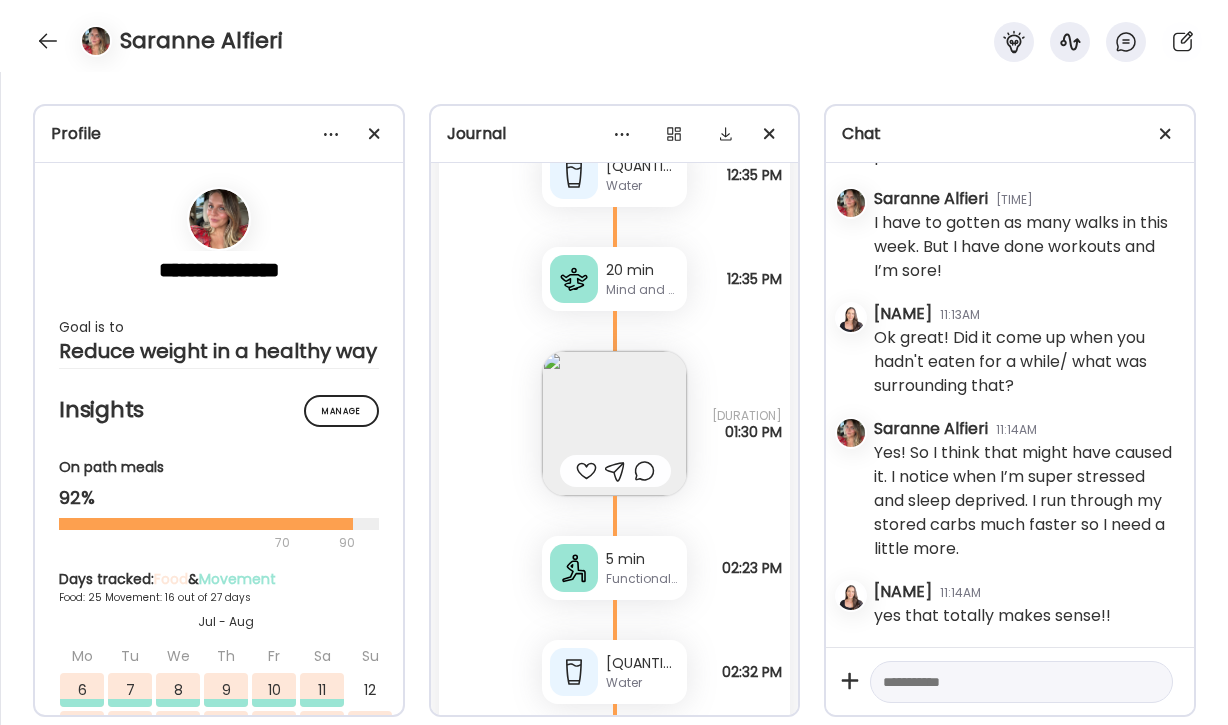 scroll, scrollTop: 56417, scrollLeft: 0, axis: vertical 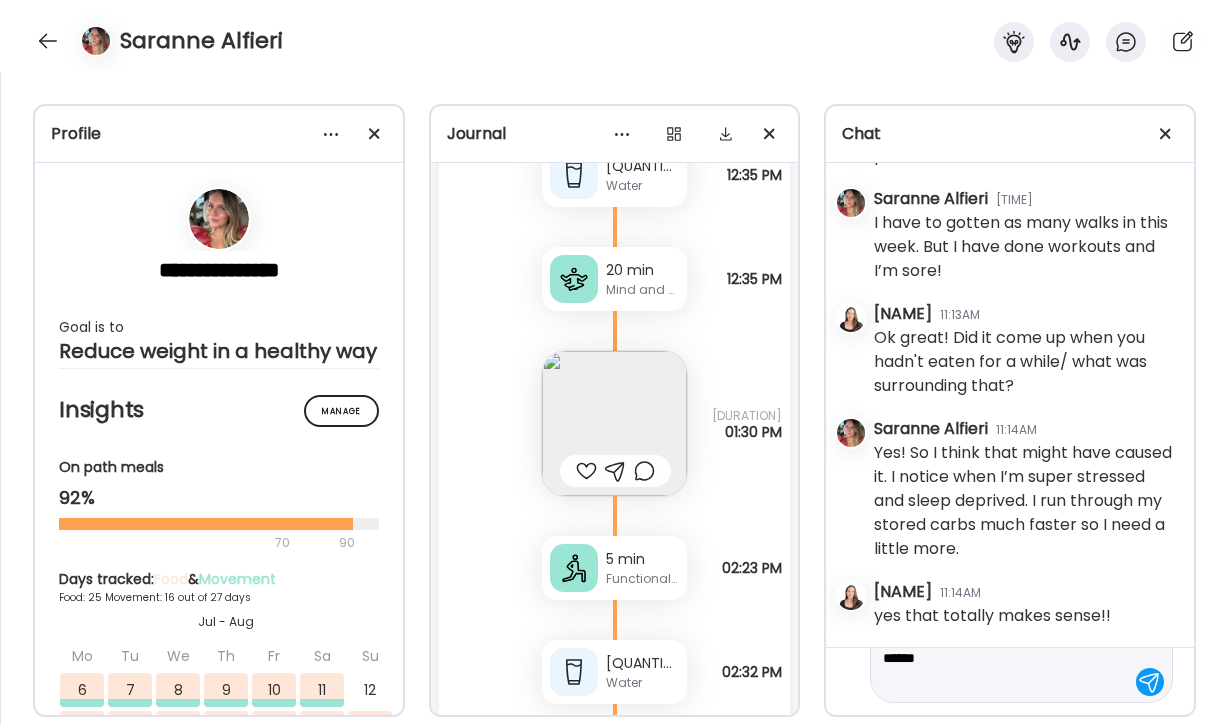 type on "**********" 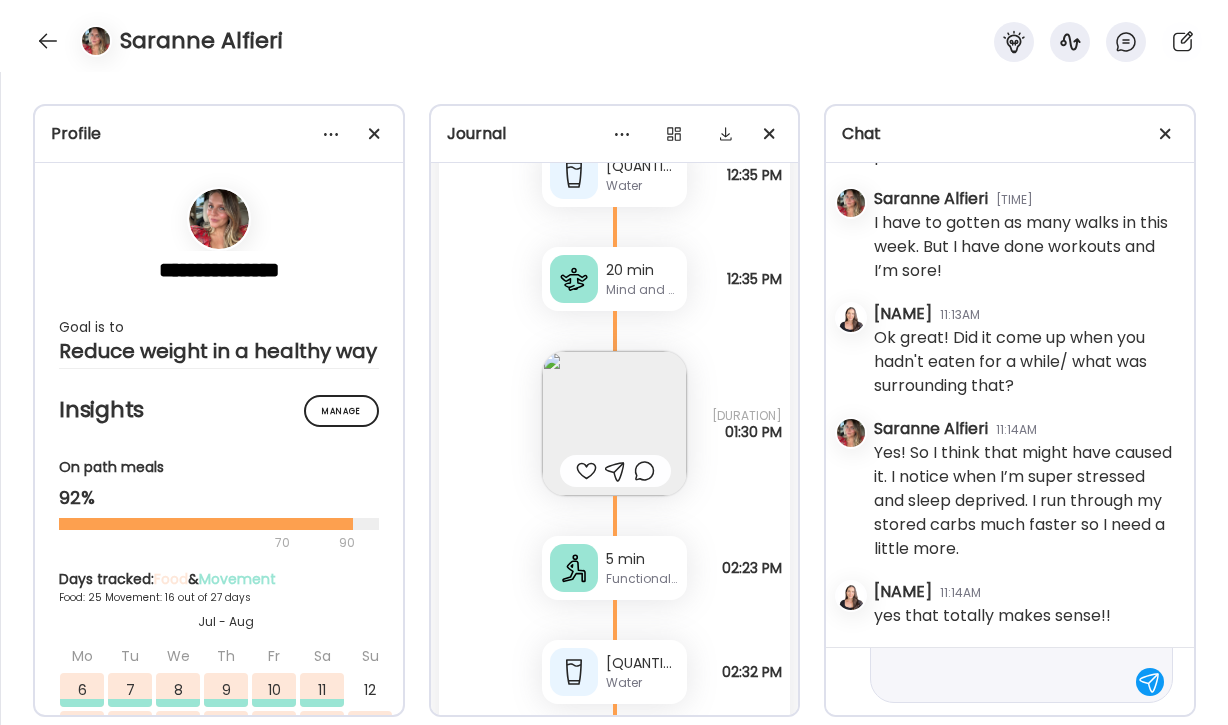scroll, scrollTop: 0, scrollLeft: 0, axis: both 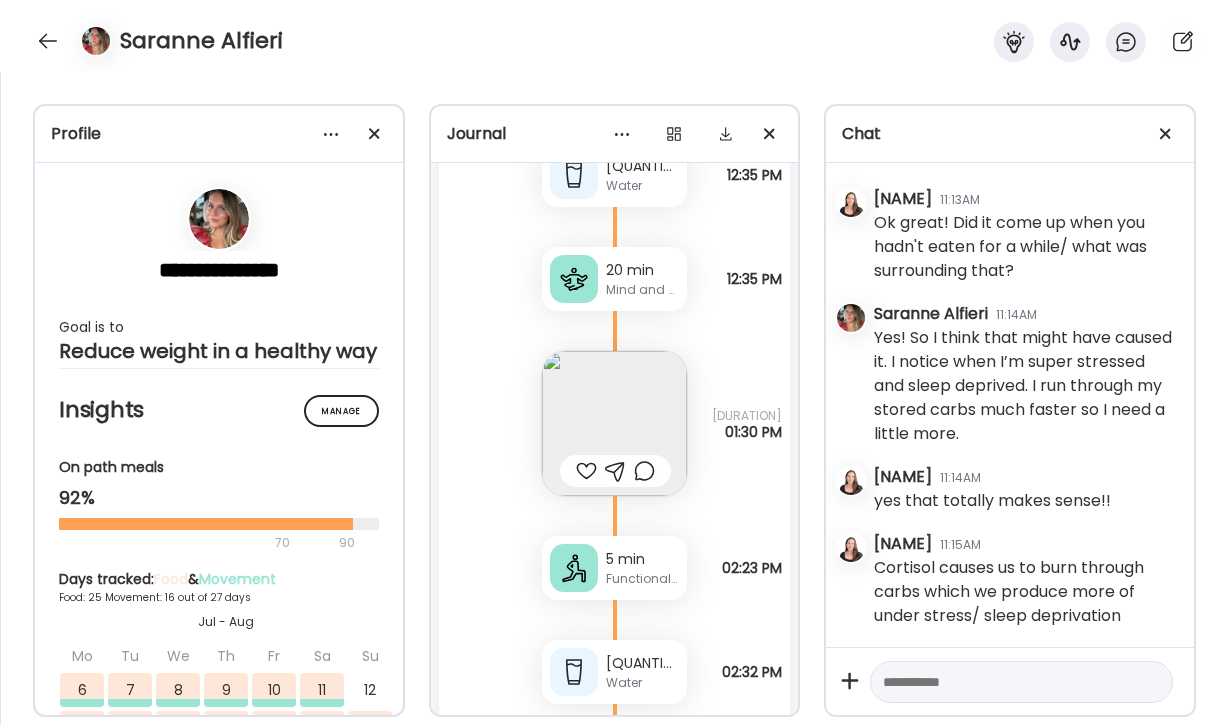 click at bounding box center (1021, 682) 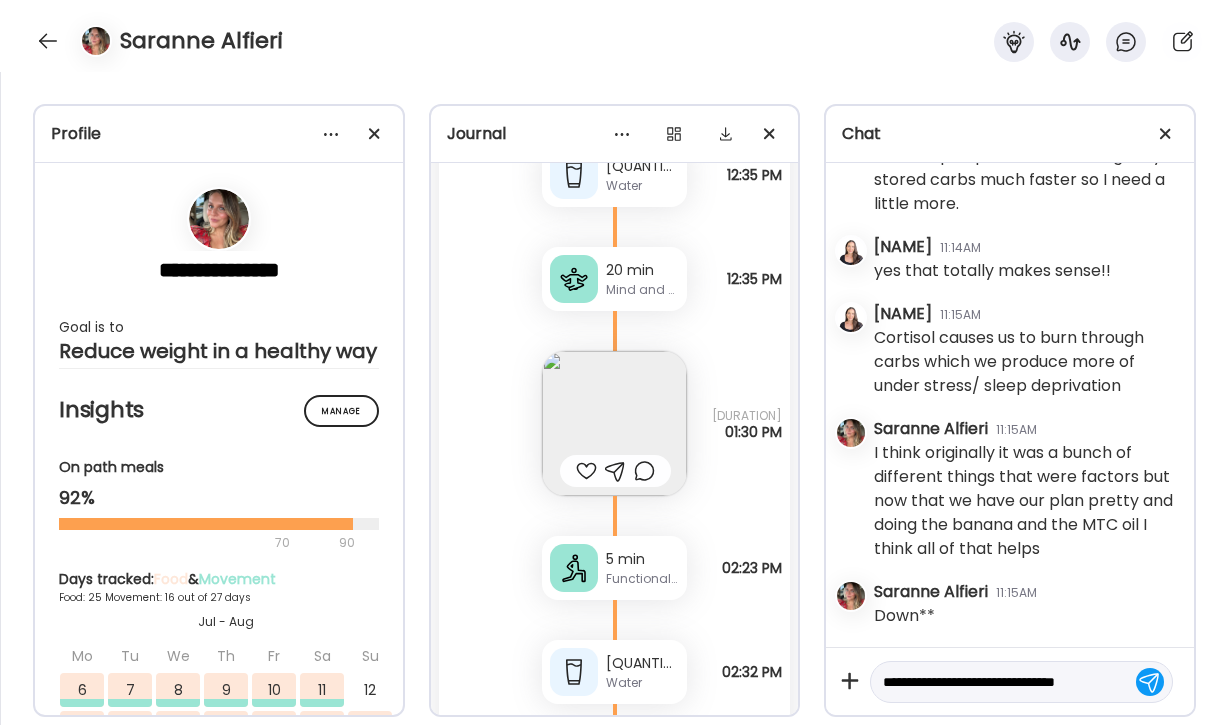 scroll, scrollTop: 56764, scrollLeft: 0, axis: vertical 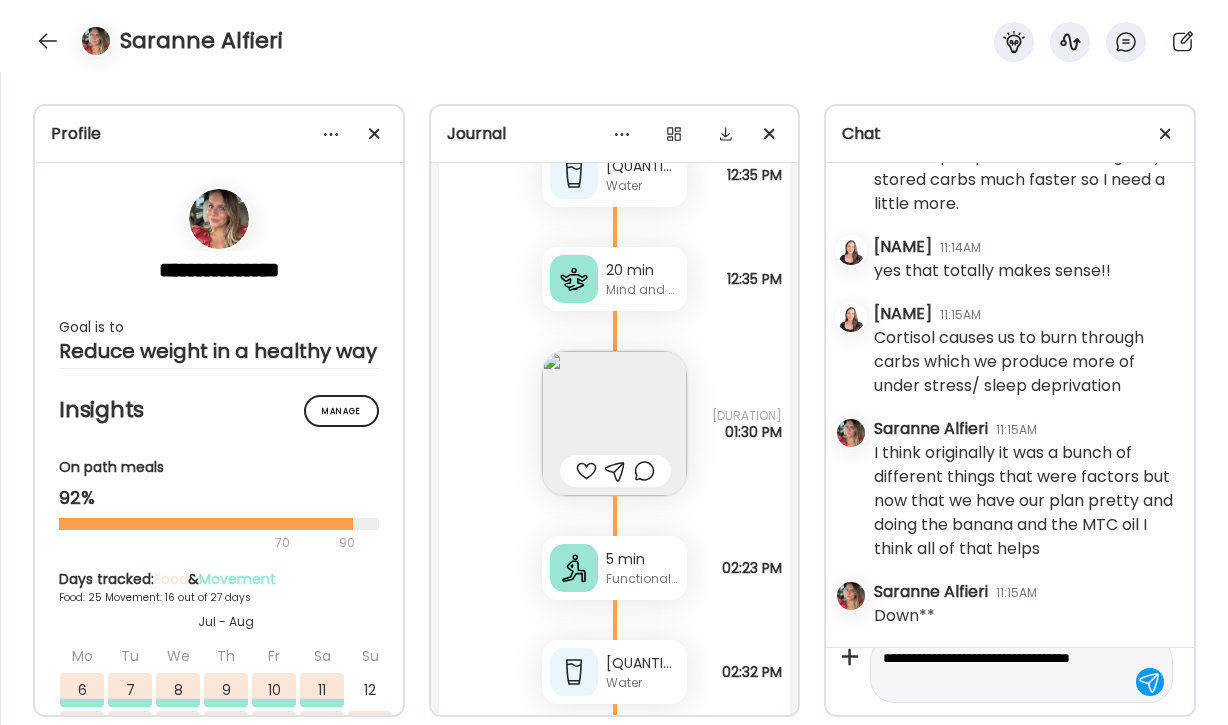 type on "**********" 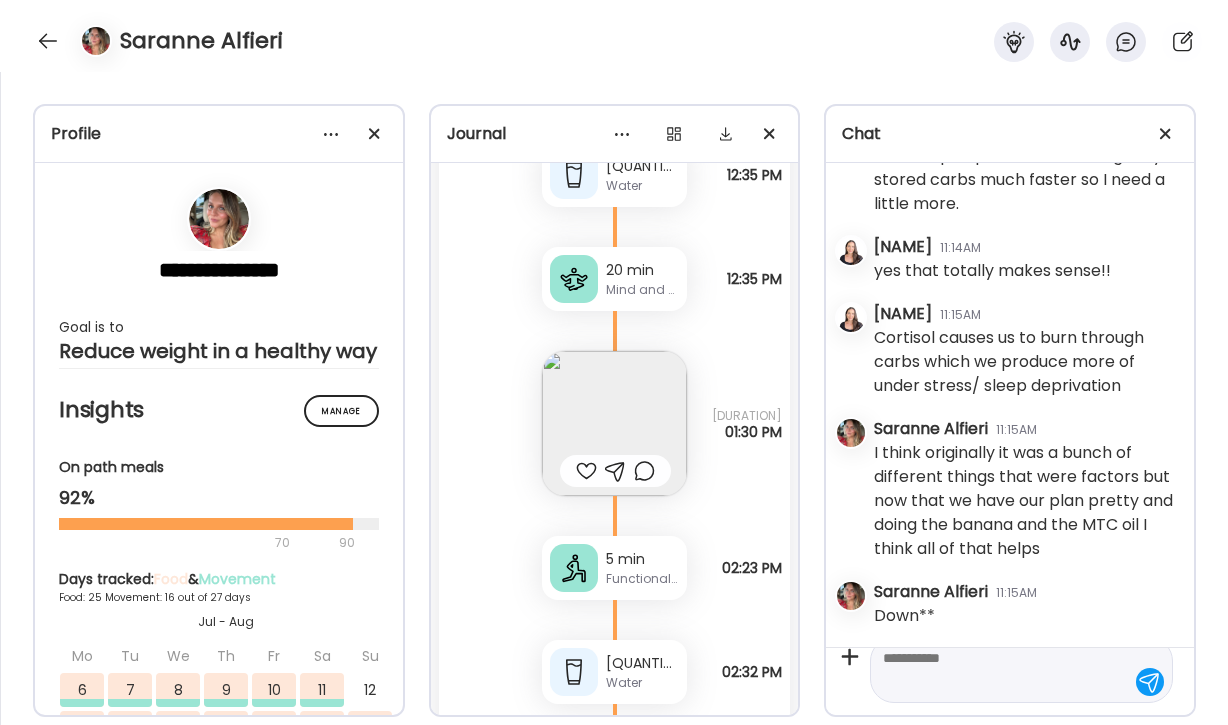 scroll, scrollTop: 0, scrollLeft: 0, axis: both 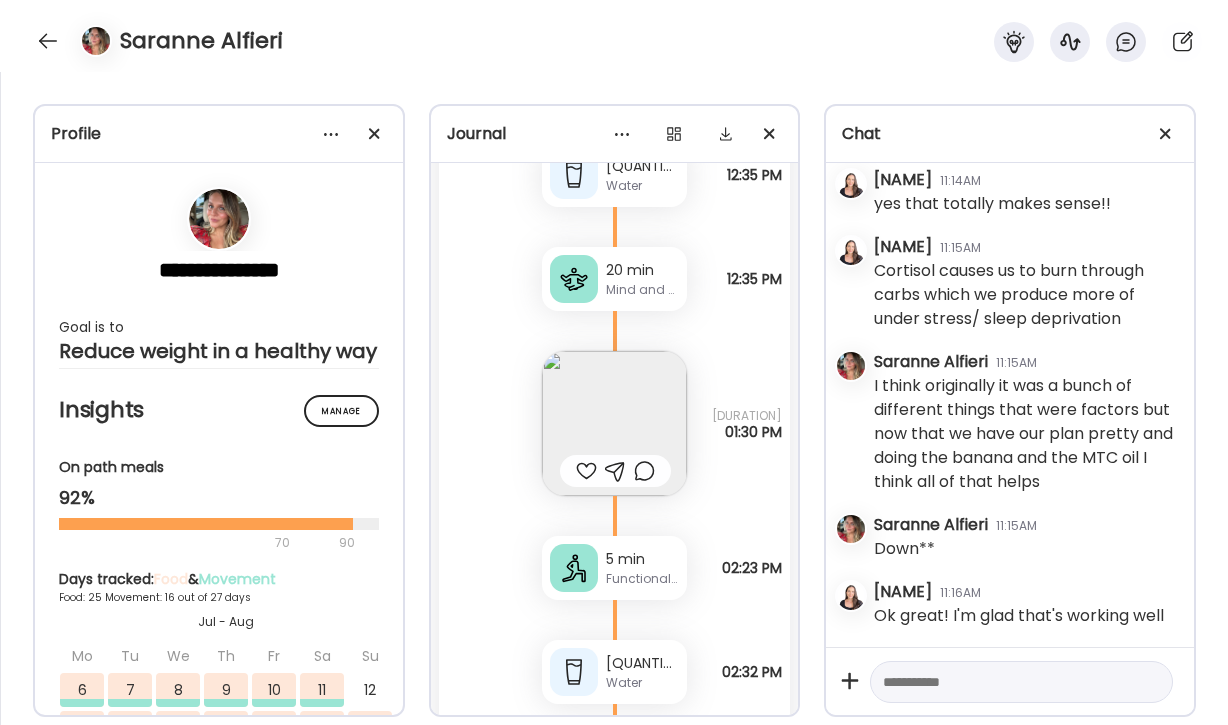 click at bounding box center [1003, 682] 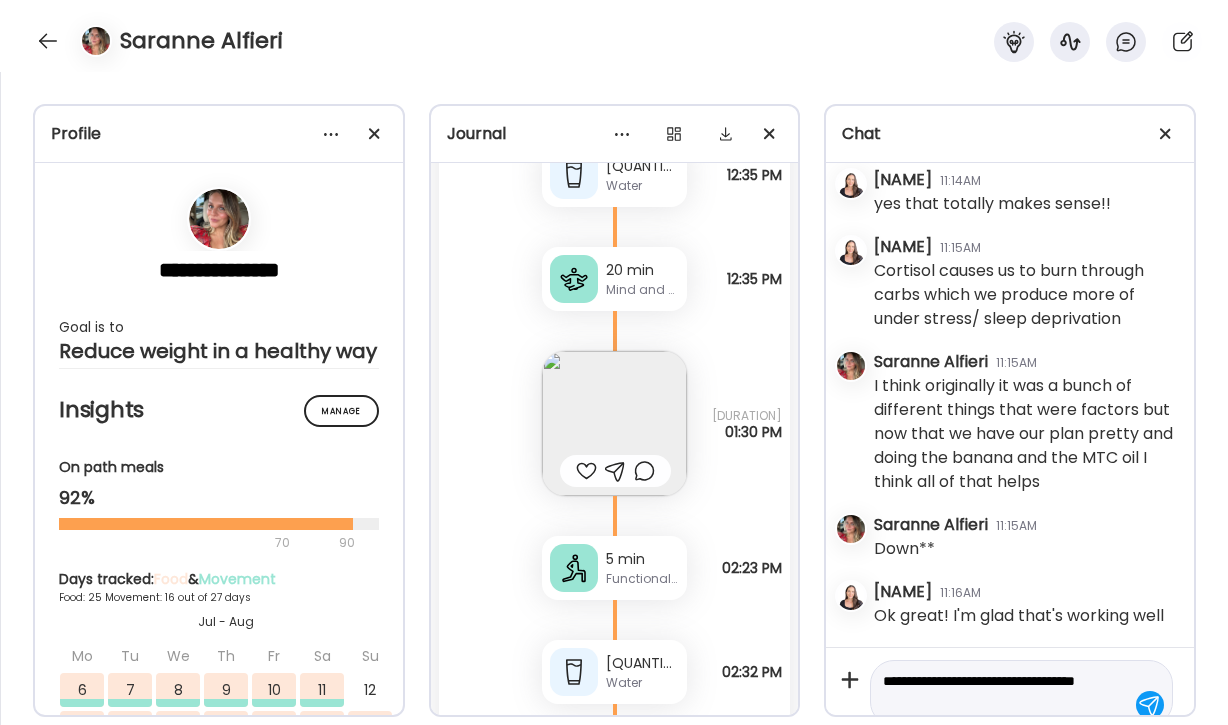 scroll, scrollTop: 23, scrollLeft: 0, axis: vertical 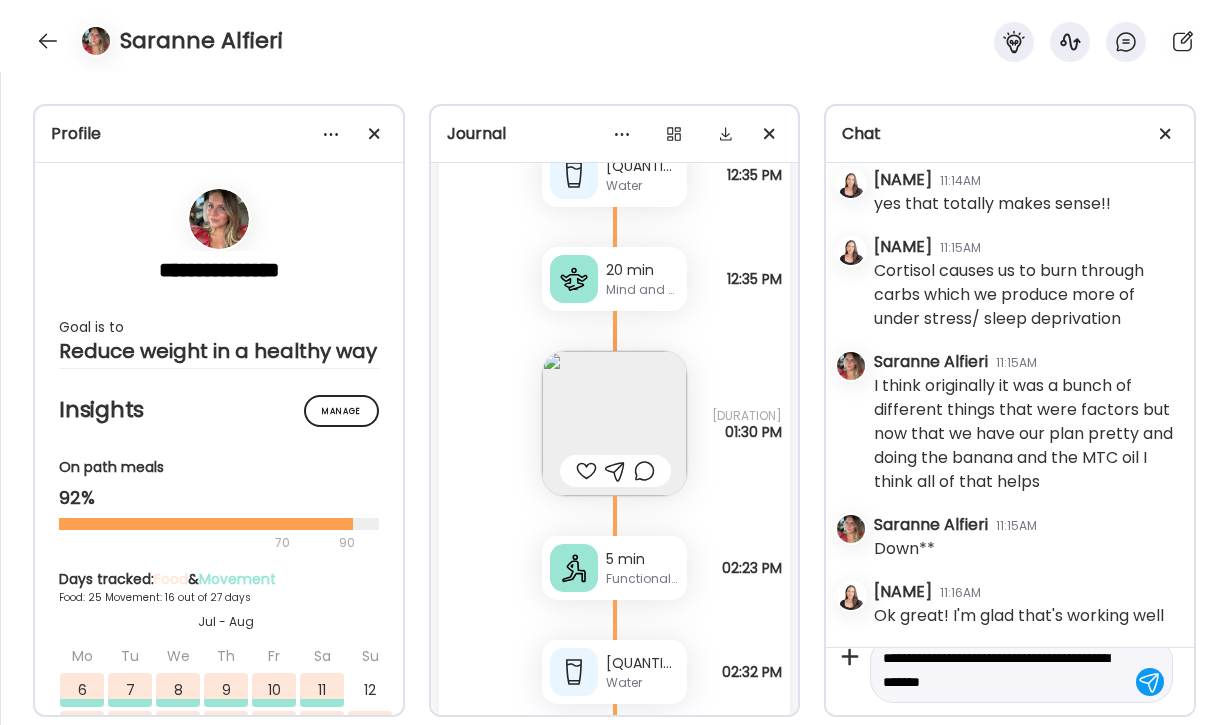 type on "**********" 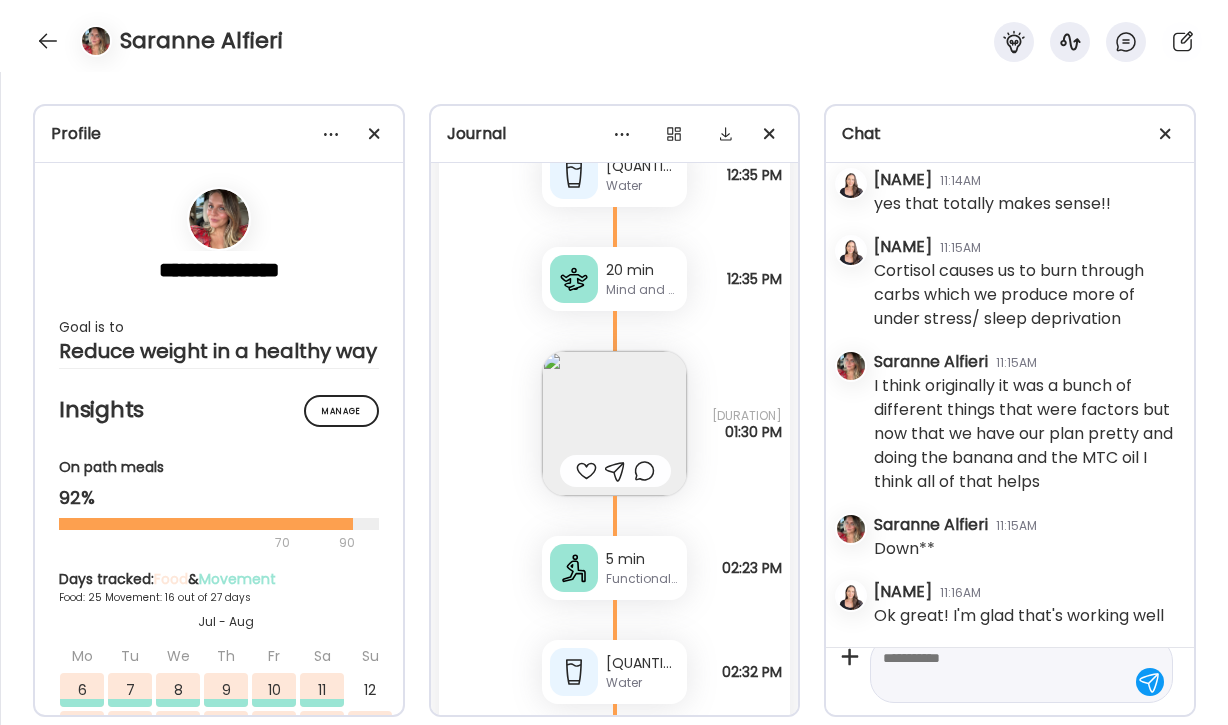 scroll, scrollTop: 0, scrollLeft: 0, axis: both 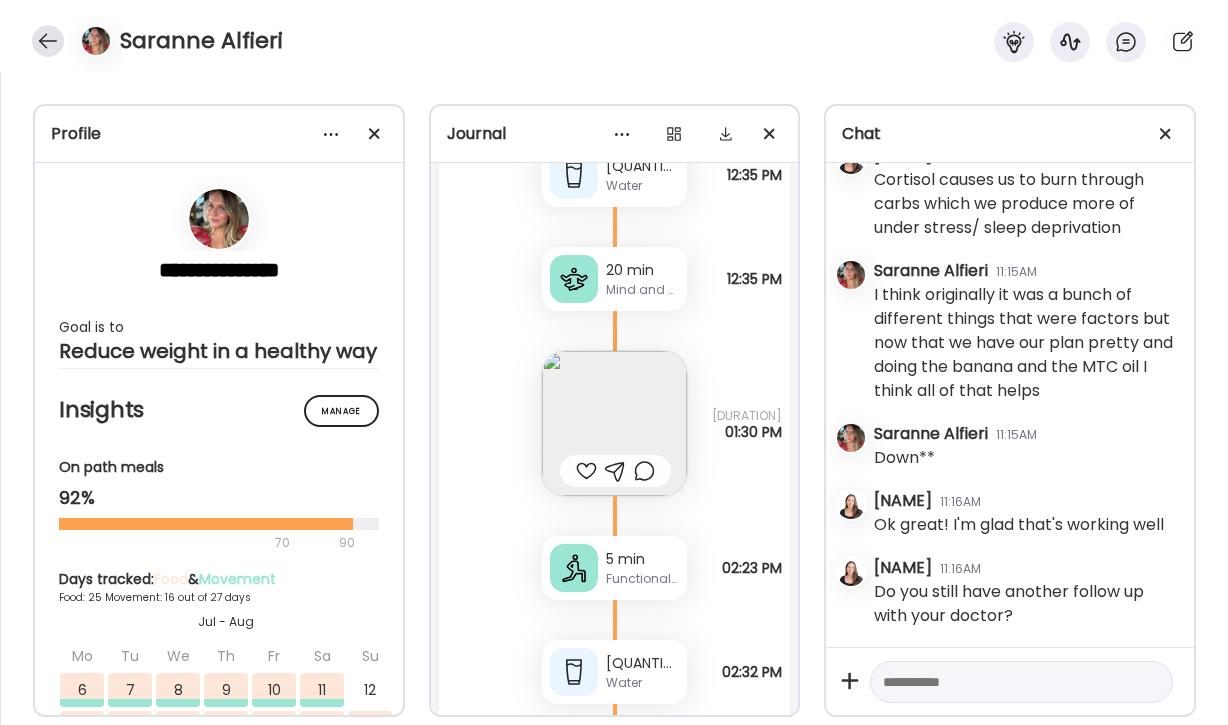 click at bounding box center (48, 41) 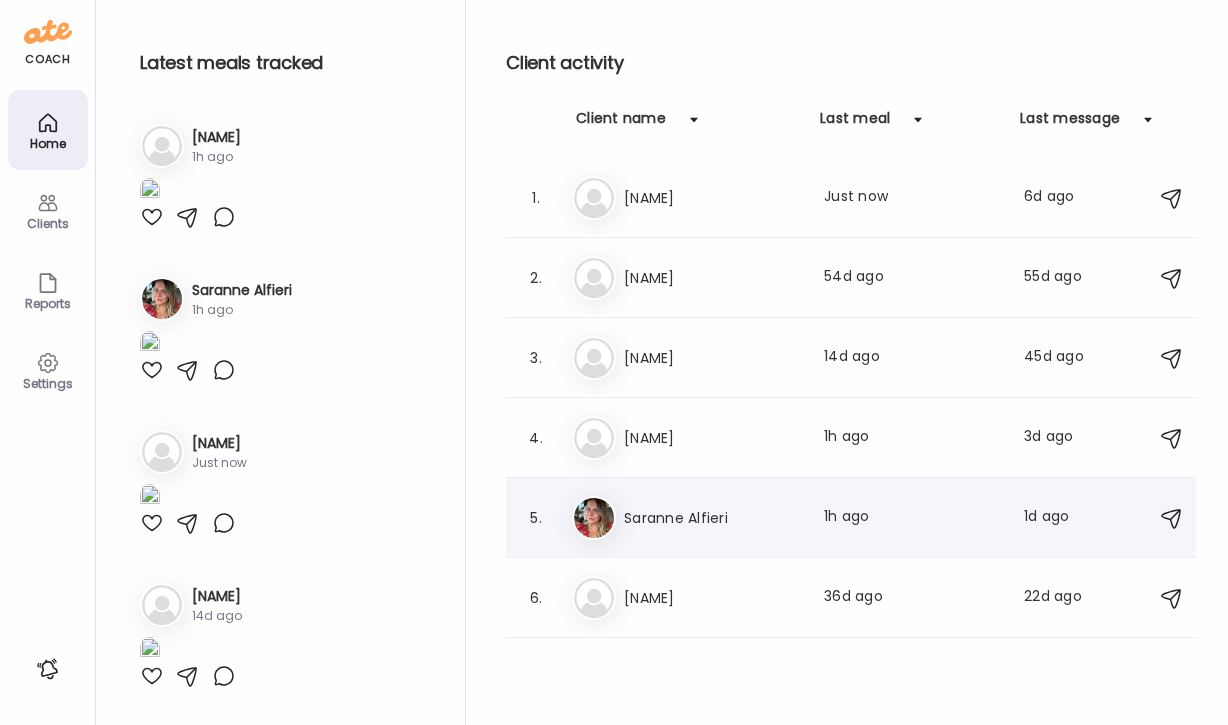 click on "Saranne Alfieri" at bounding box center (712, 518) 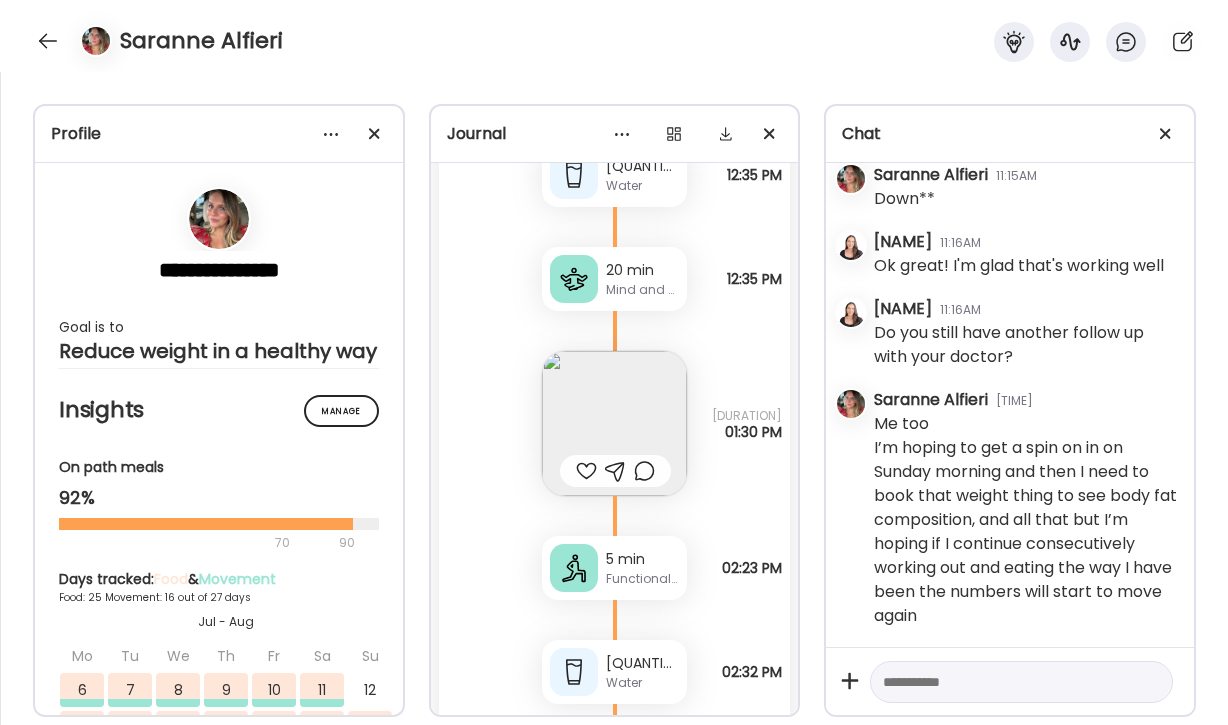 scroll, scrollTop: 45812, scrollLeft: 0, axis: vertical 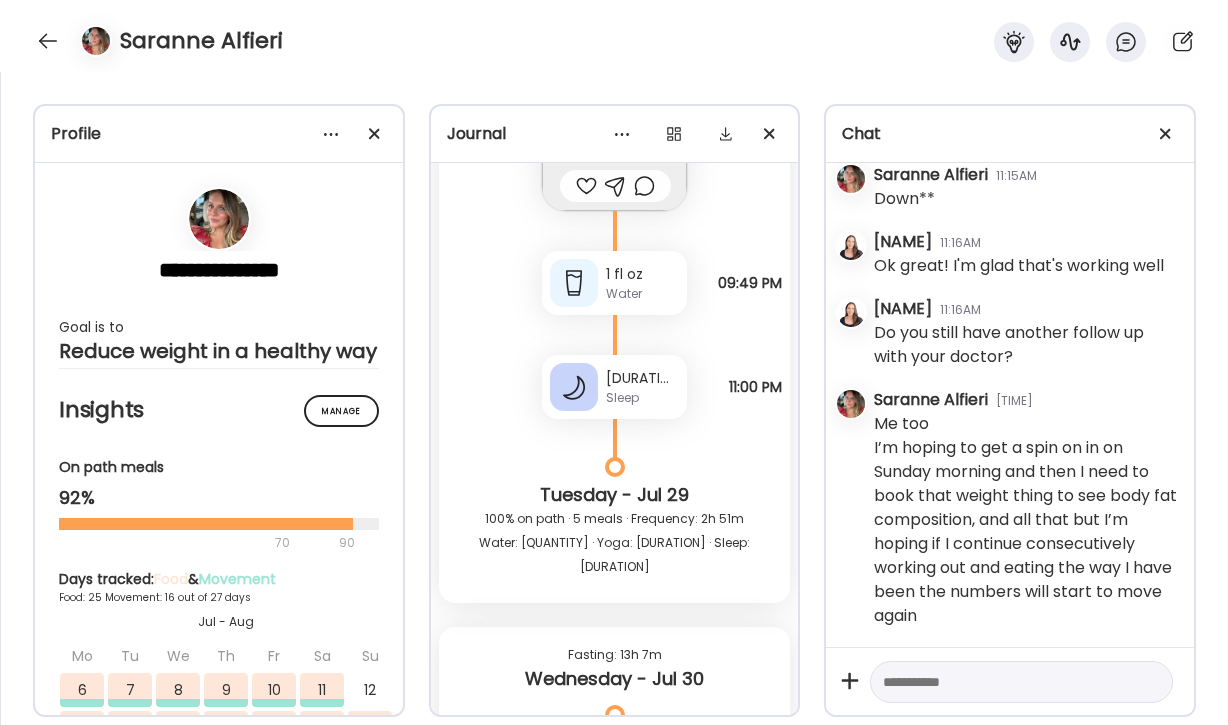 click on "Functional training" at bounding box center (642, 910) 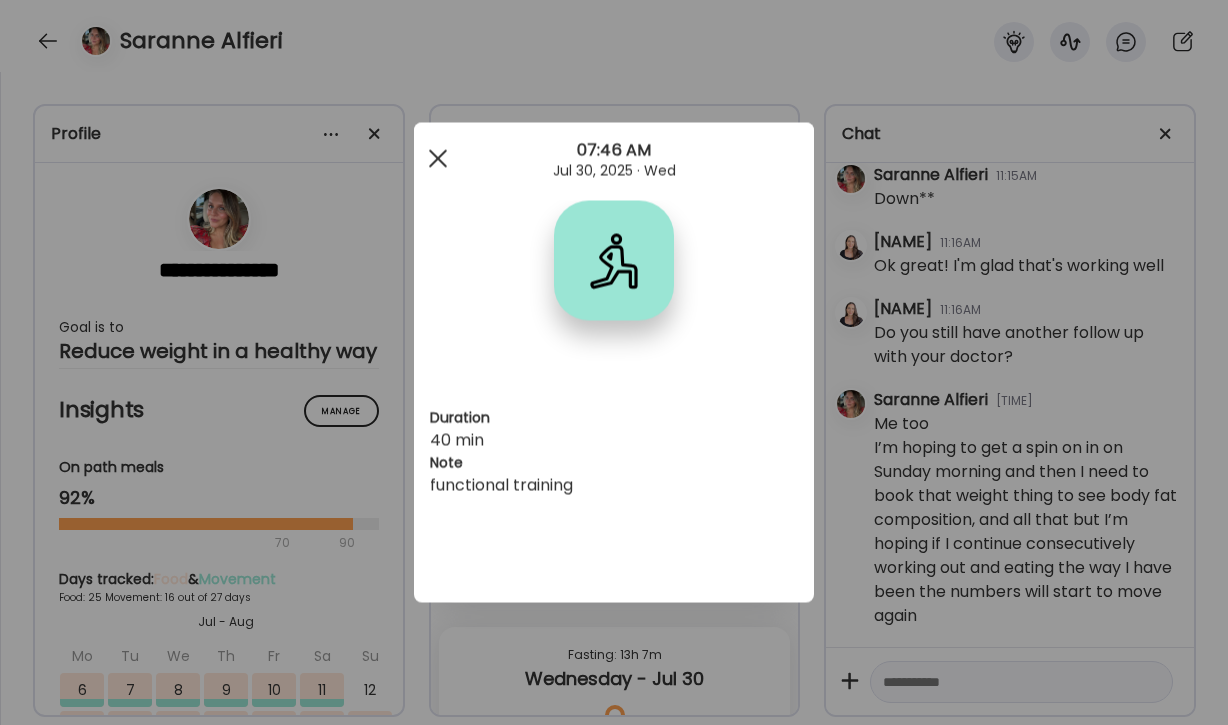 click at bounding box center [438, 159] 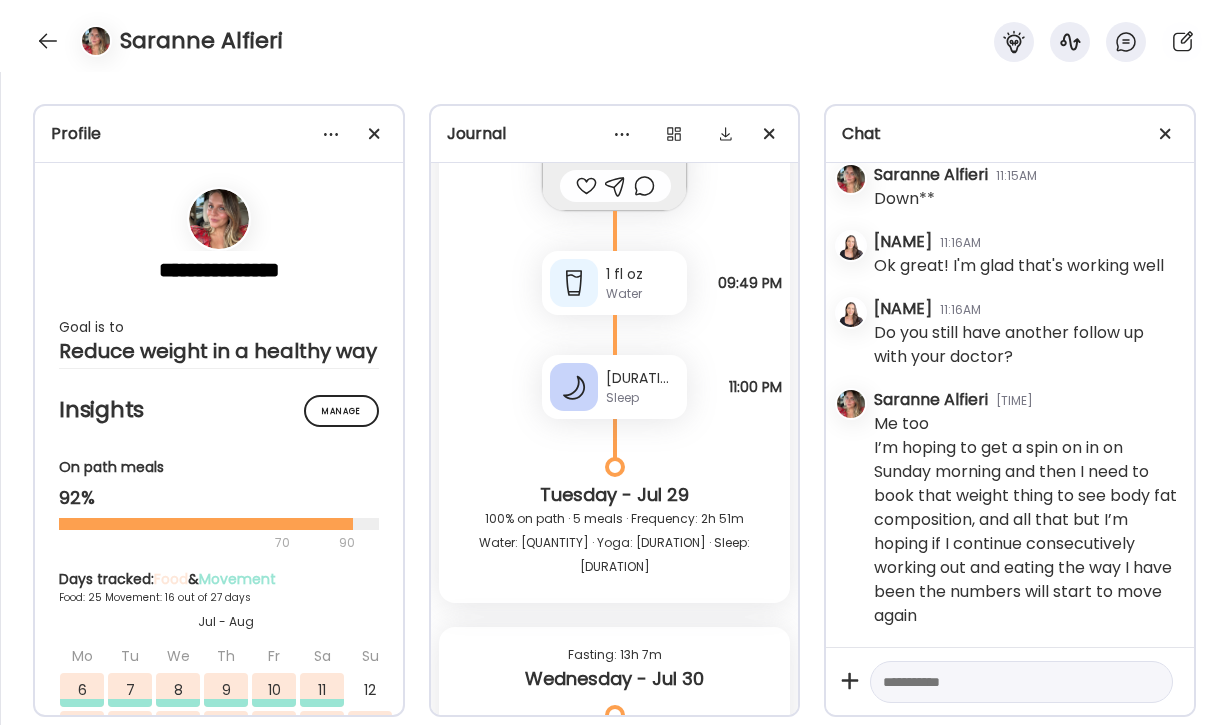 click at bounding box center [1003, 682] 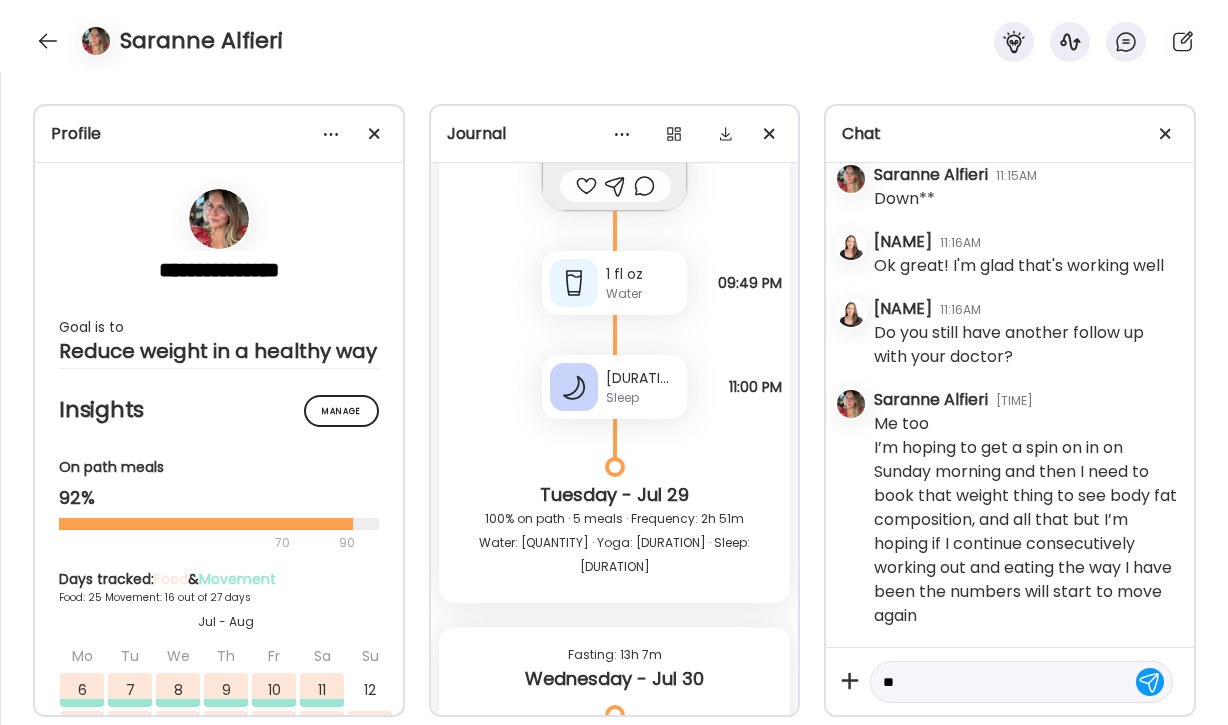 type on "*" 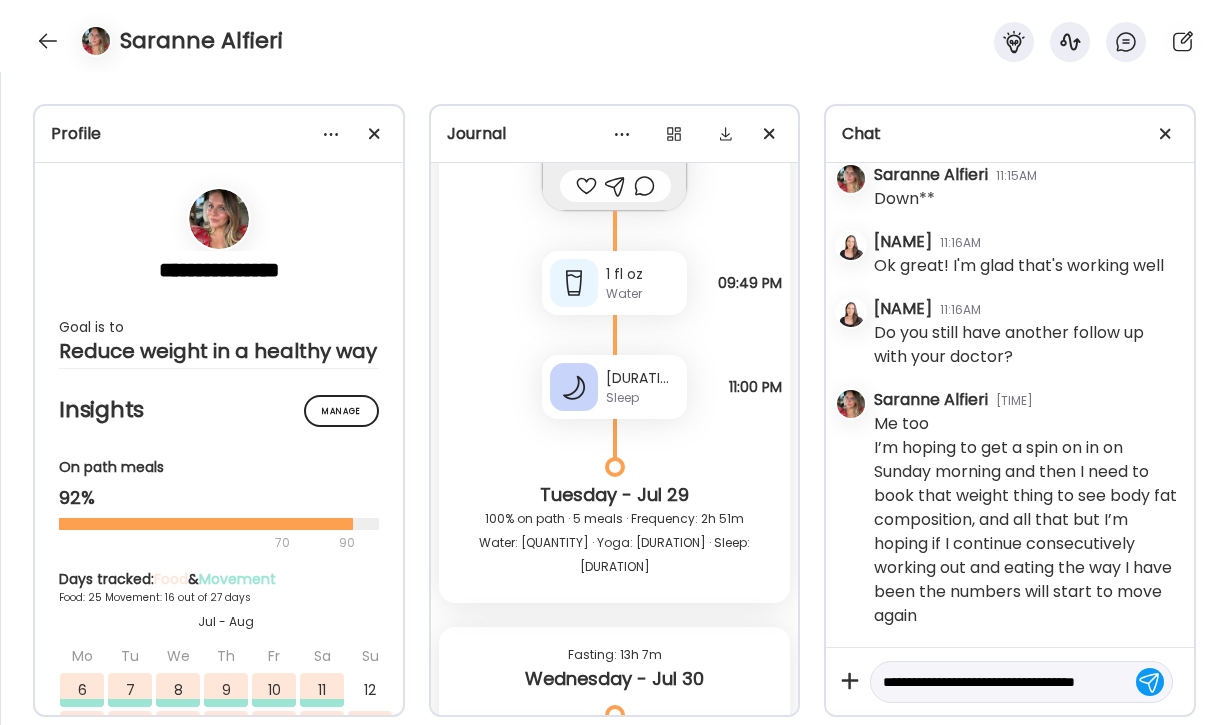 scroll, scrollTop: 23, scrollLeft: 0, axis: vertical 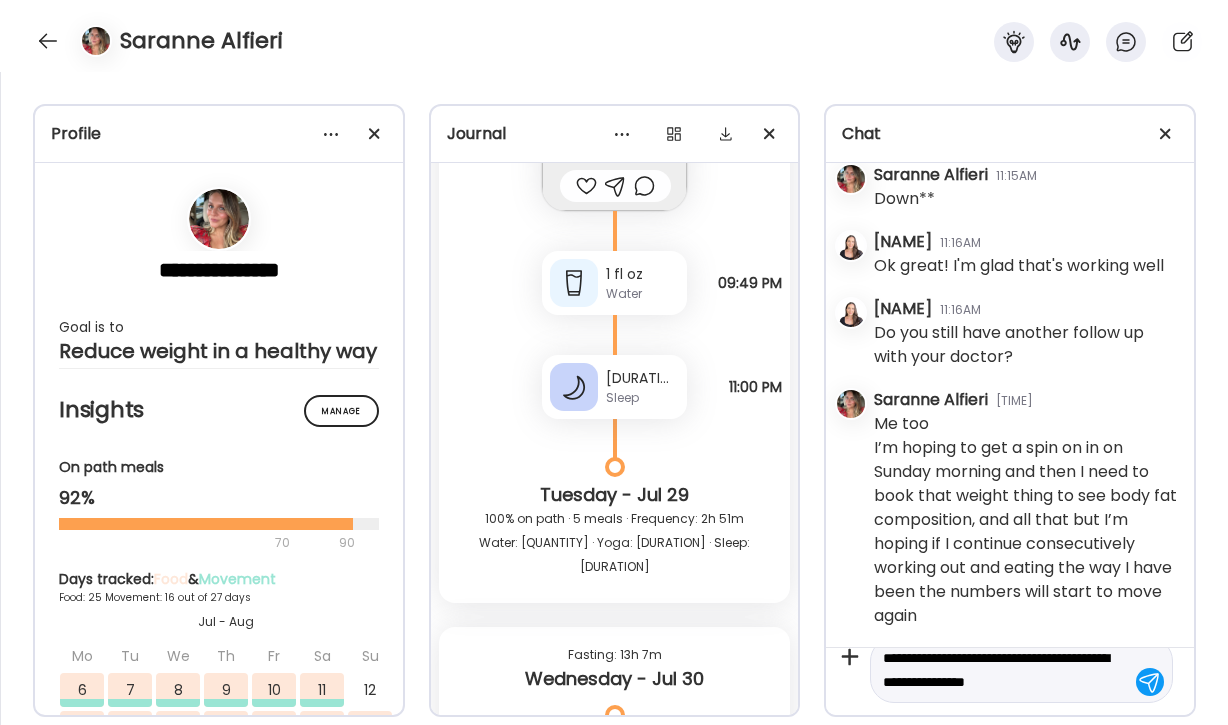 click on "**********" at bounding box center [1003, 670] 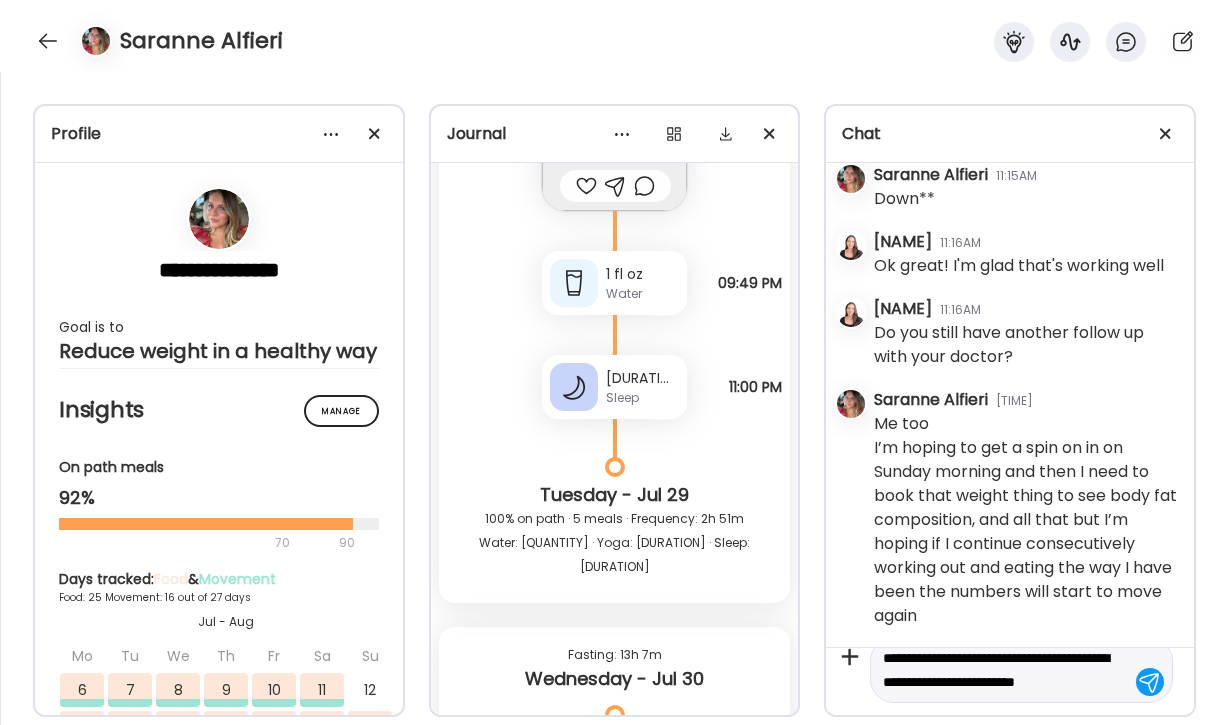 scroll, scrollTop: 47, scrollLeft: 0, axis: vertical 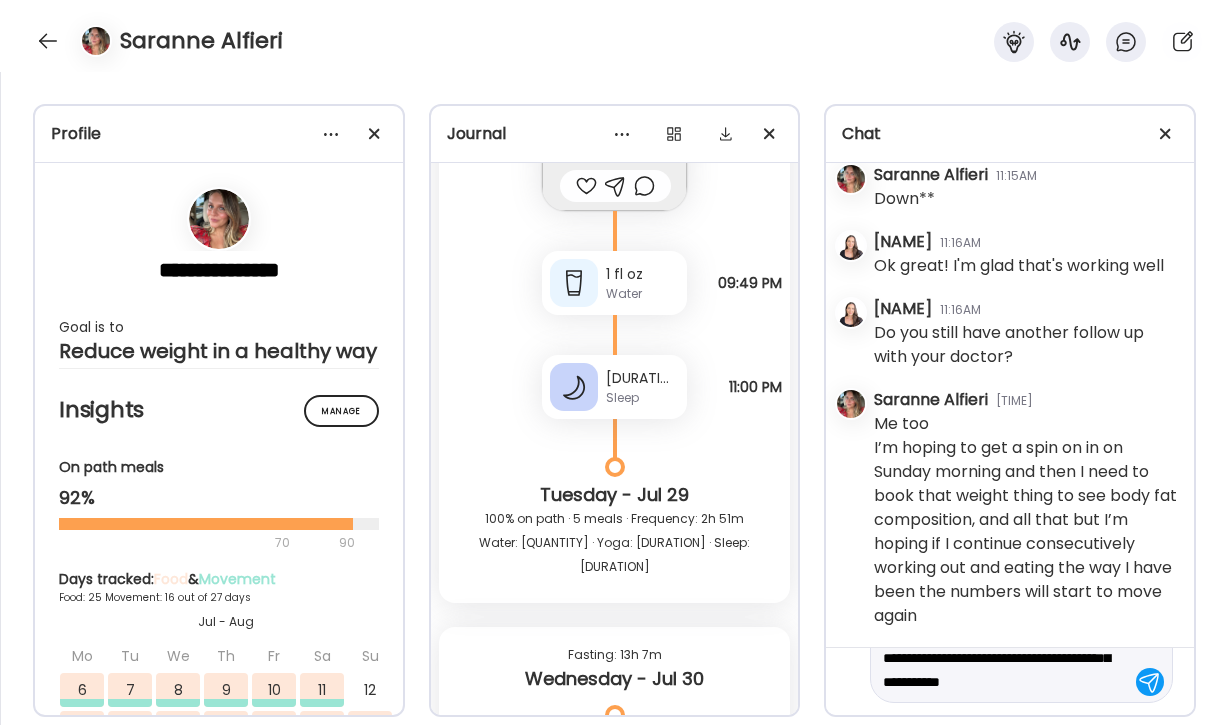 type on "[URL]" 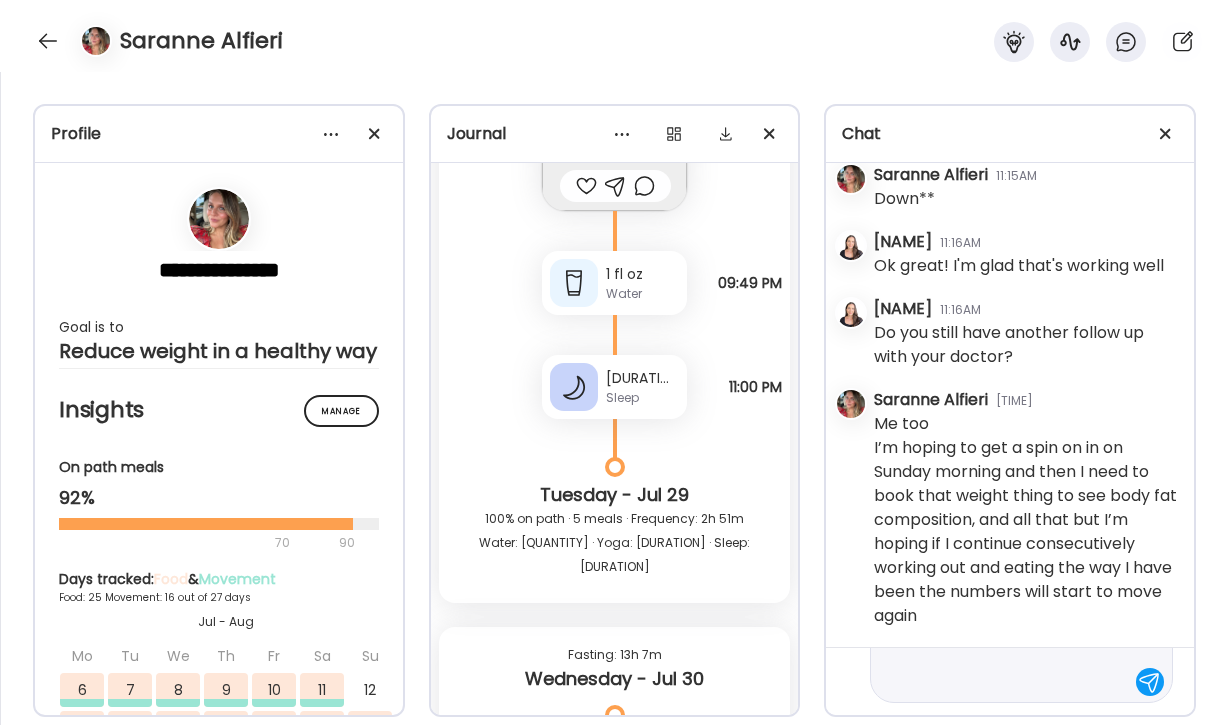 scroll, scrollTop: 0, scrollLeft: 0, axis: both 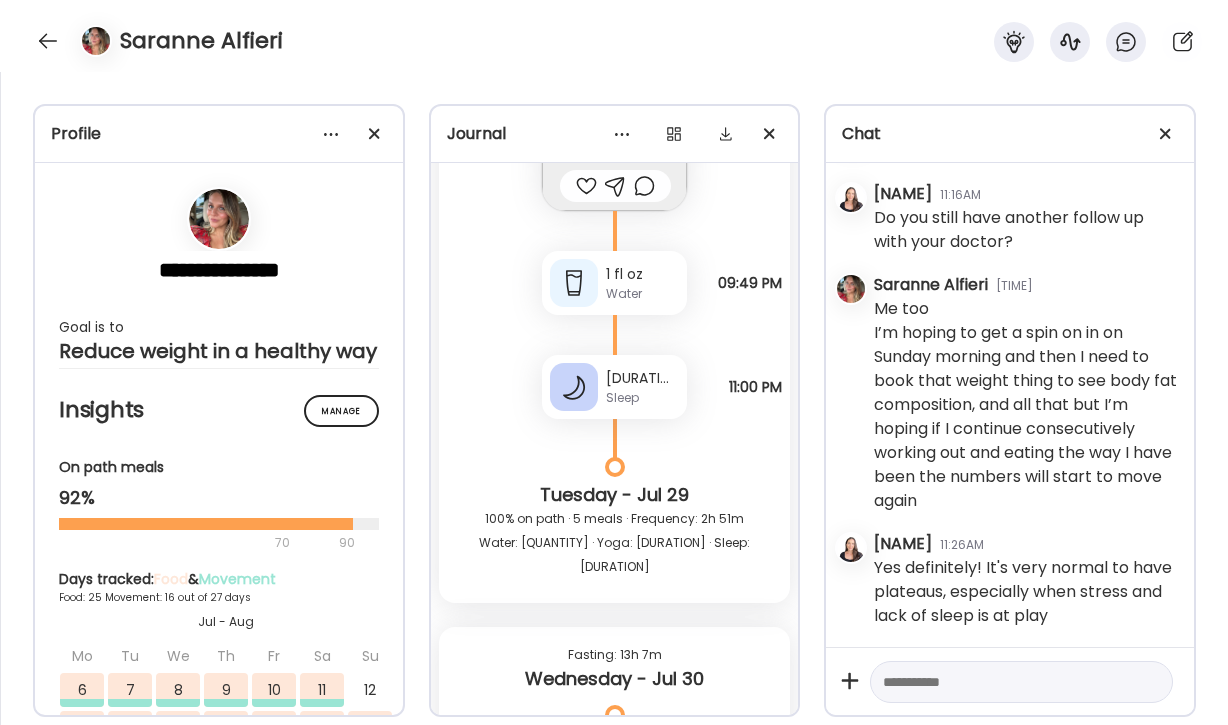 click at bounding box center [1003, 682] 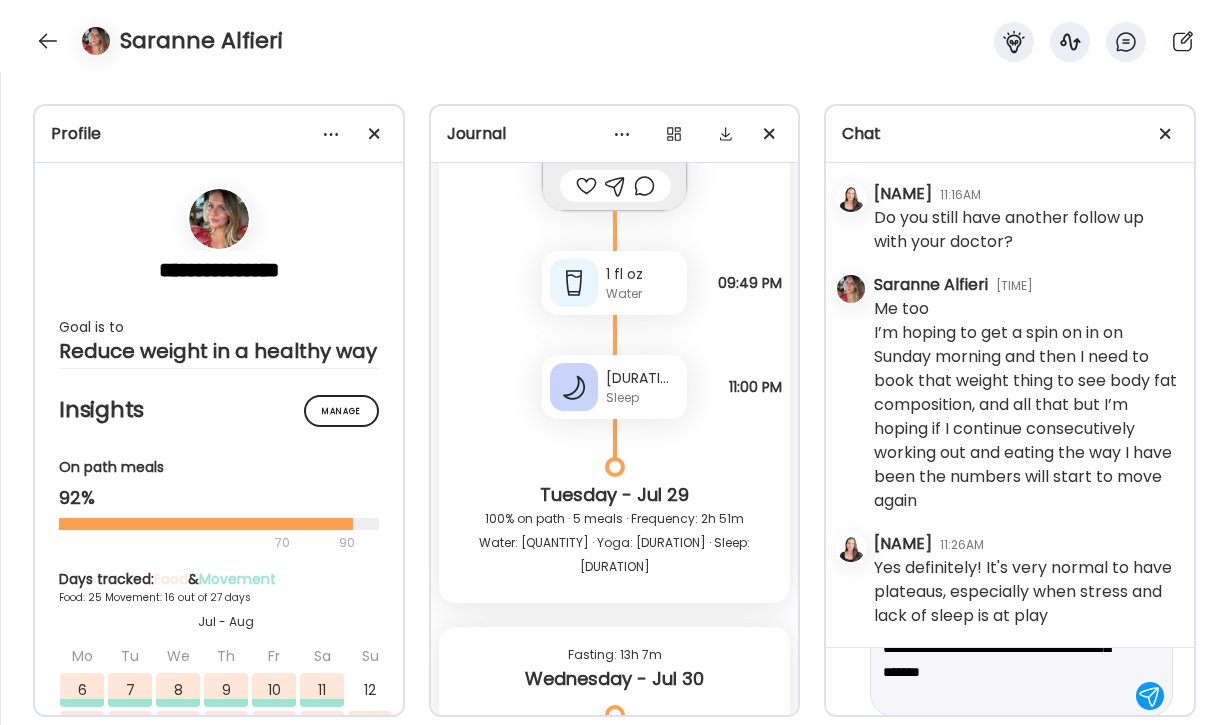 scroll, scrollTop: 40, scrollLeft: 0, axis: vertical 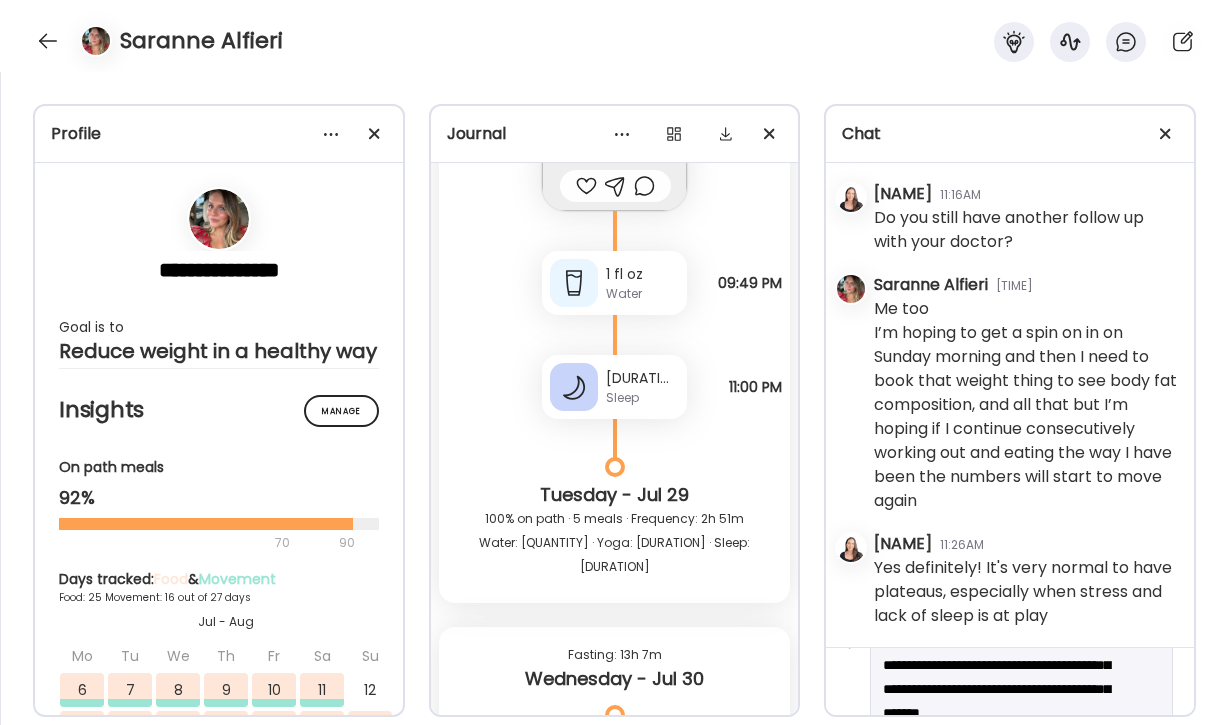 click on "**********" at bounding box center (1003, 689) 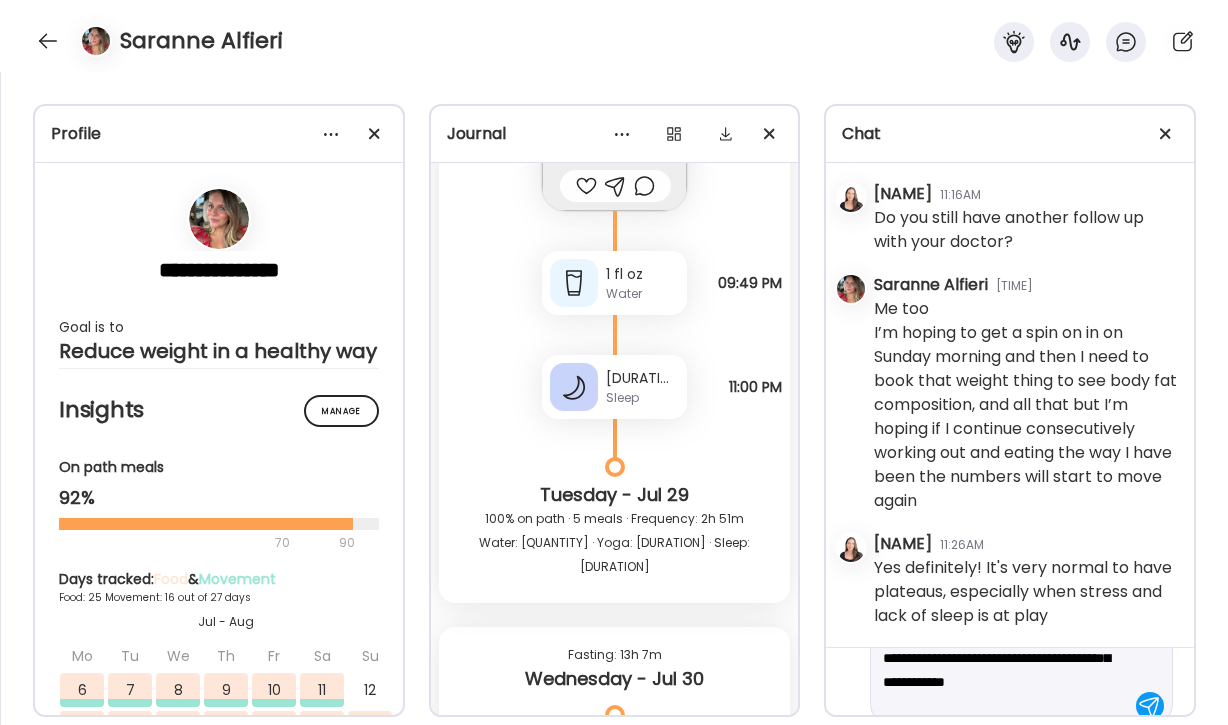 scroll, scrollTop: 71, scrollLeft: 0, axis: vertical 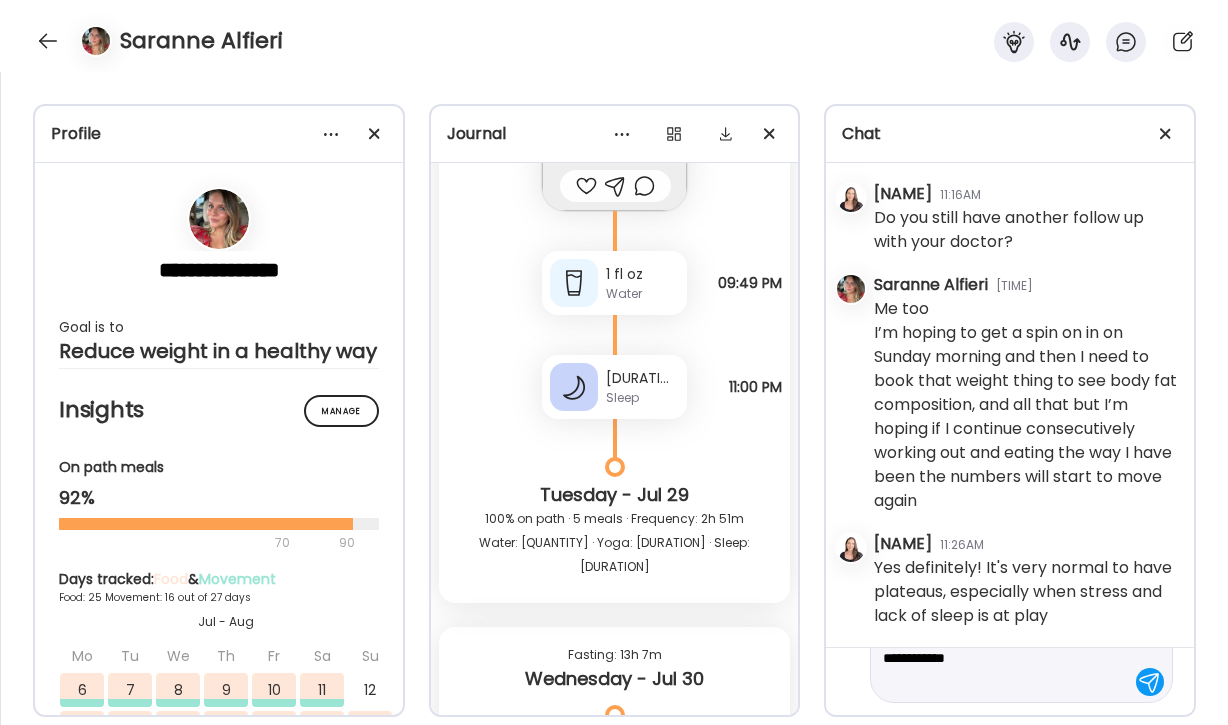 drag, startPoint x: 985, startPoint y: 709, endPoint x: 880, endPoint y: 668, distance: 112.720894 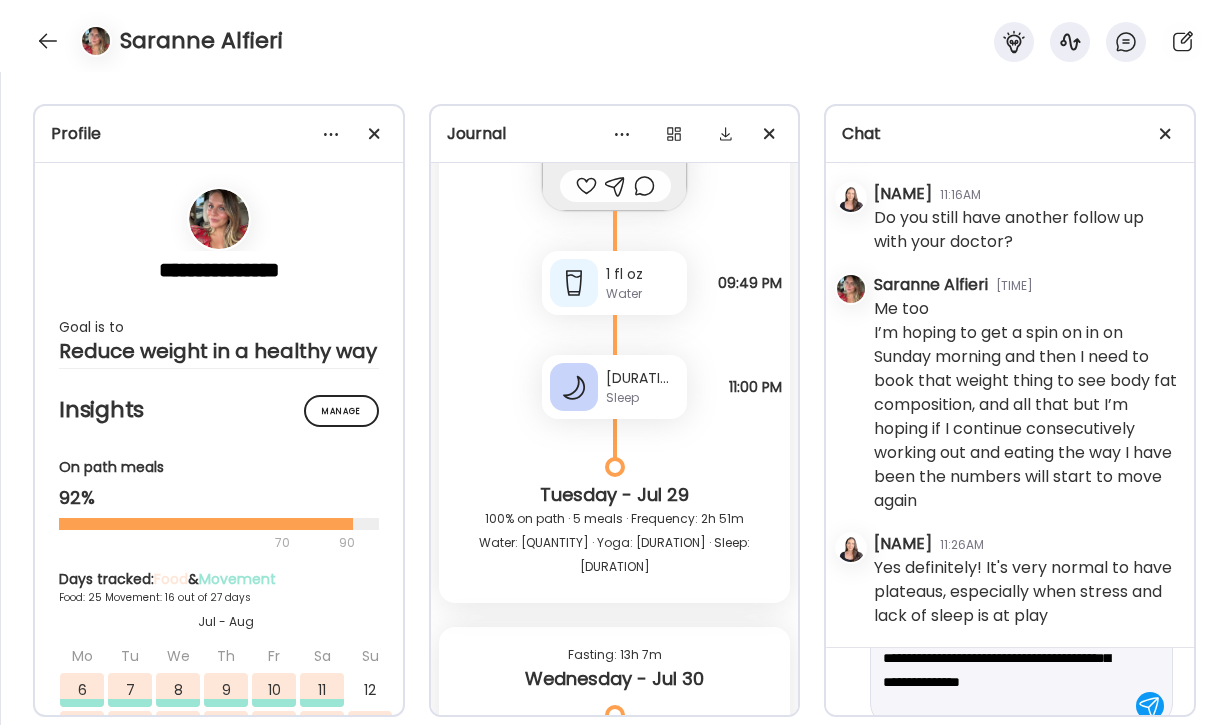 scroll, scrollTop: 71, scrollLeft: 0, axis: vertical 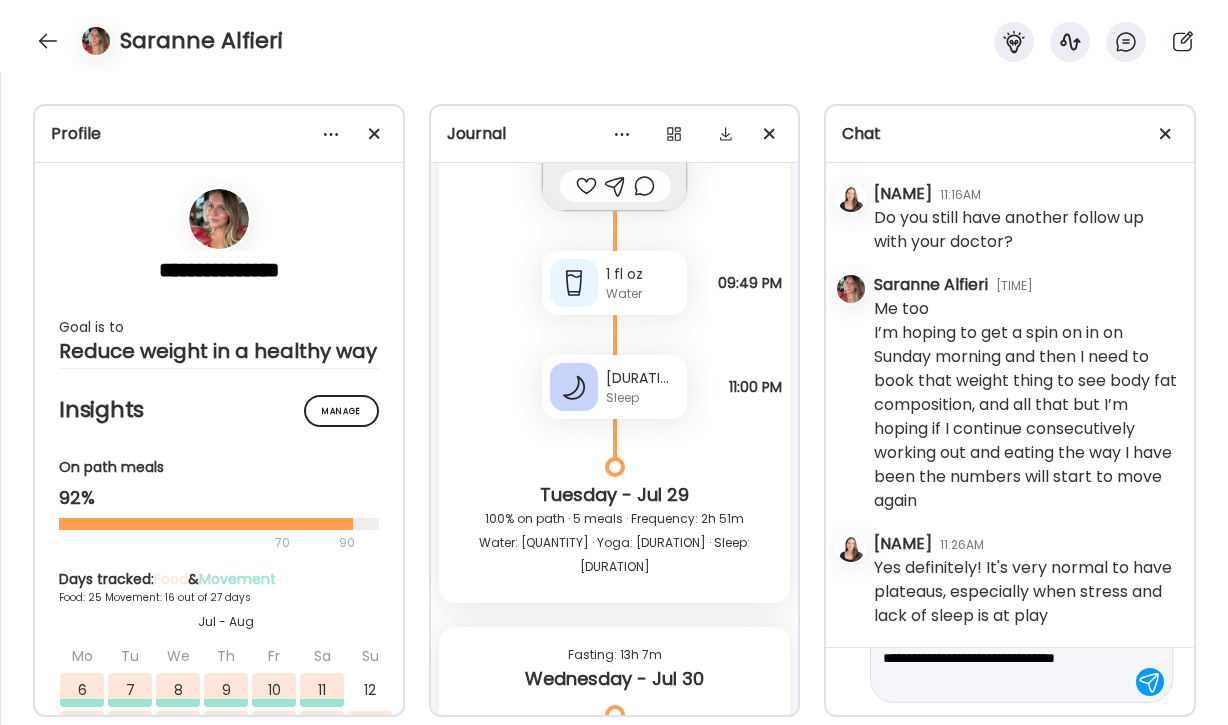 type on "**********" 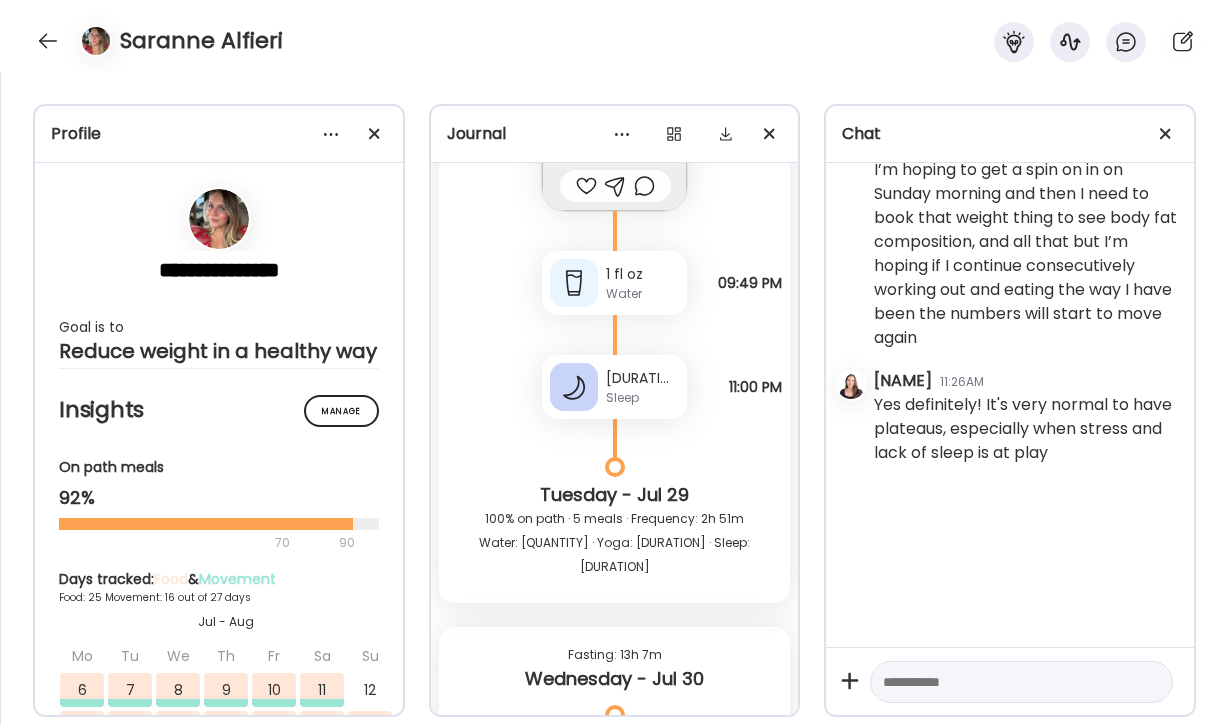 scroll, scrollTop: 0, scrollLeft: 0, axis: both 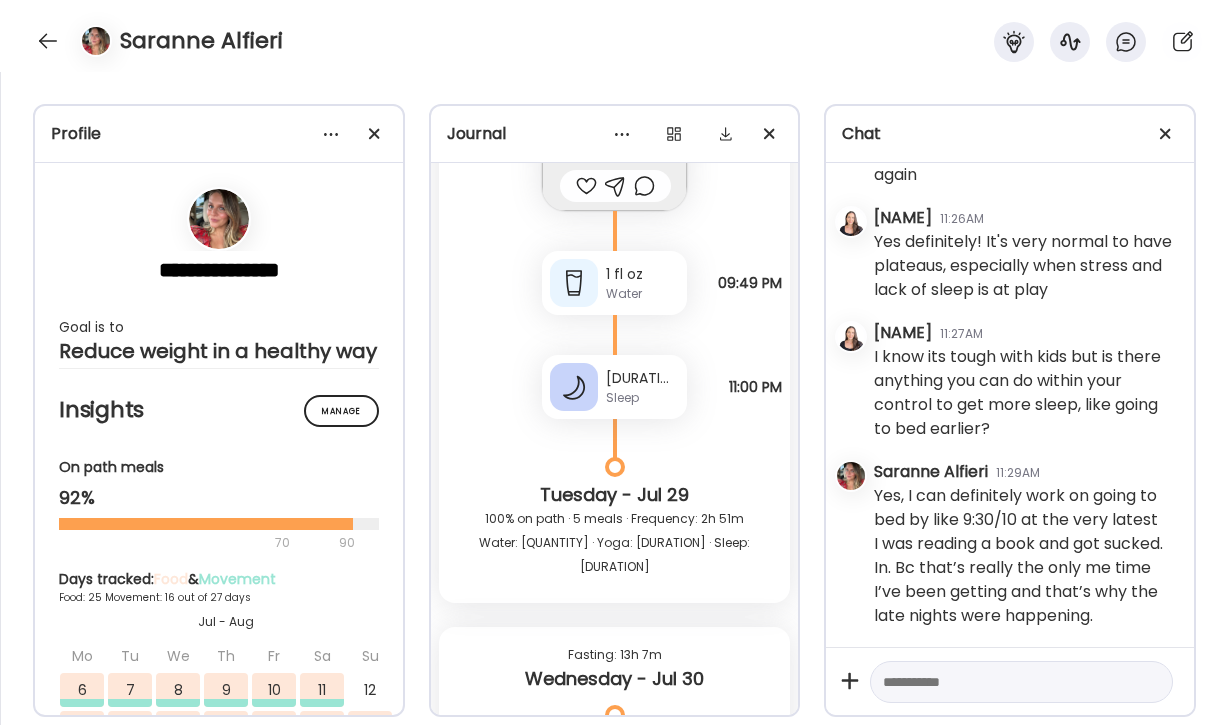 click at bounding box center (1021, 682) 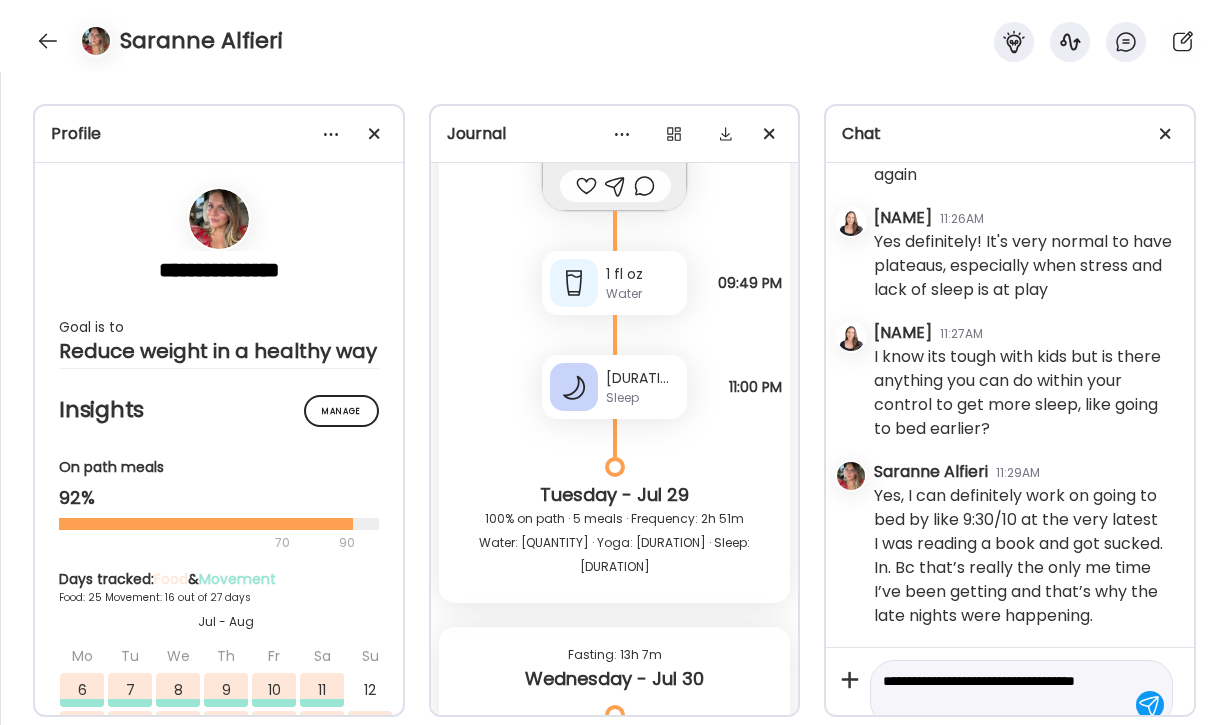 scroll, scrollTop: 23, scrollLeft: 0, axis: vertical 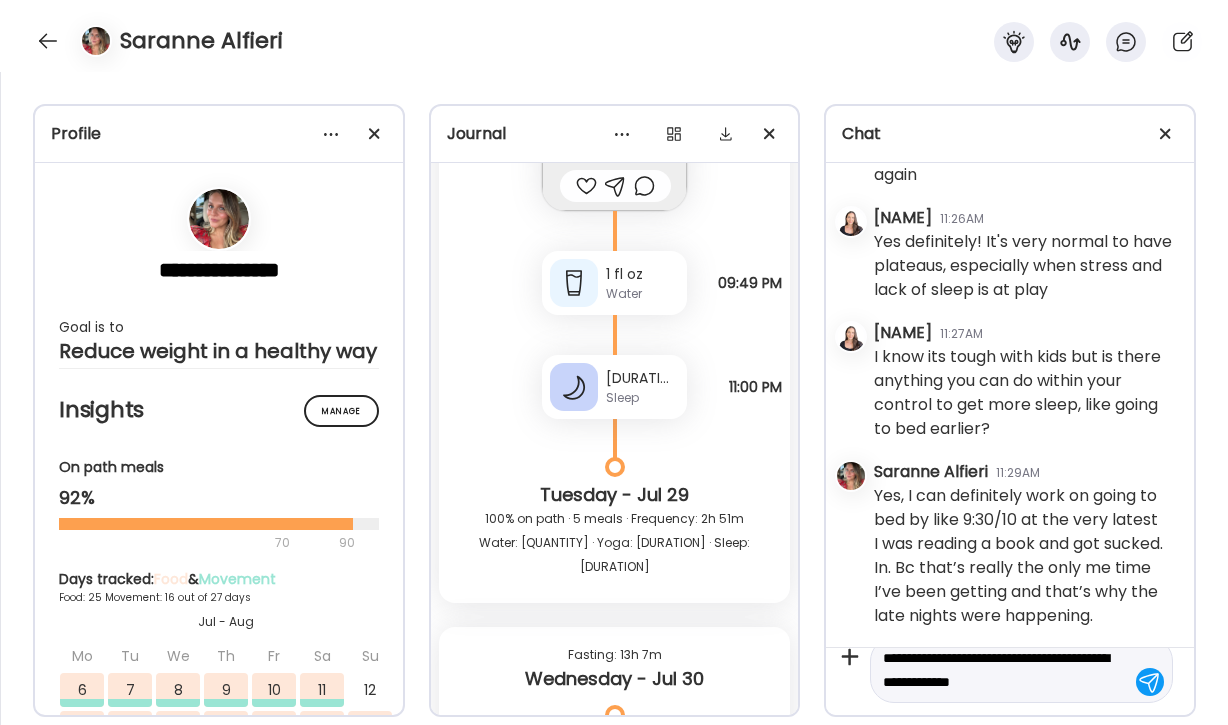 type on "**********" 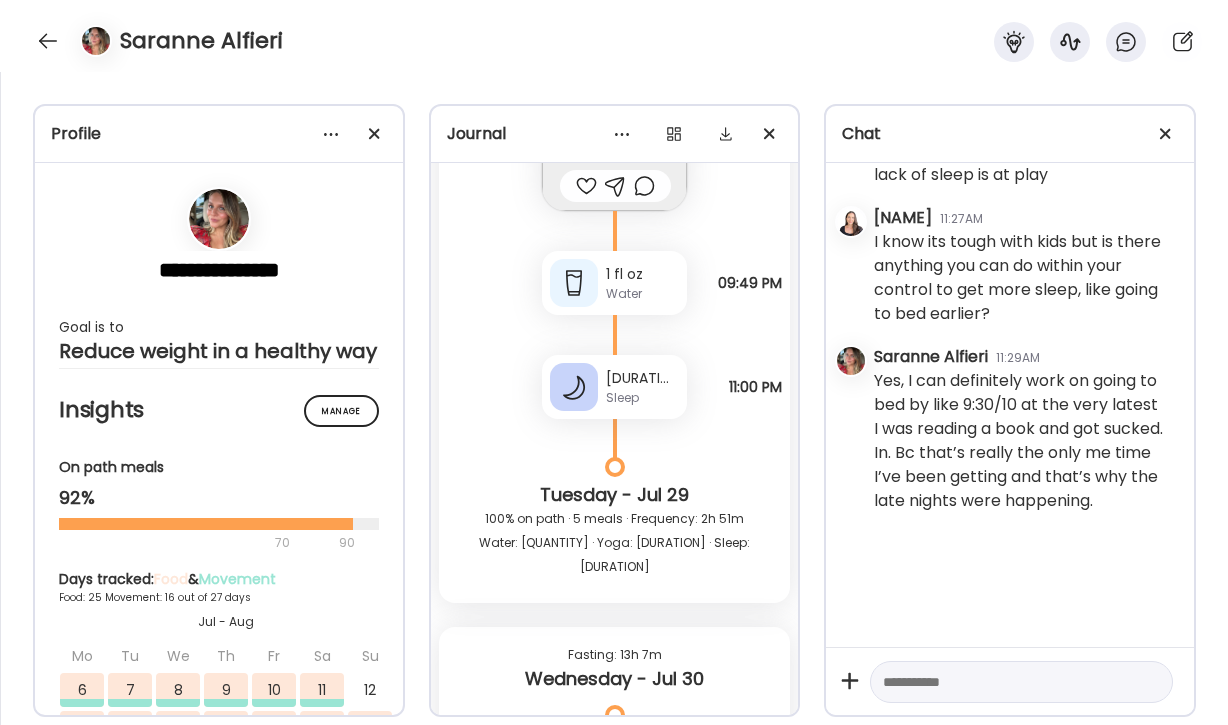 scroll, scrollTop: 0, scrollLeft: 0, axis: both 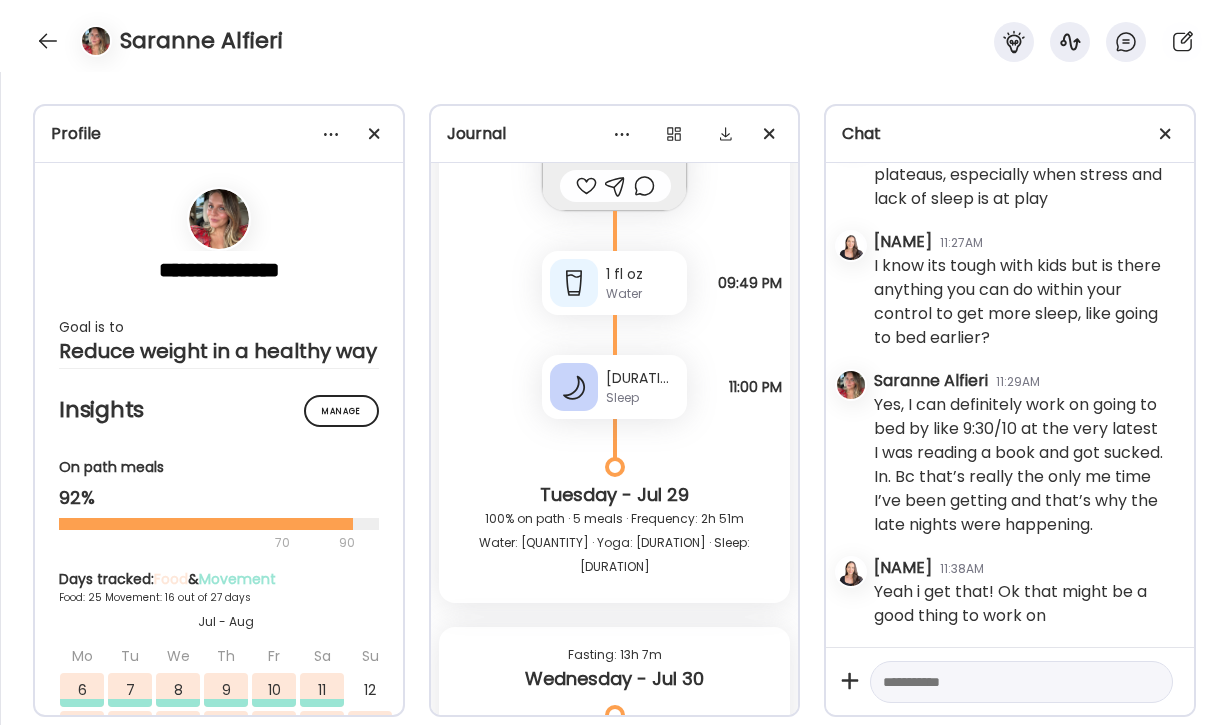 click at bounding box center (1003, 682) 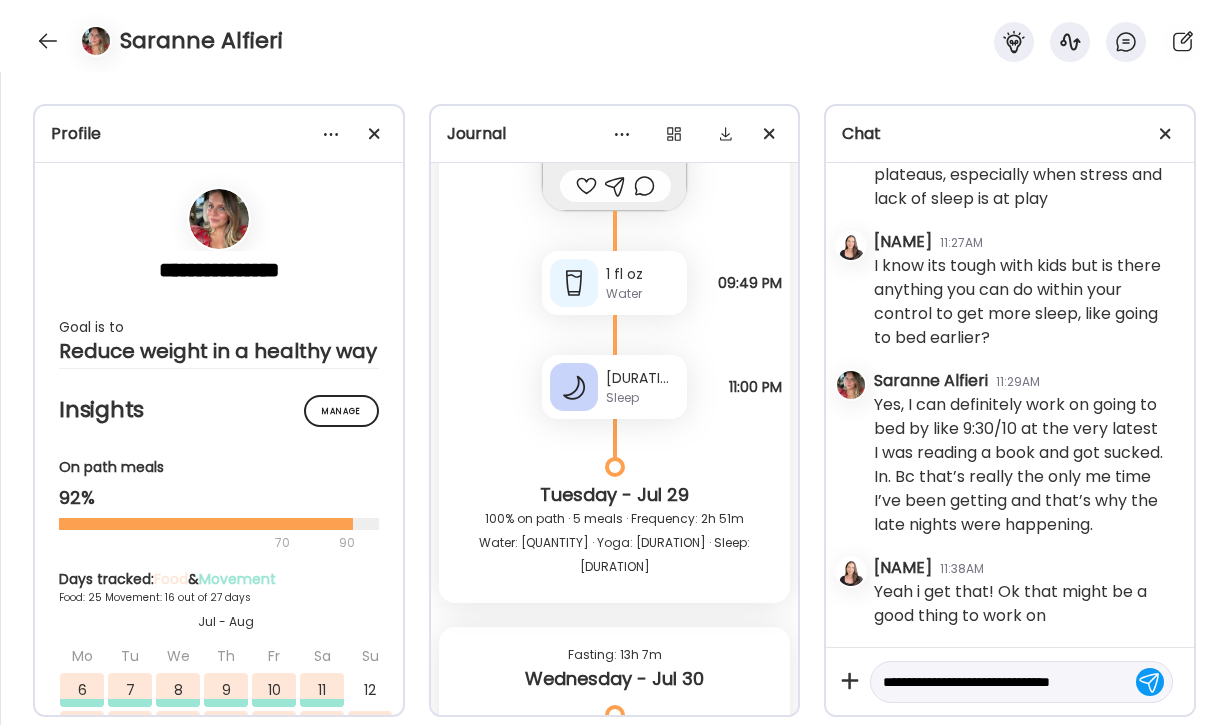 type on "**********" 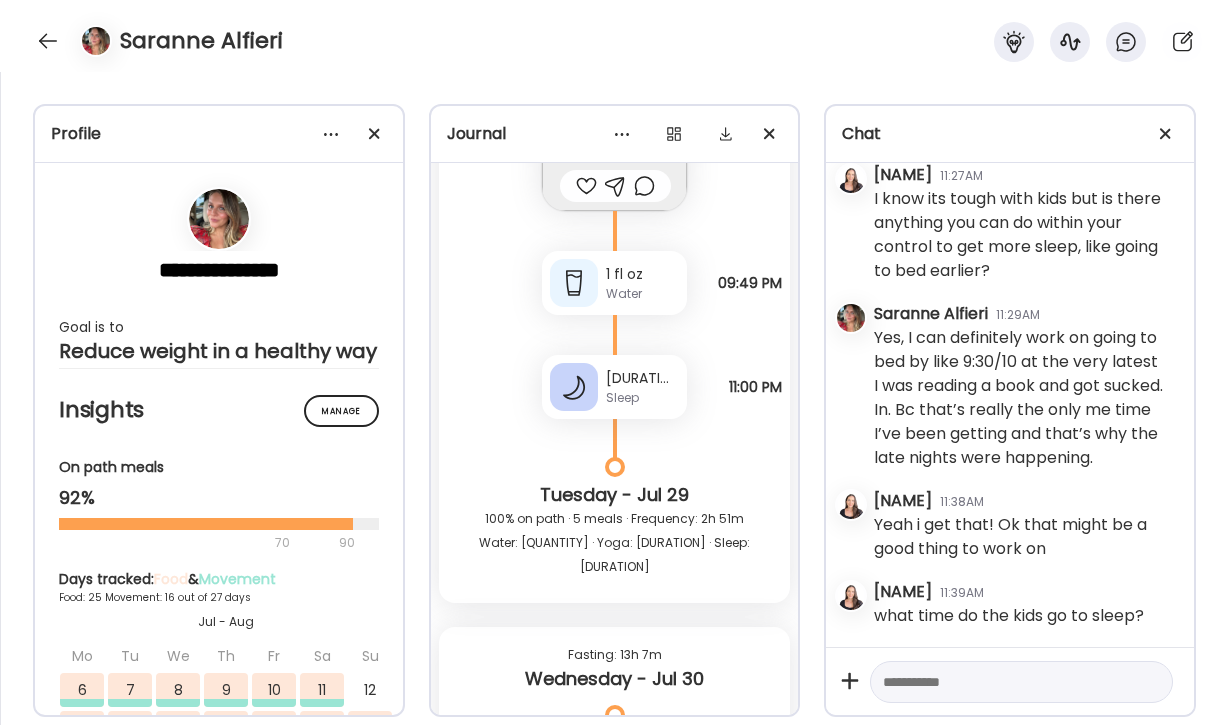 scroll, scrollTop: 57784, scrollLeft: 0, axis: vertical 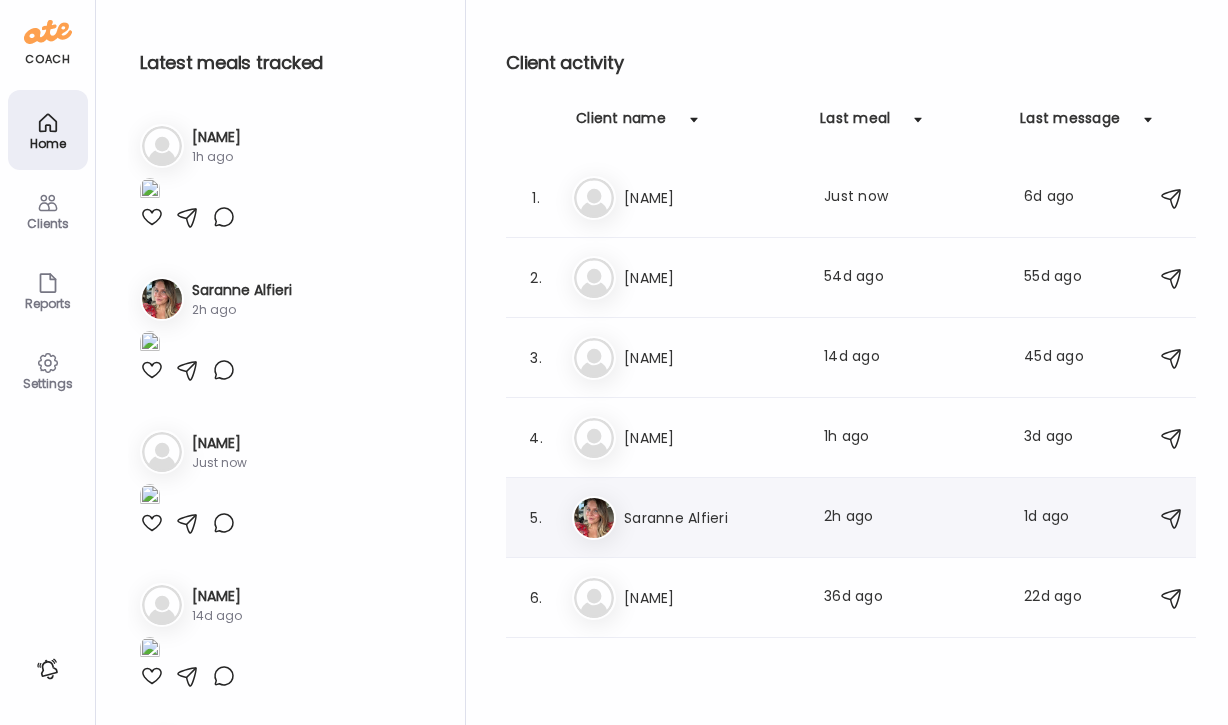 click on "[NUMBER].
[FIRST] [LAST]
Last meal:  [DURATION] ago Last message:  [DURATION] ago Okay I will
For sure work on that. Plus I love my sleep. Ideal I want [NUMBER]-[NUMBER] hours?" at bounding box center [851, 518] 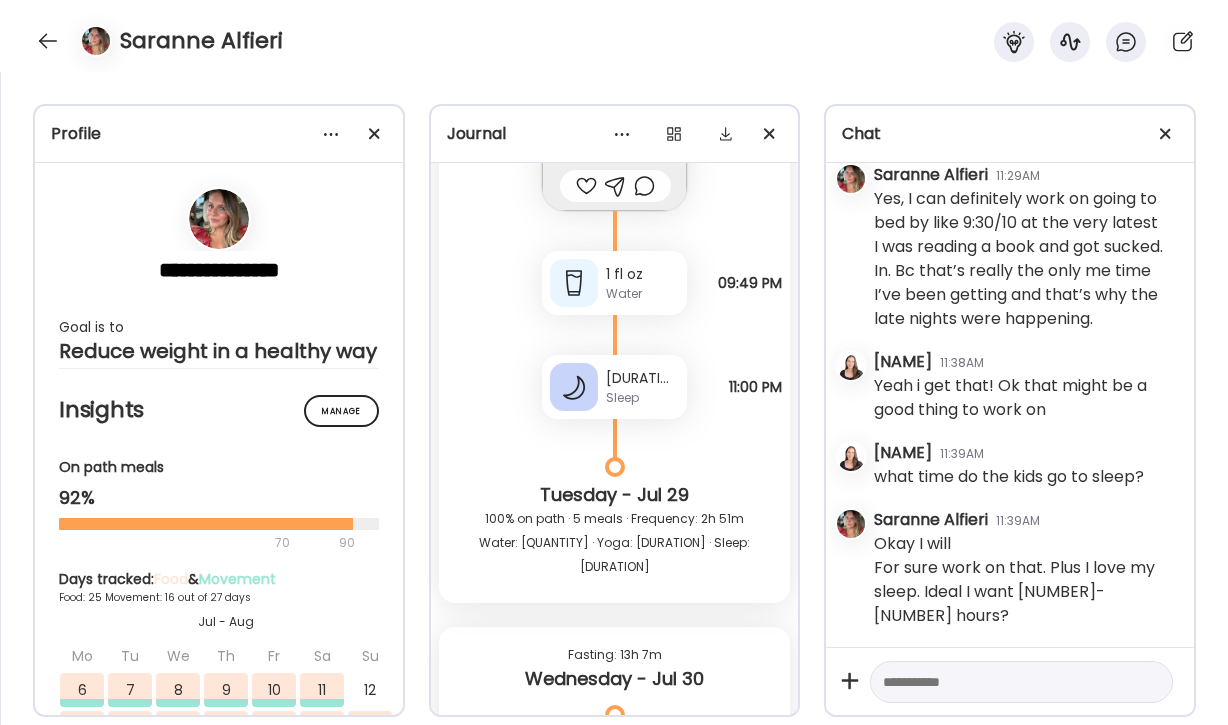 scroll, scrollTop: 49361, scrollLeft: 0, axis: vertical 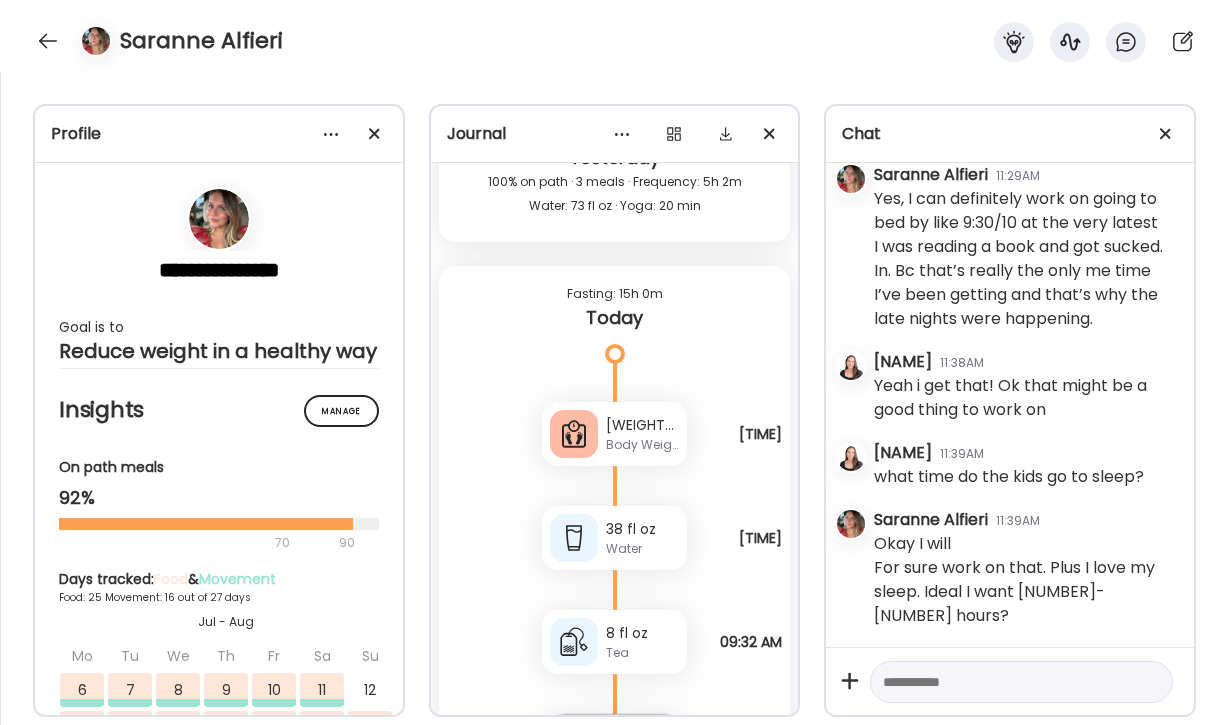 click at bounding box center (1003, 682) 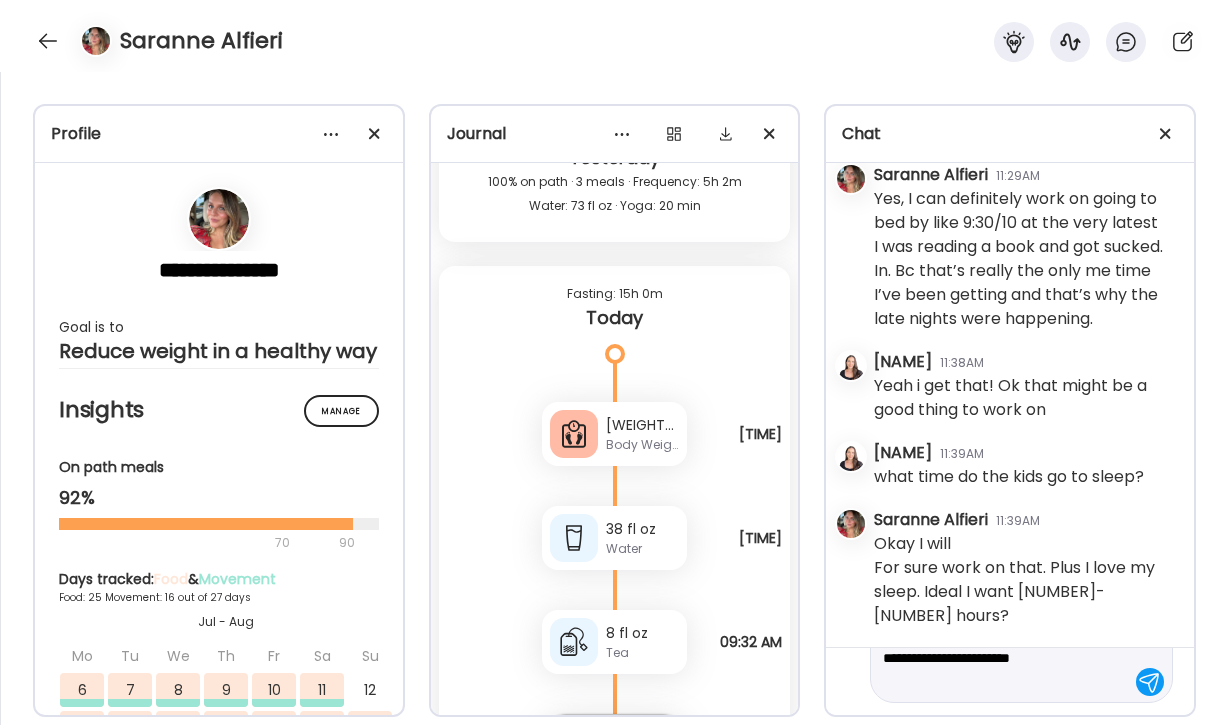 scroll, scrollTop: 143, scrollLeft: 0, axis: vertical 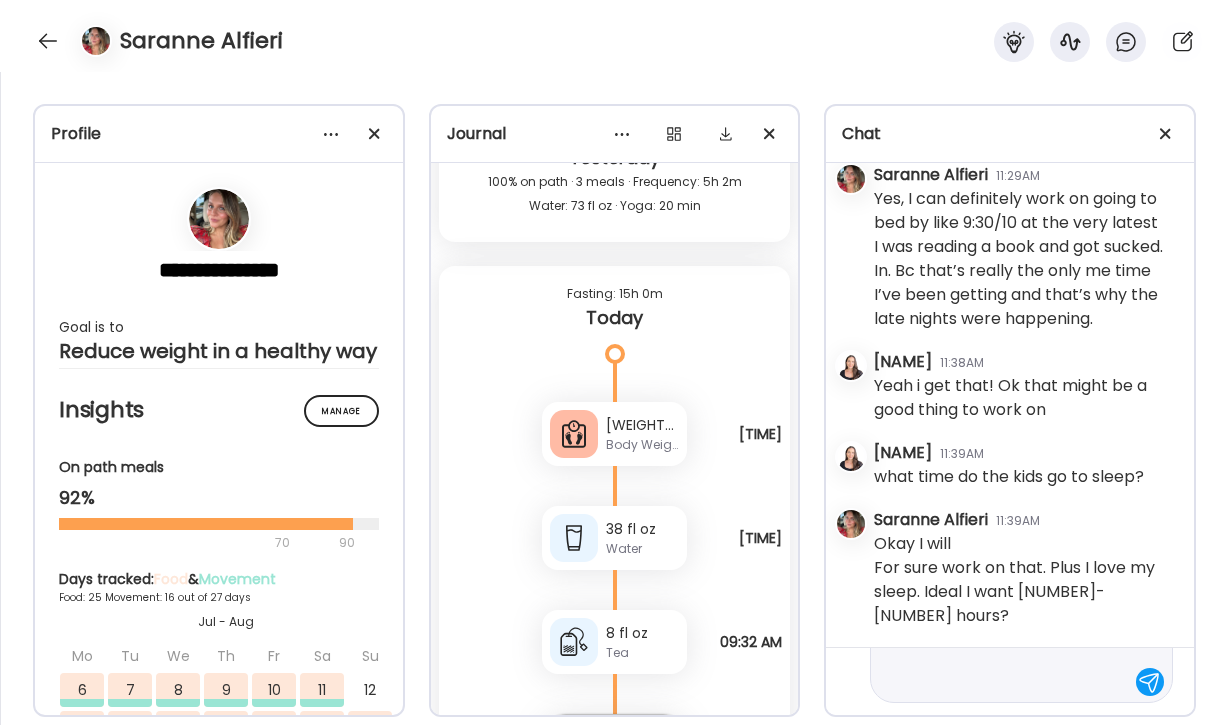 type on "**********" 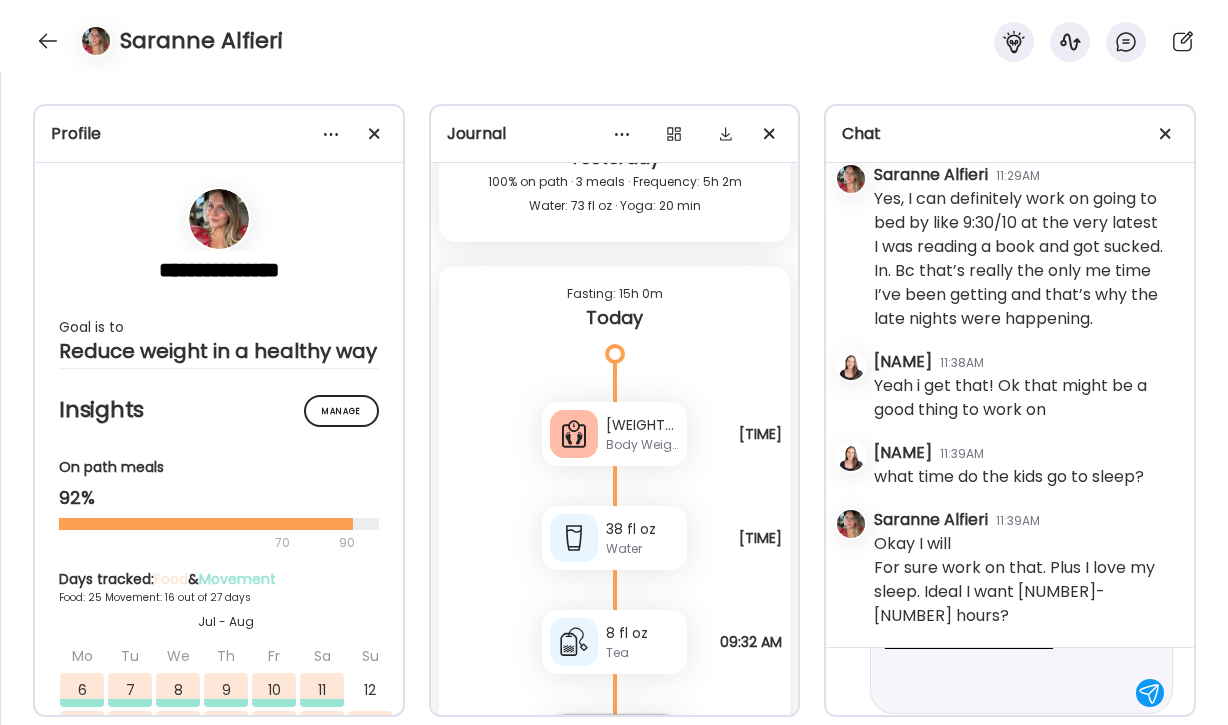 scroll, scrollTop: 133, scrollLeft: 0, axis: vertical 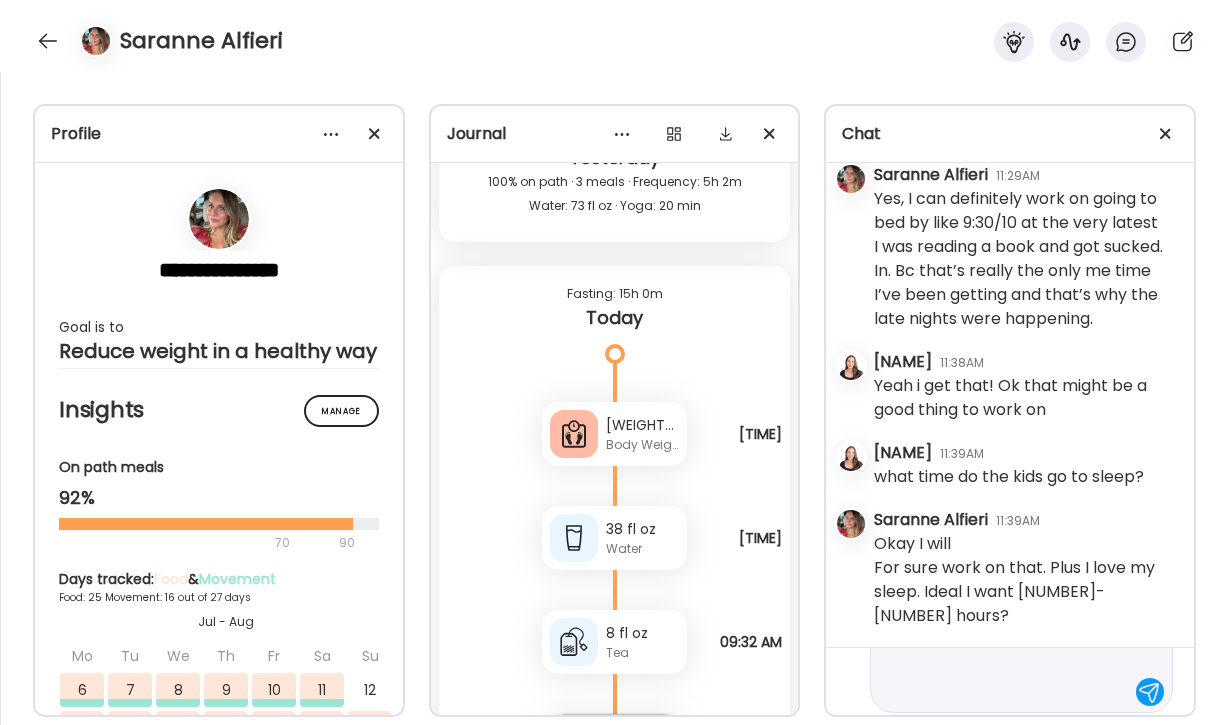 type 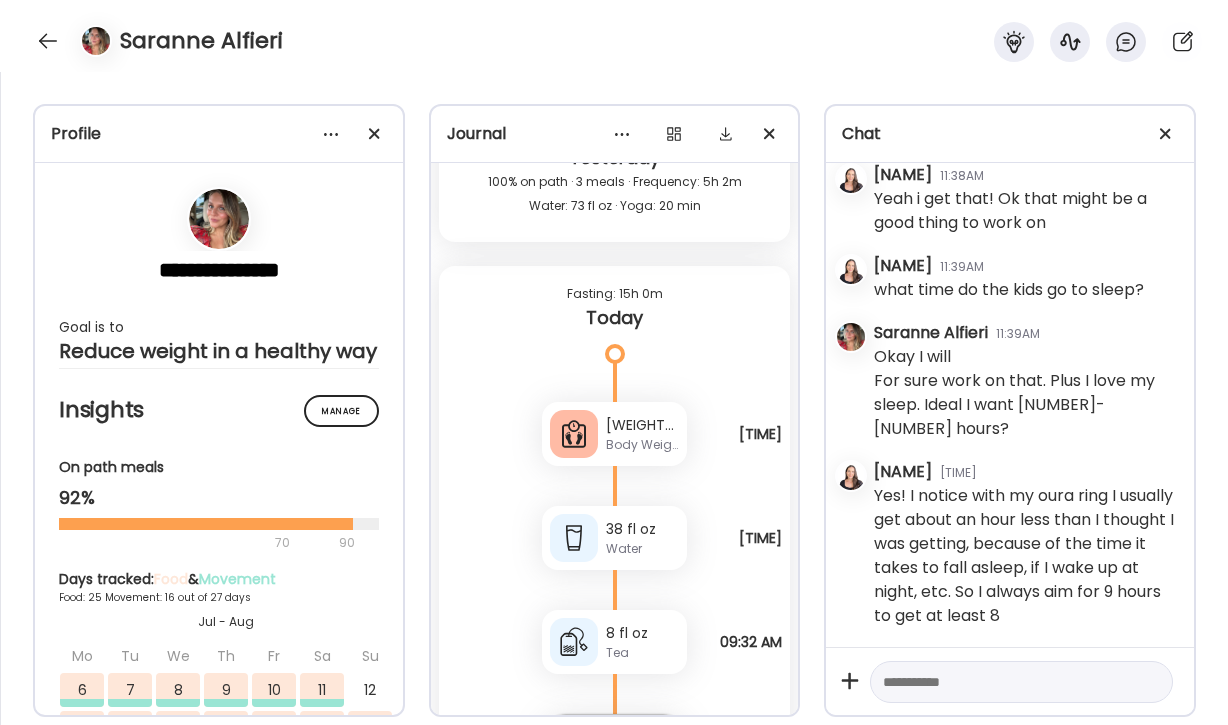 scroll, scrollTop: 0, scrollLeft: 0, axis: both 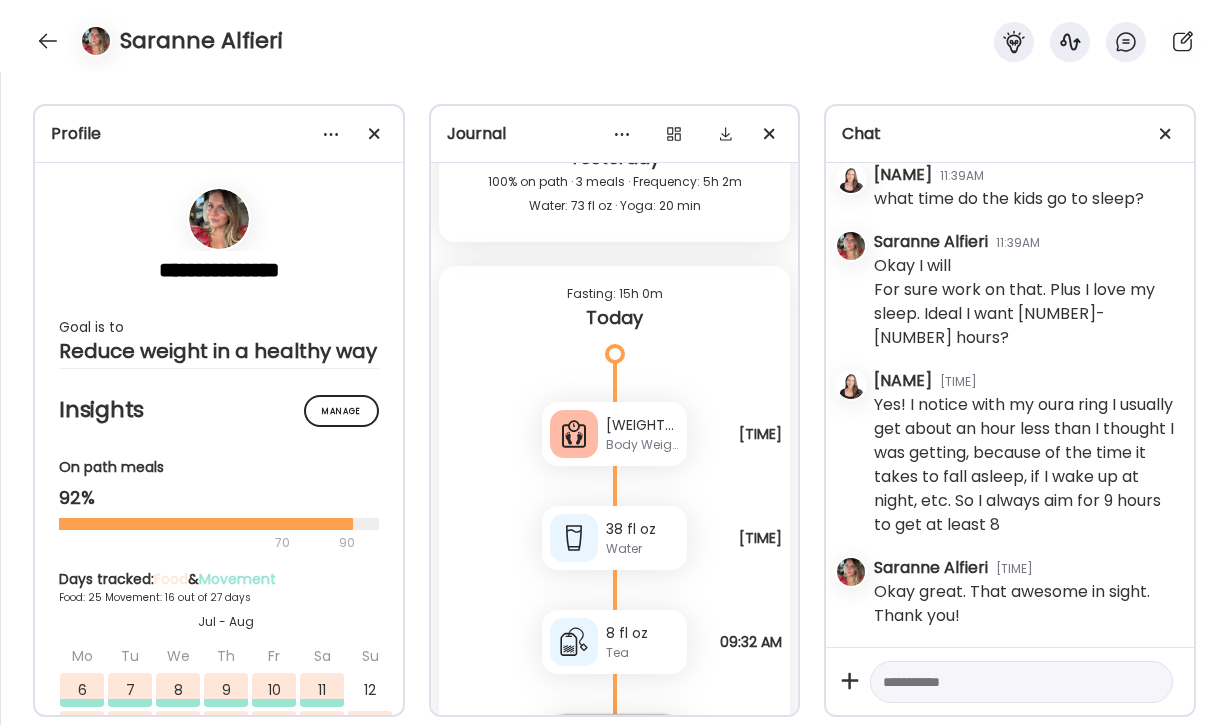 click at bounding box center (1003, 682) 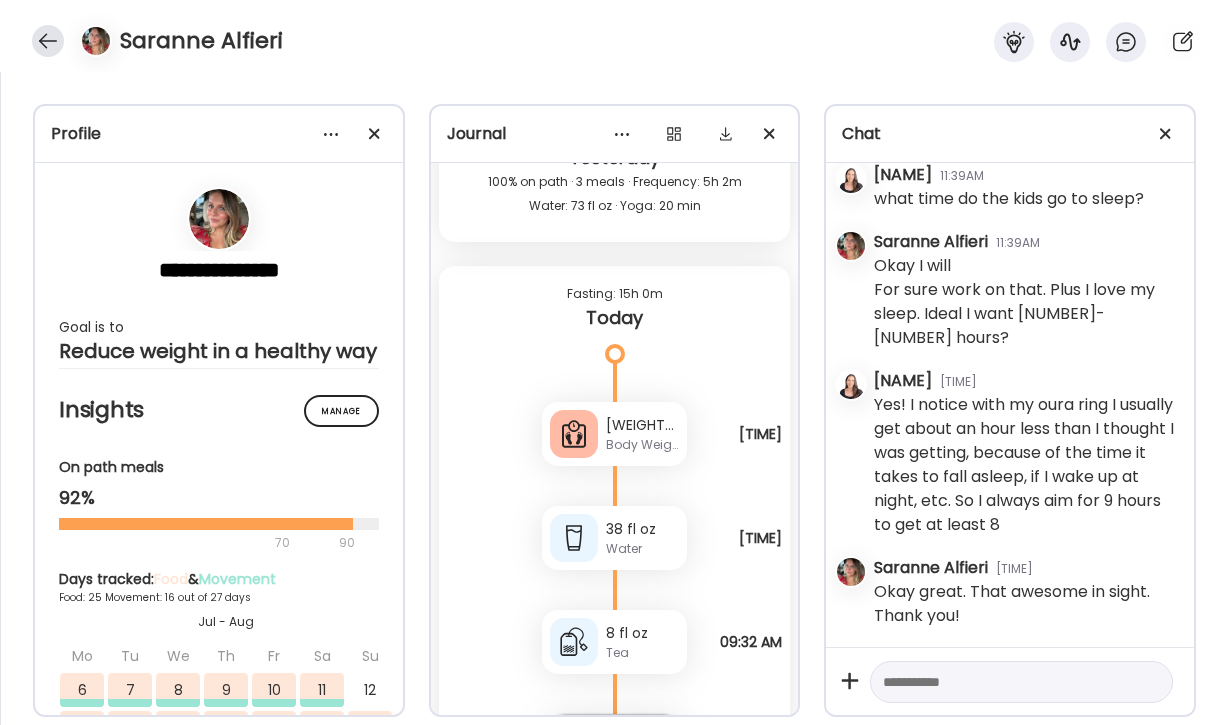 click at bounding box center (48, 41) 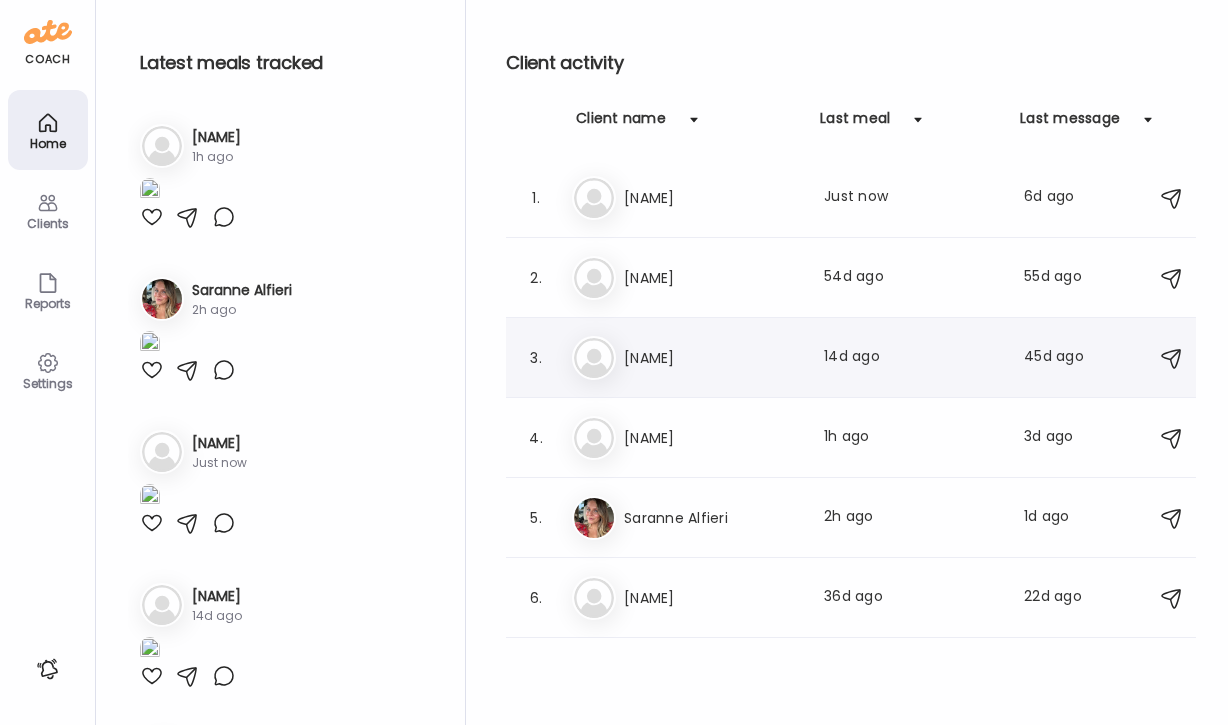 click on "[NAME]" at bounding box center [712, 358] 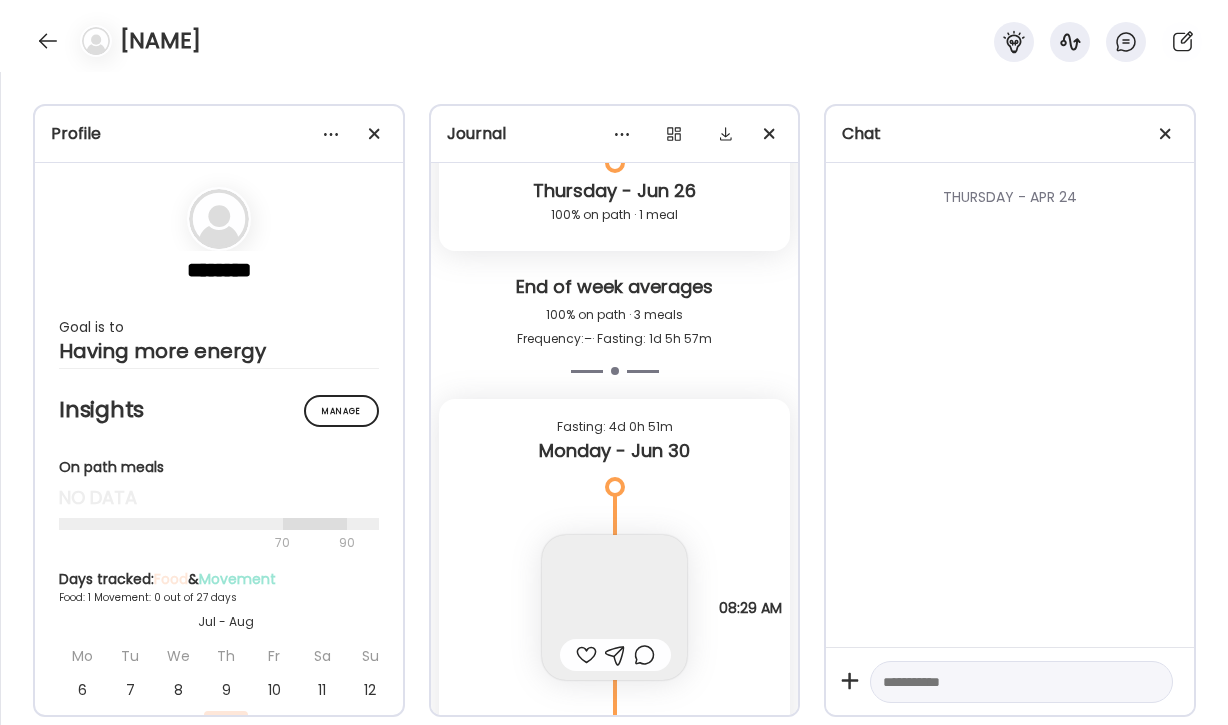 scroll, scrollTop: 9191, scrollLeft: 0, axis: vertical 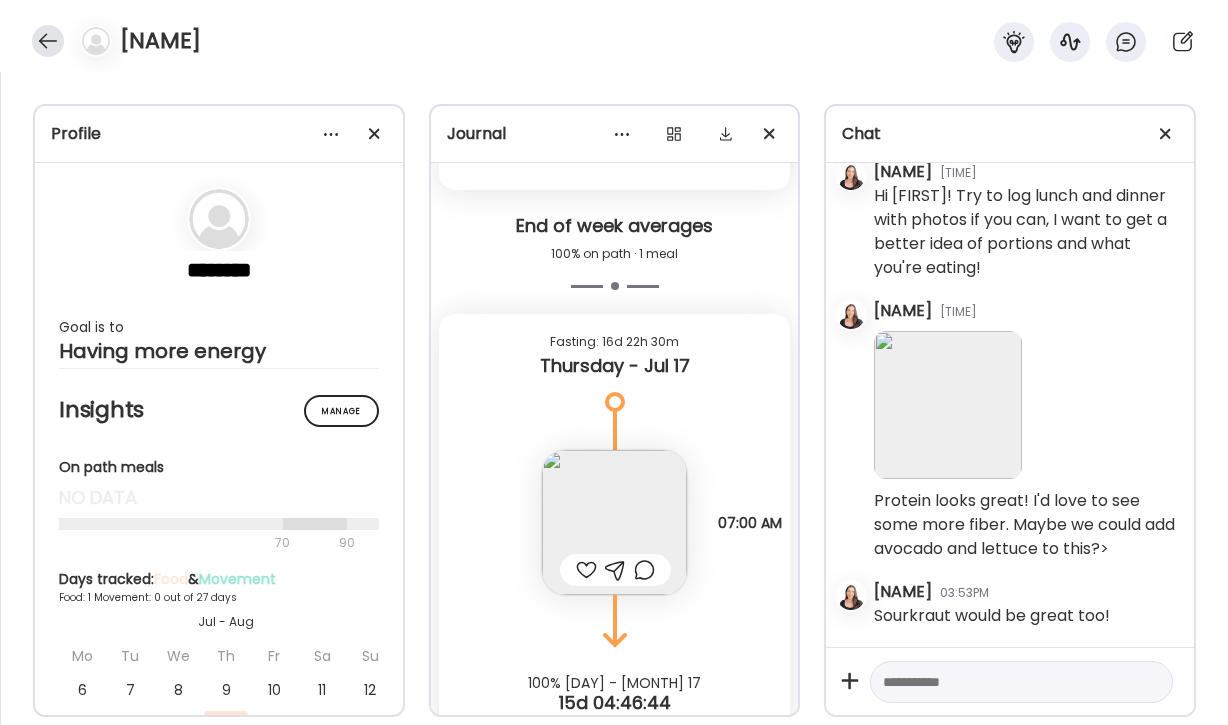 click at bounding box center [48, 41] 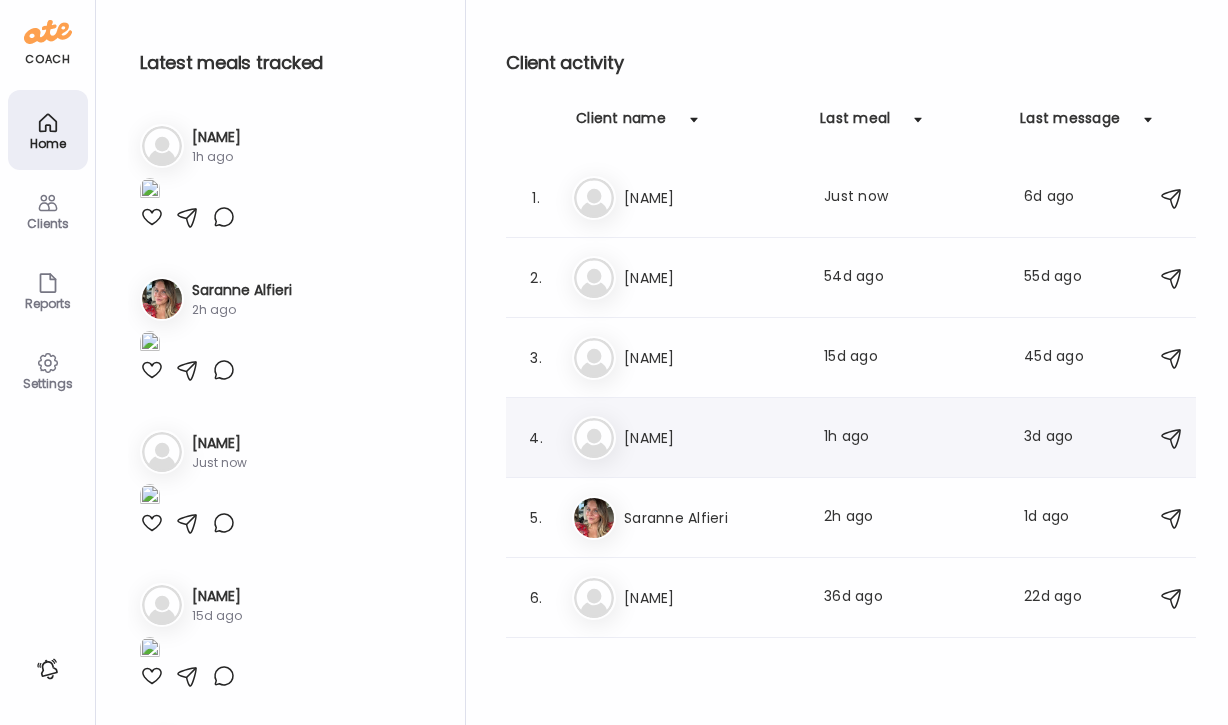 click on "[NAME]" at bounding box center [851, 438] 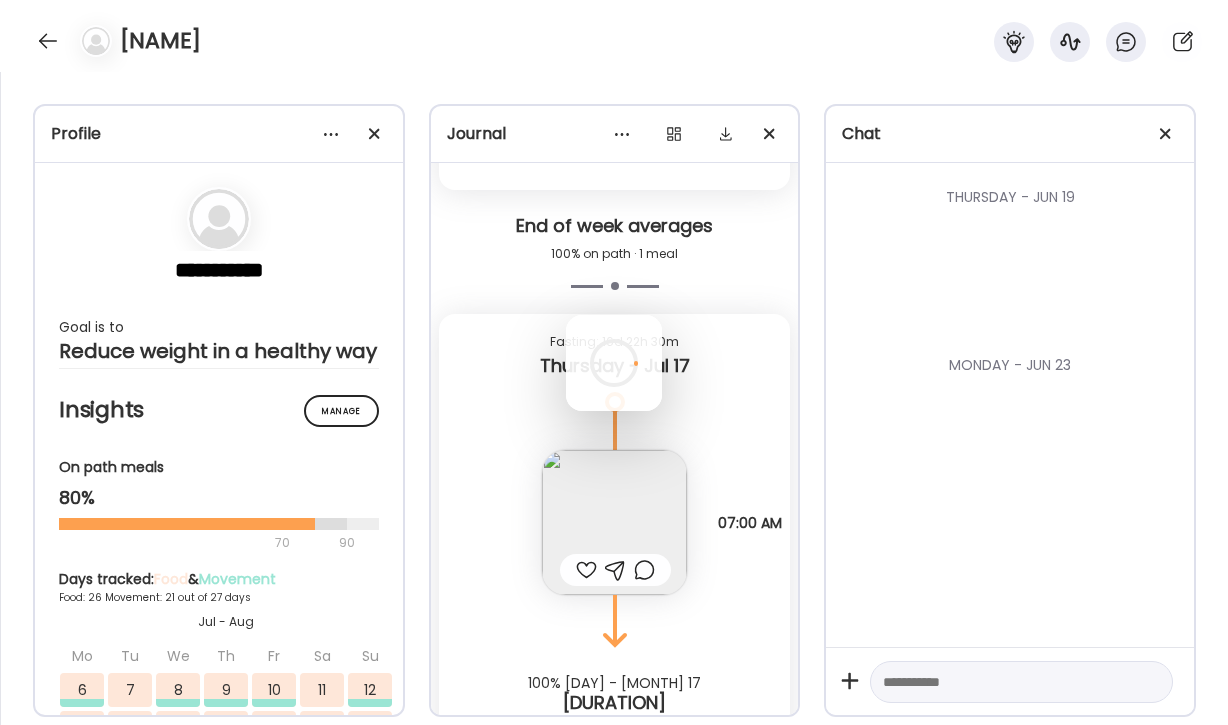 scroll, scrollTop: 172, scrollLeft: 0, axis: vertical 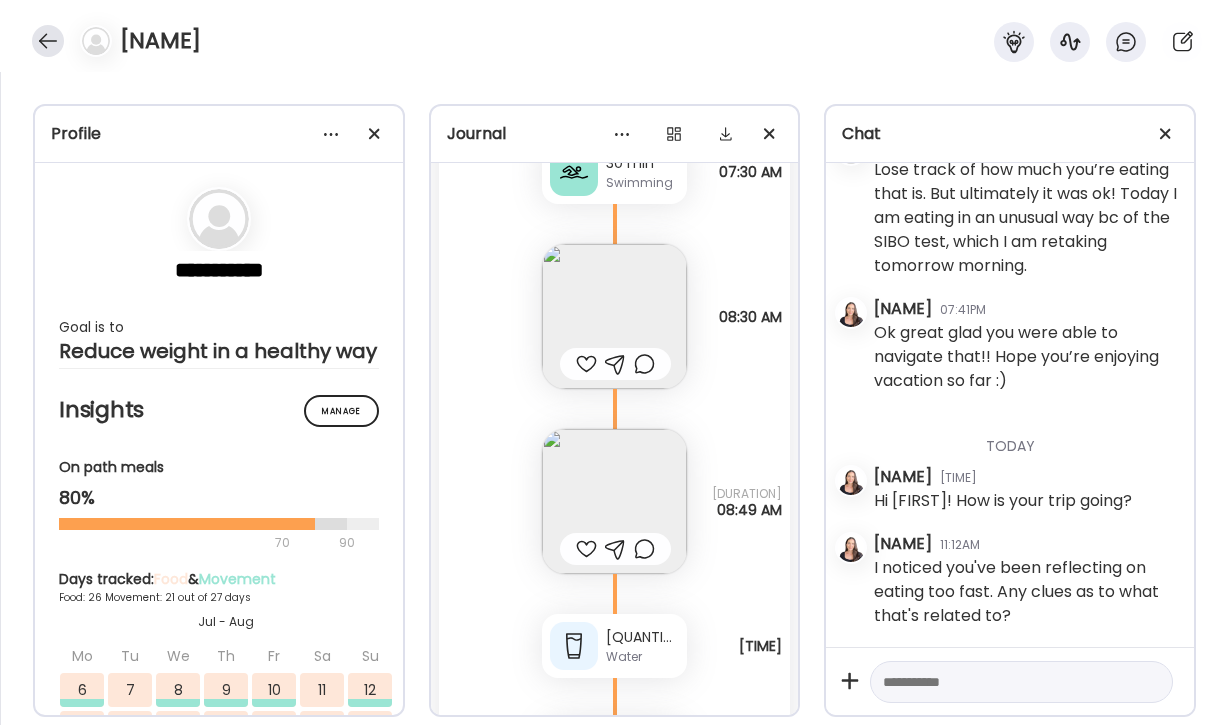 click at bounding box center [48, 41] 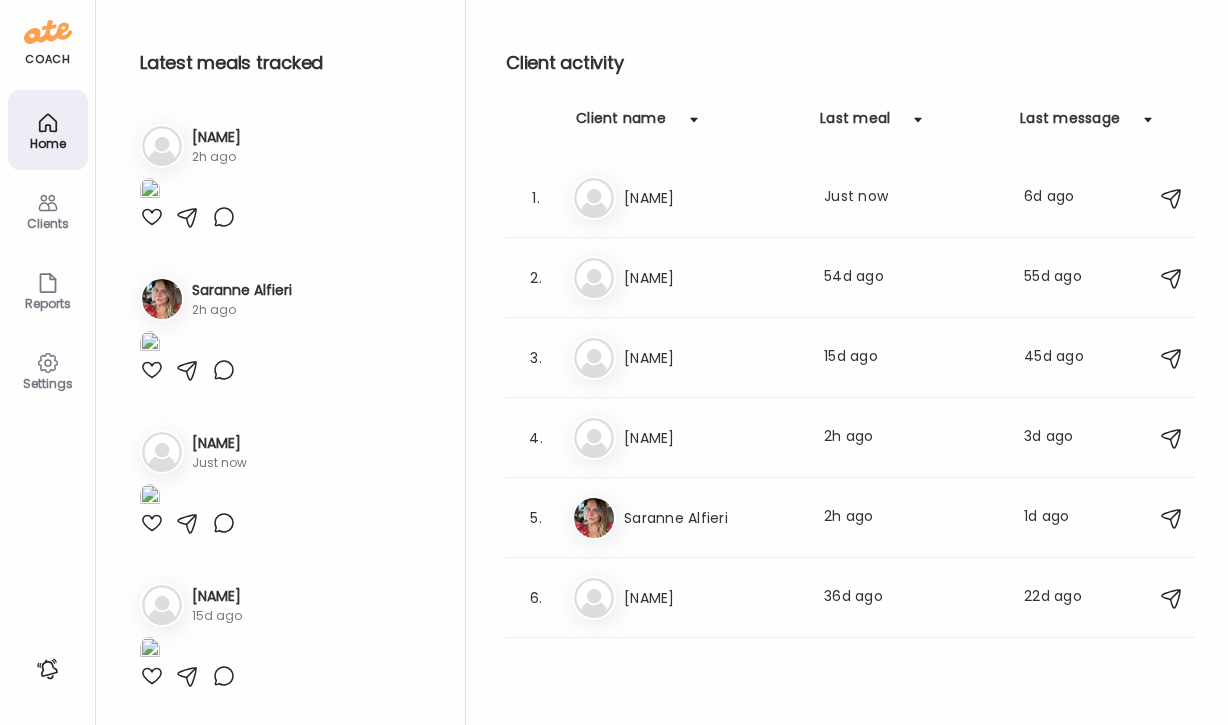 click on "Latest meals
Insights
Latest meals tracked
1.
Lo
[NAME]
2h ago
2.
Sa
[NAME]
2h ago
3.
El Ella" at bounding box center (662, 362) 